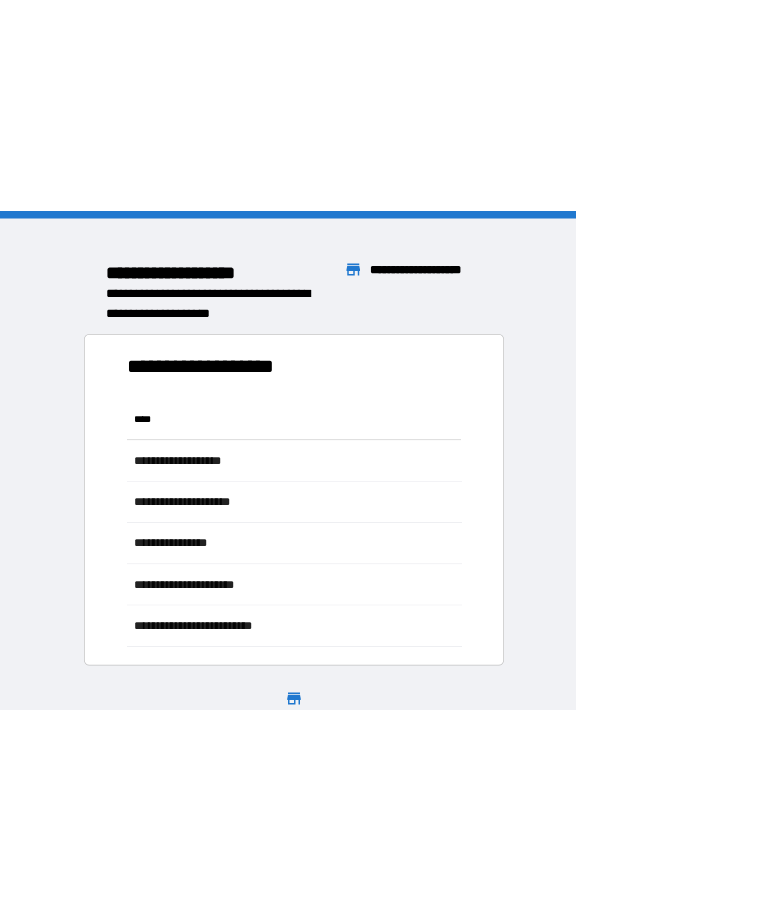 scroll, scrollTop: 0, scrollLeft: 0, axis: both 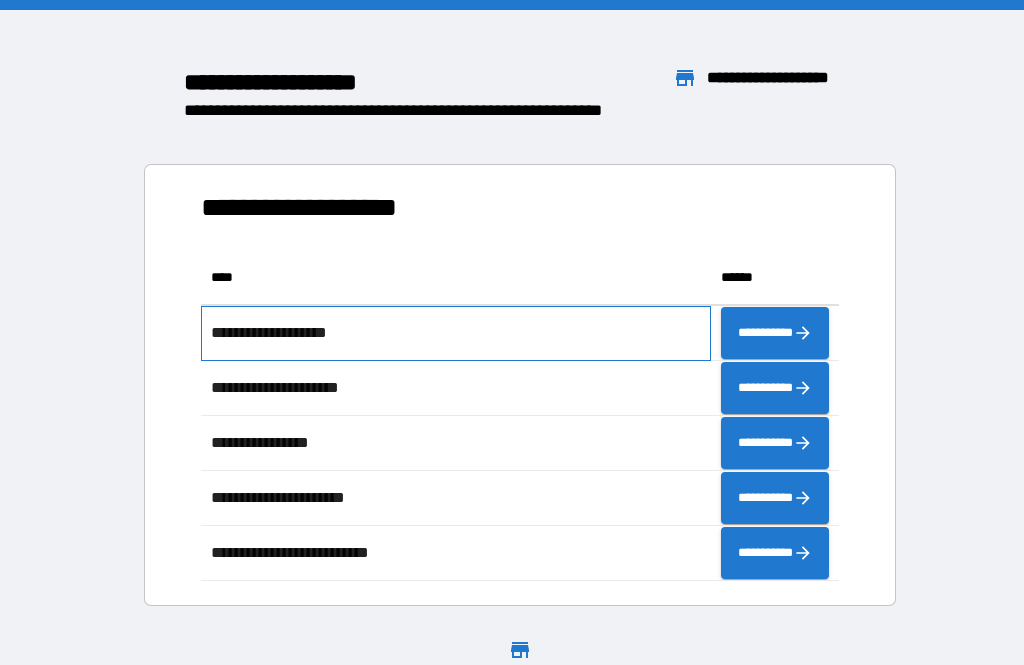click on "**********" at bounding box center (282, 333) 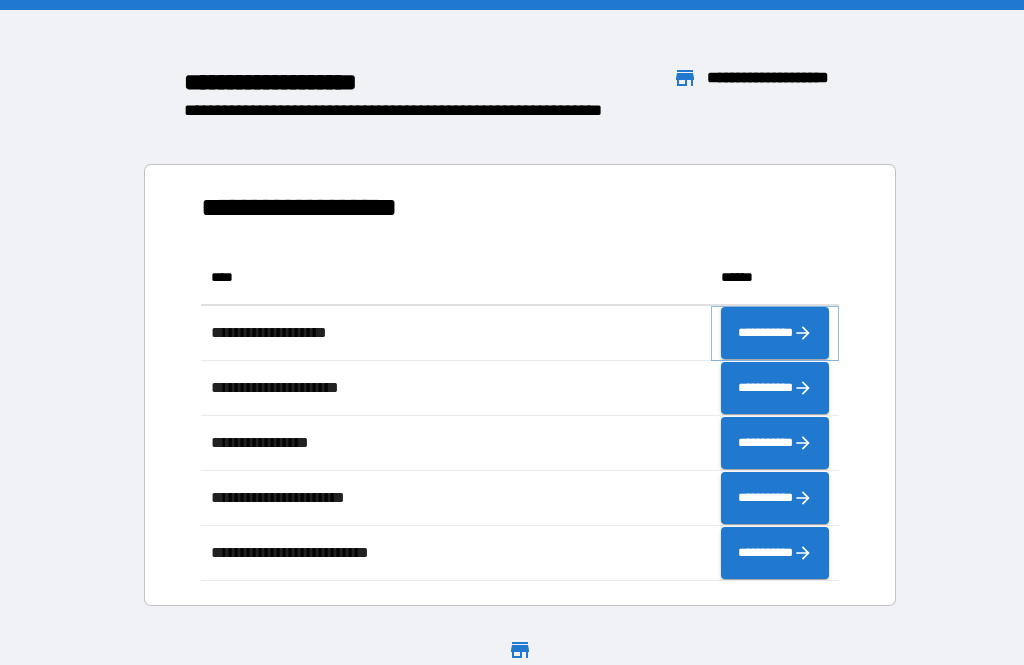 click 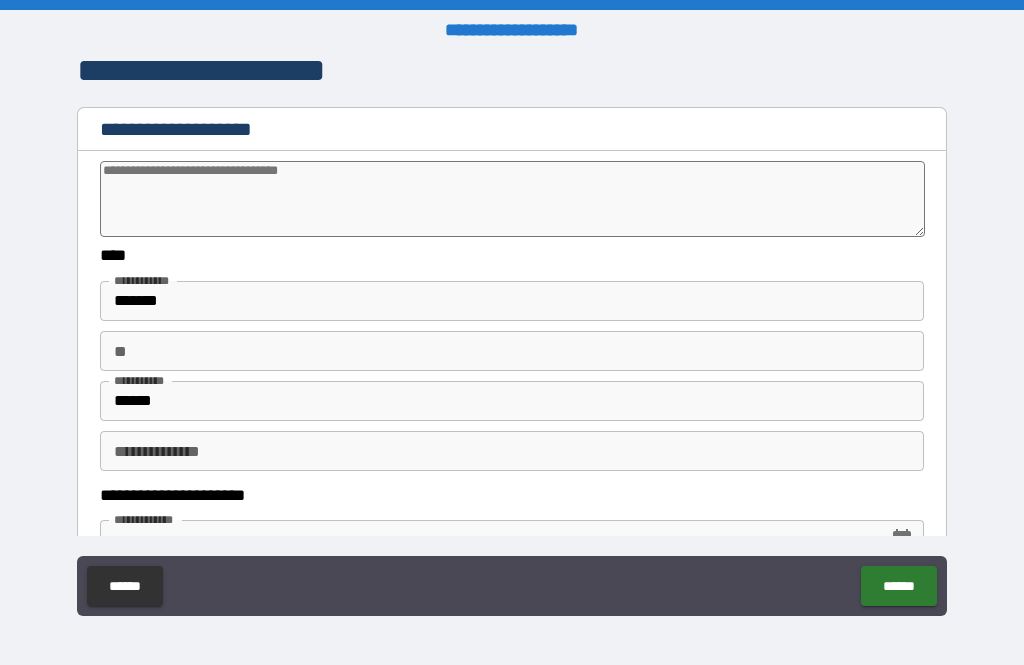 type on "*" 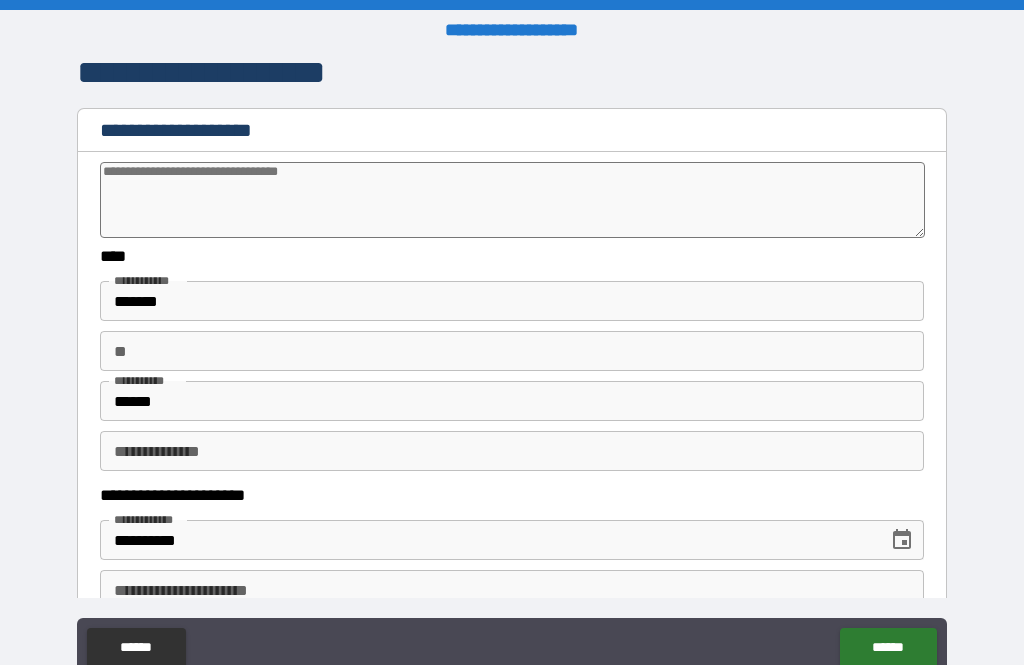 click on "*******" at bounding box center [512, 301] 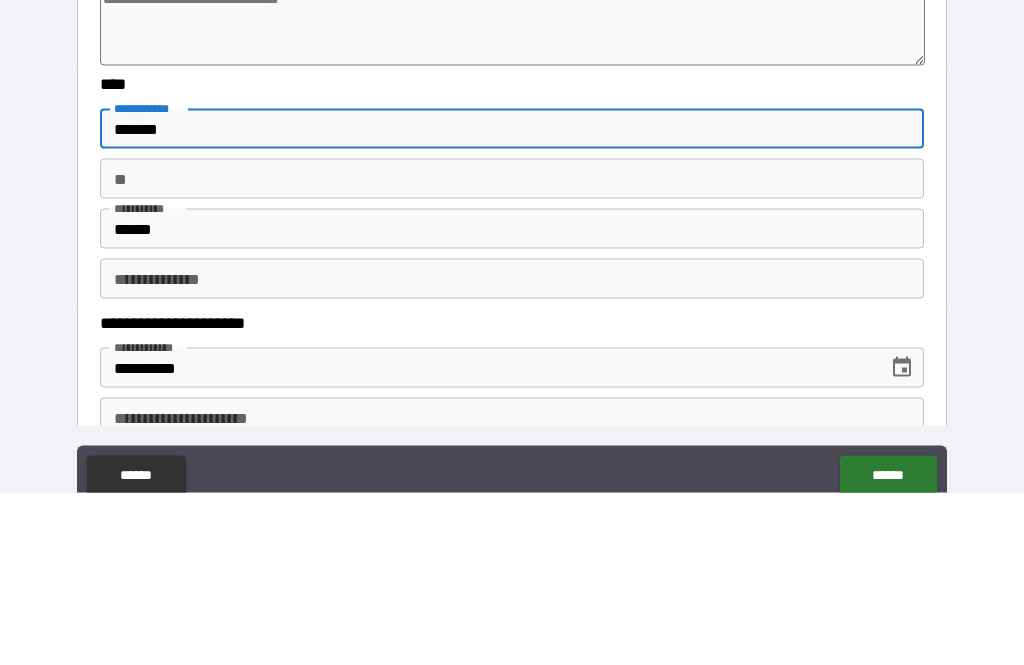 type on "******" 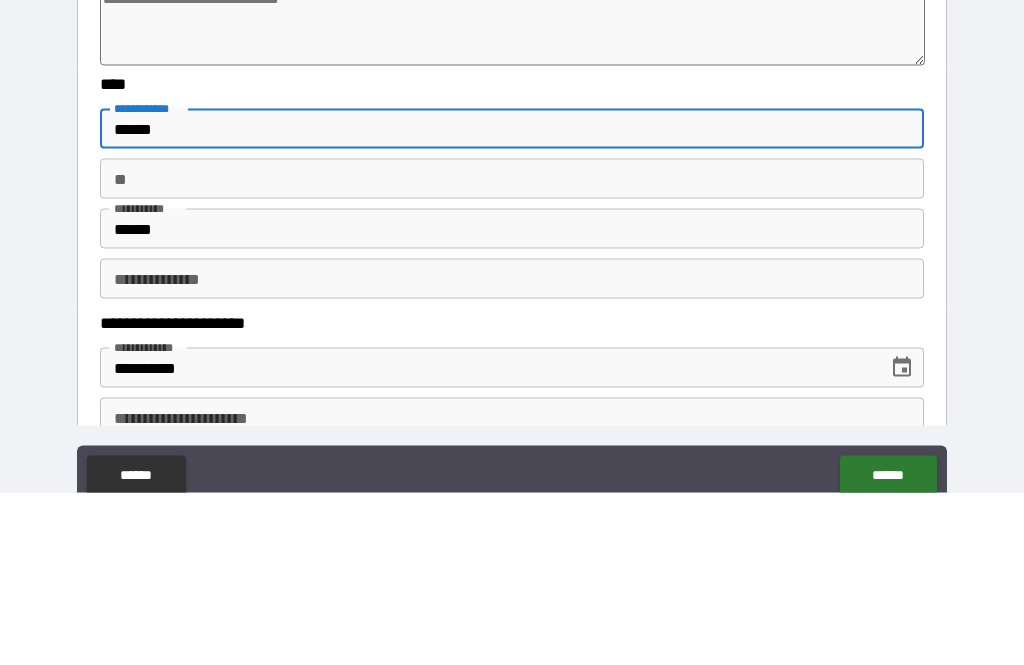 type on "*" 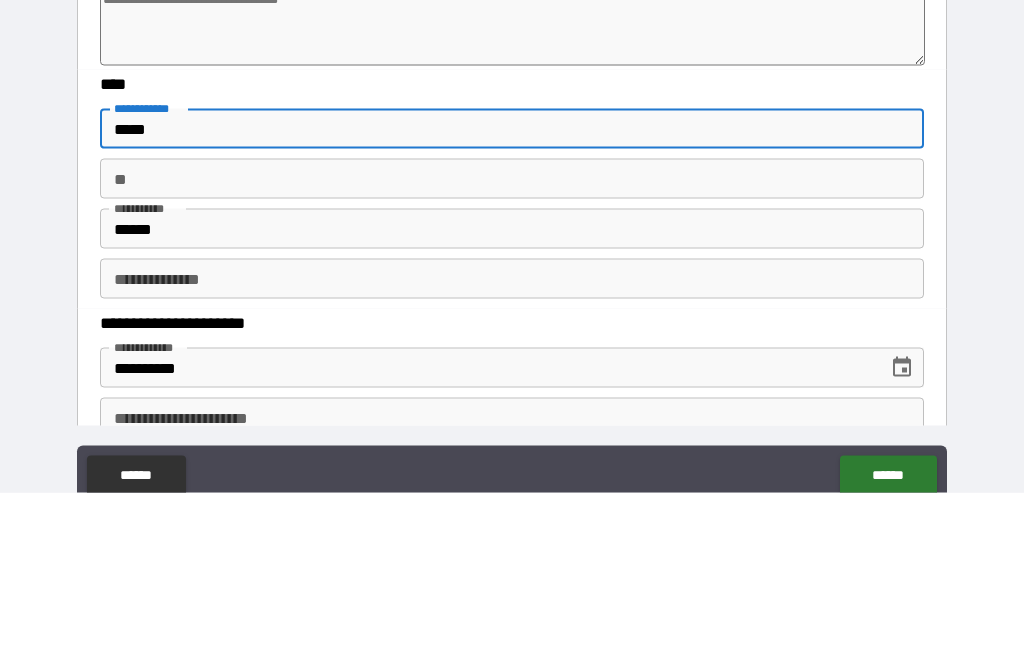 type on "*" 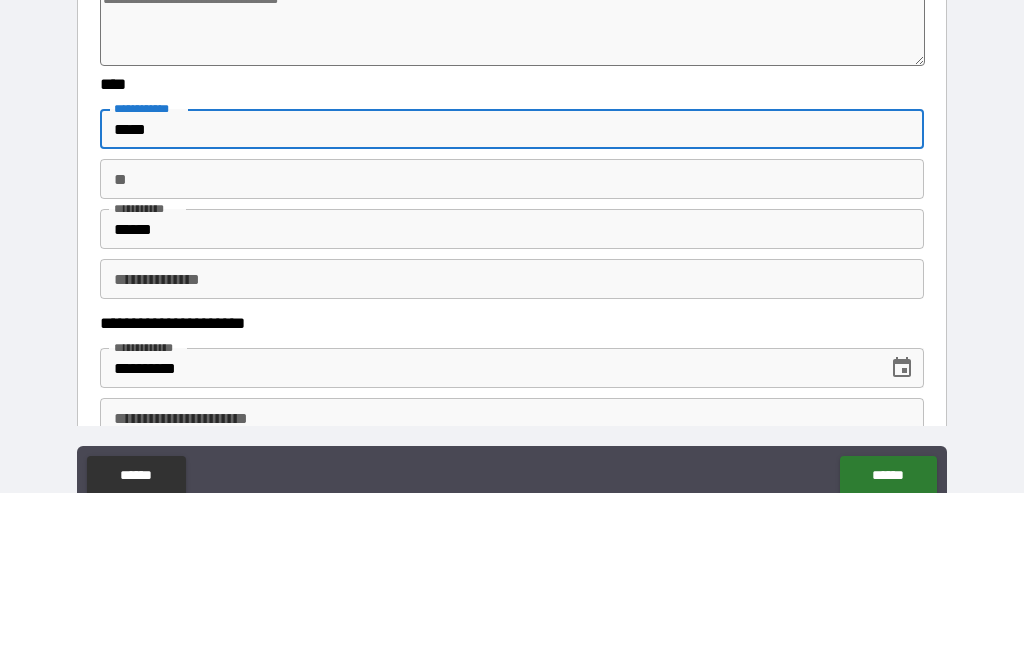 type on "****" 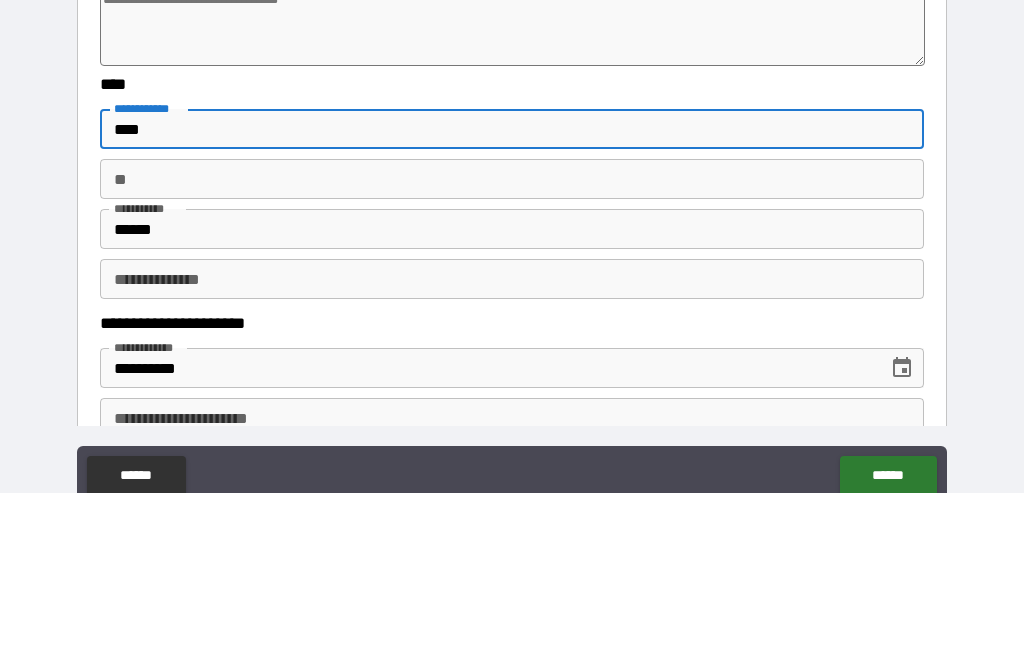 type on "*" 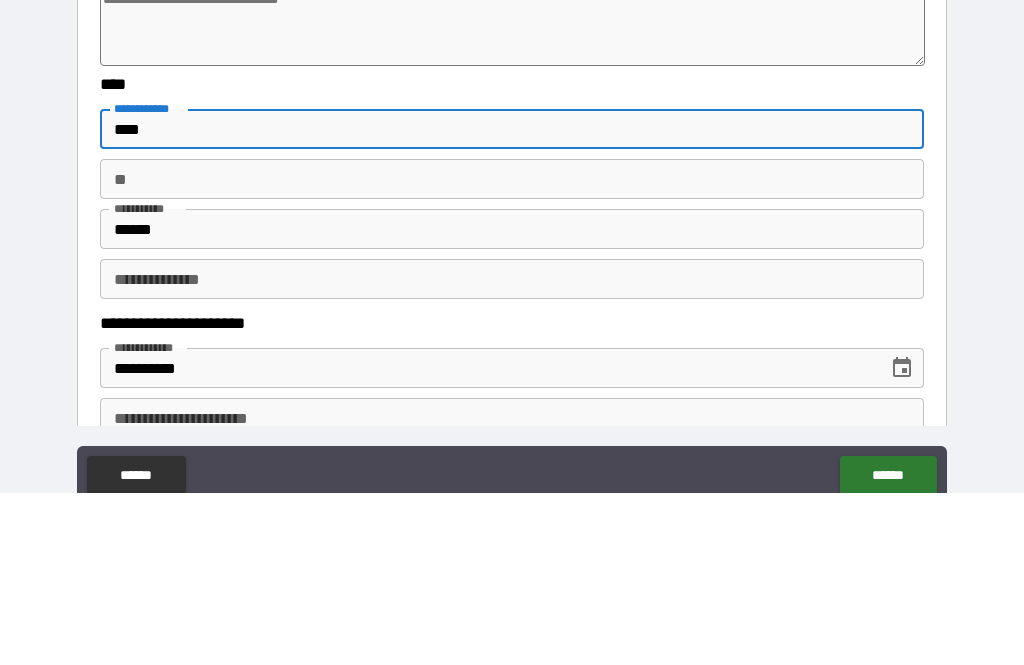 type on "*****" 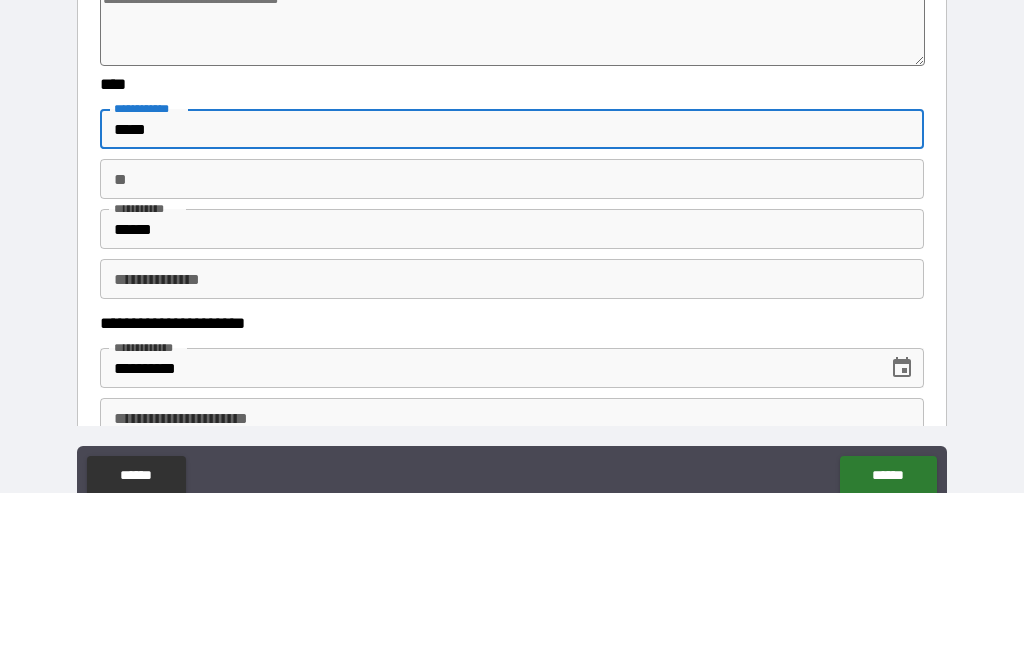 type on "*" 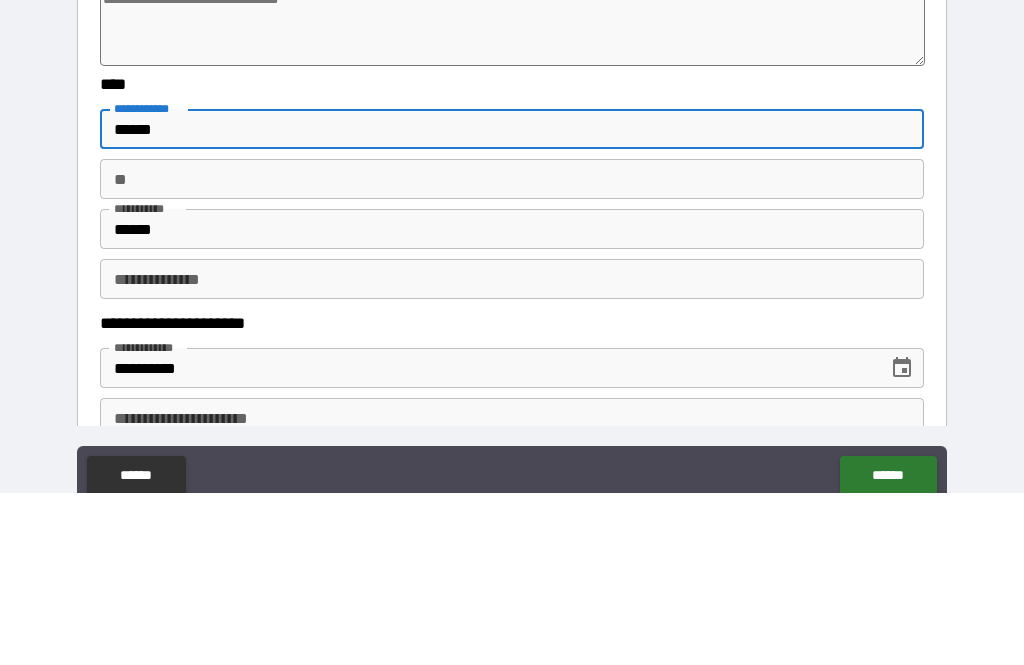 type on "*" 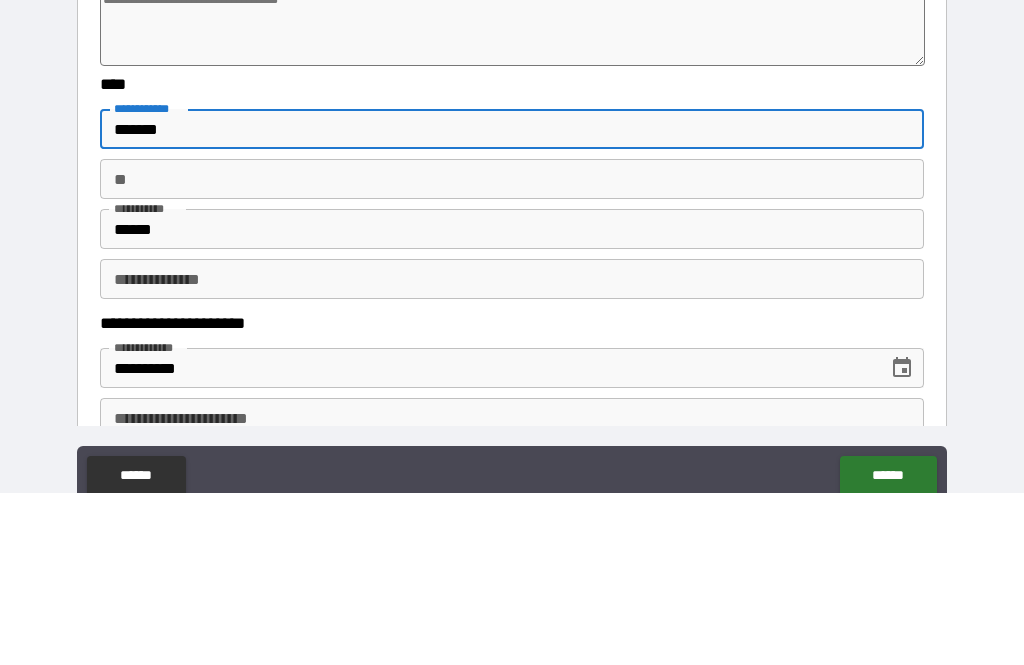 type on "*" 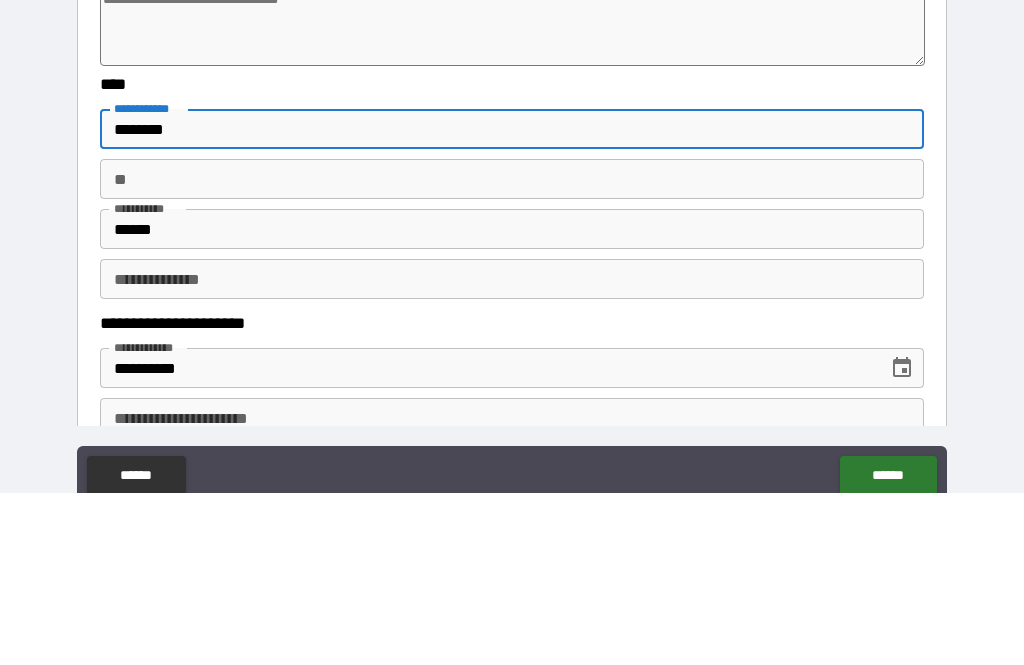 type on "*" 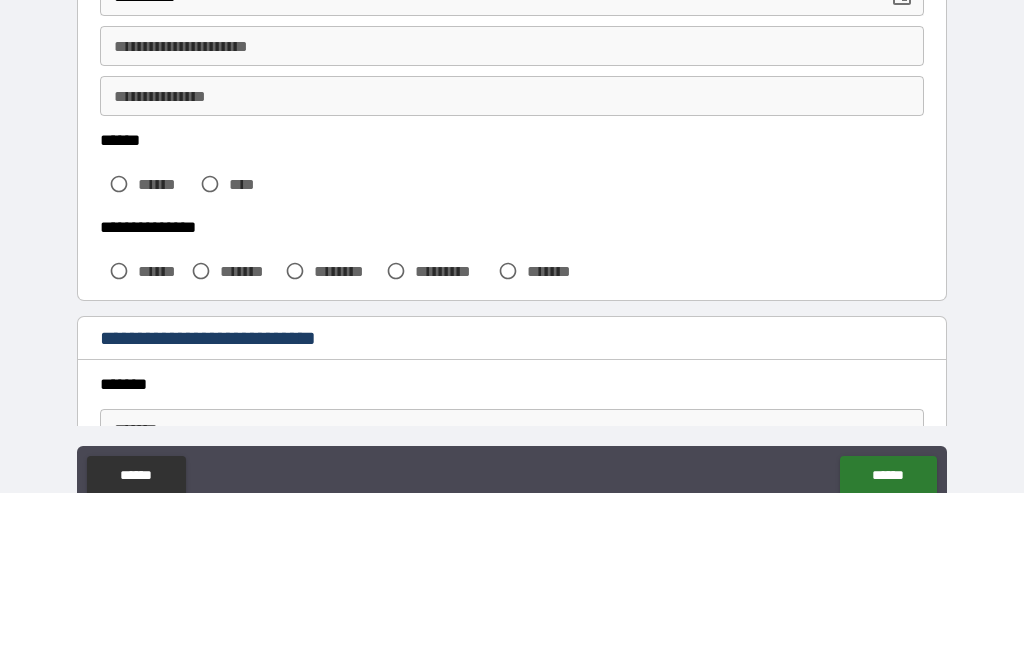 scroll, scrollTop: 379, scrollLeft: 0, axis: vertical 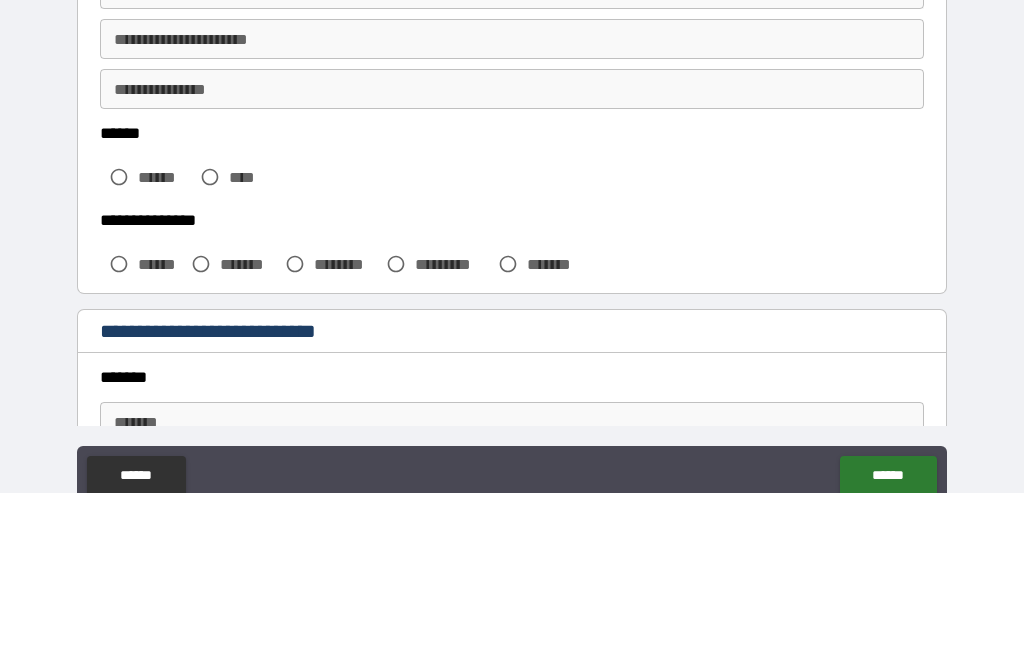 type on "********" 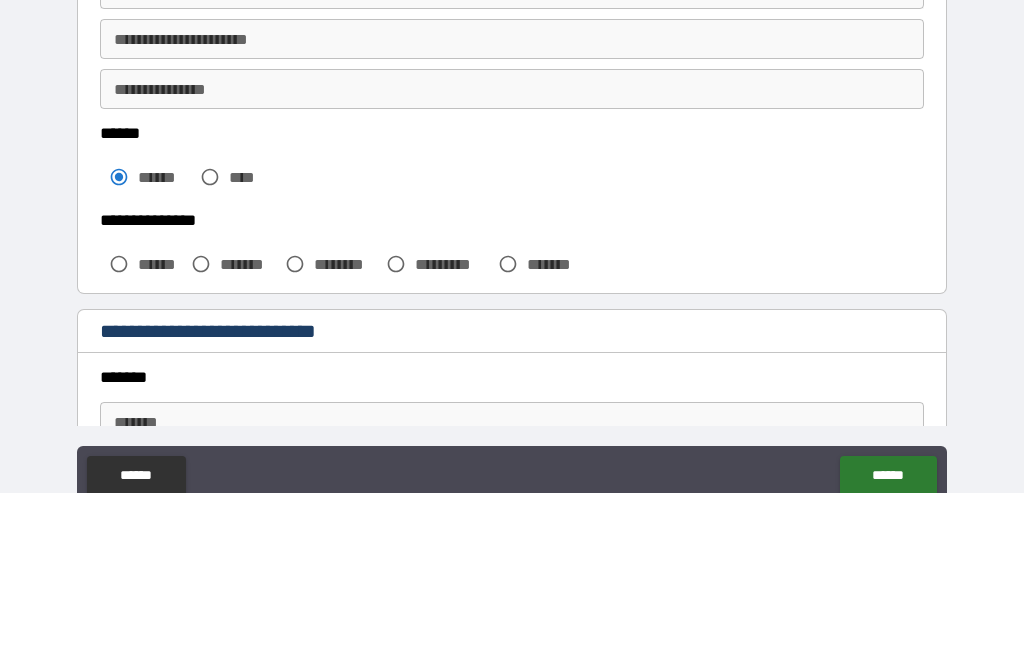 scroll, scrollTop: 64, scrollLeft: 0, axis: vertical 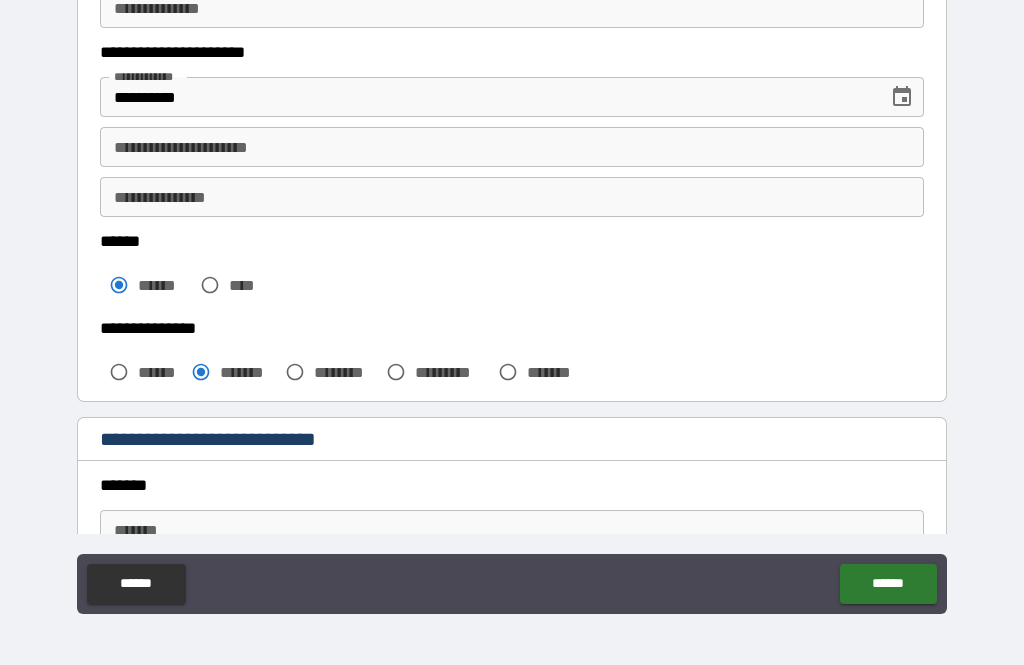 type on "*" 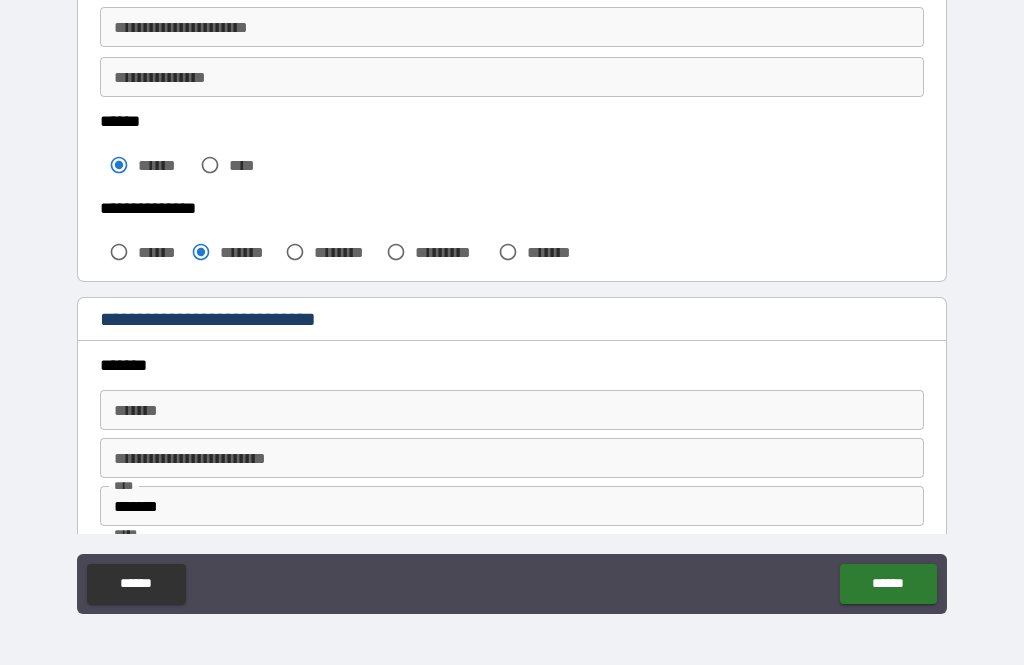 scroll, scrollTop: 515, scrollLeft: 0, axis: vertical 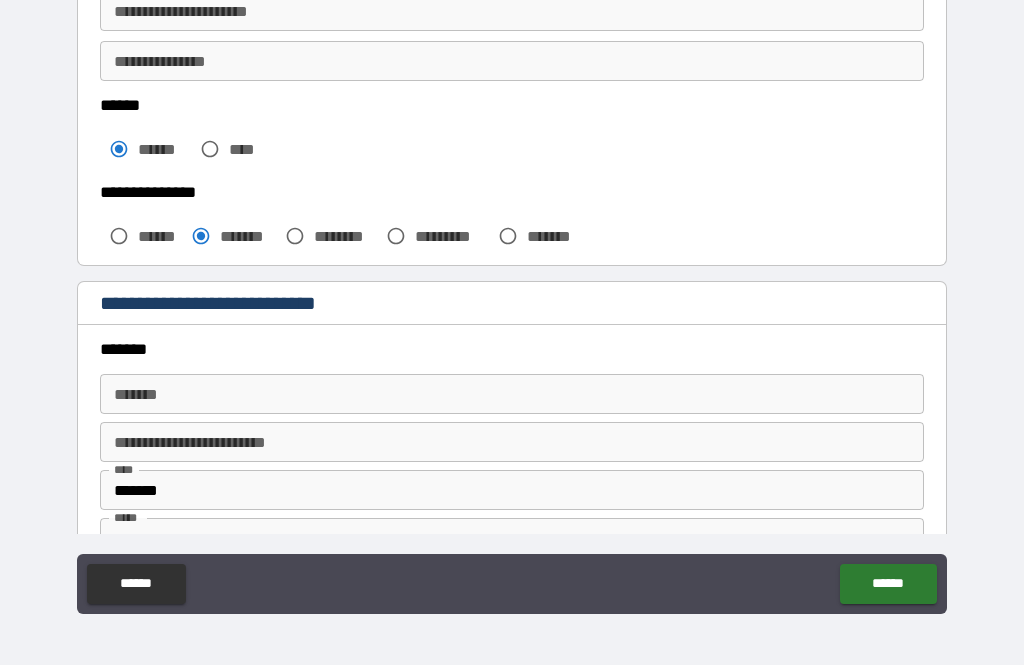 click on "******* *******" at bounding box center [512, 394] 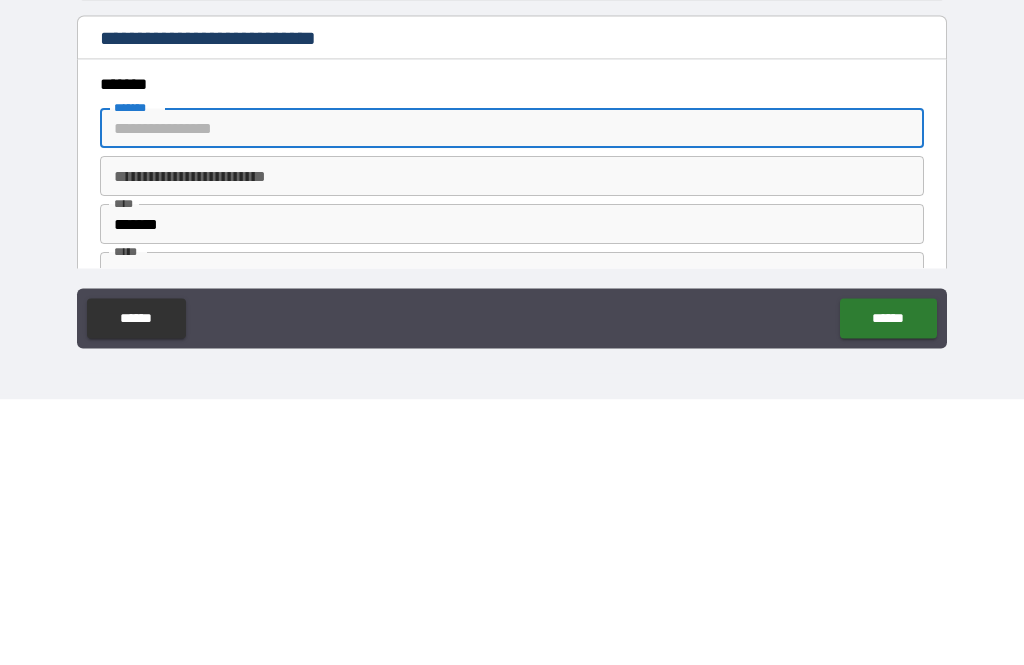 type on "*" 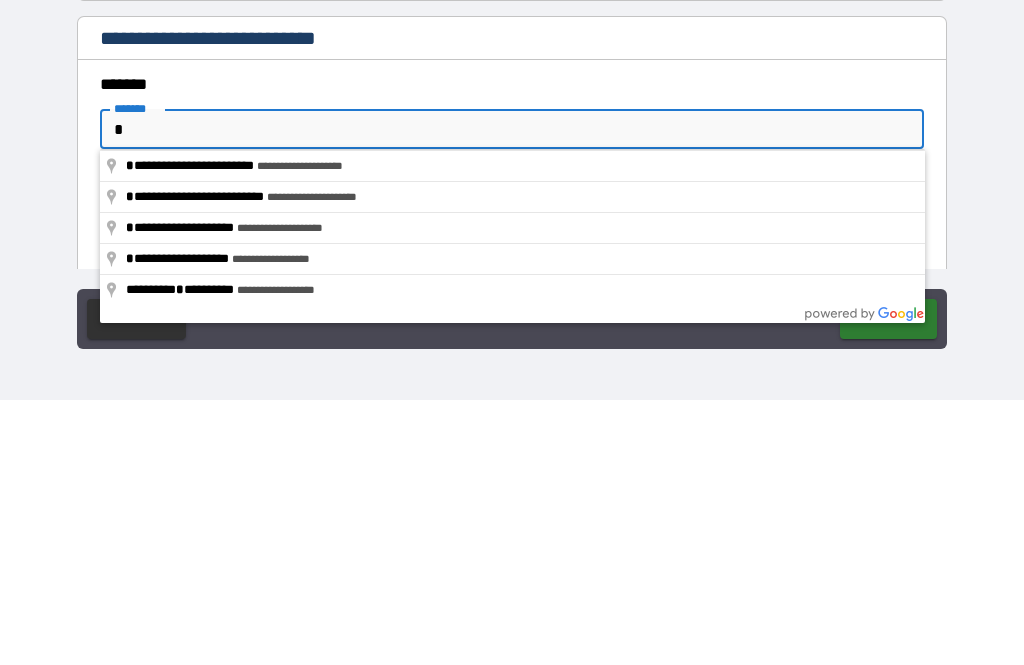 type on "*" 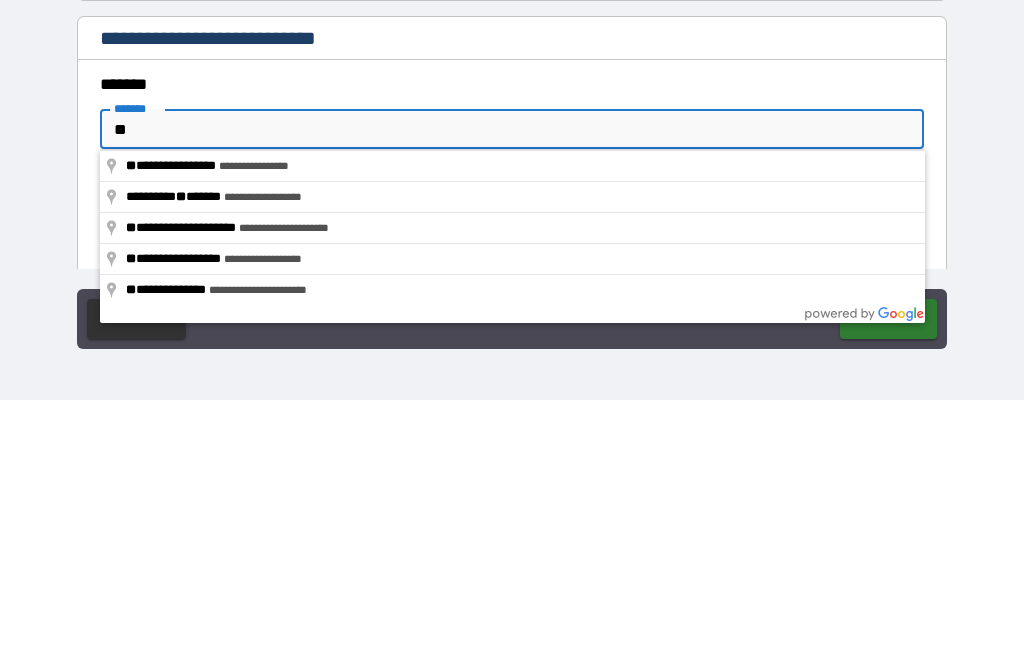 type on "*" 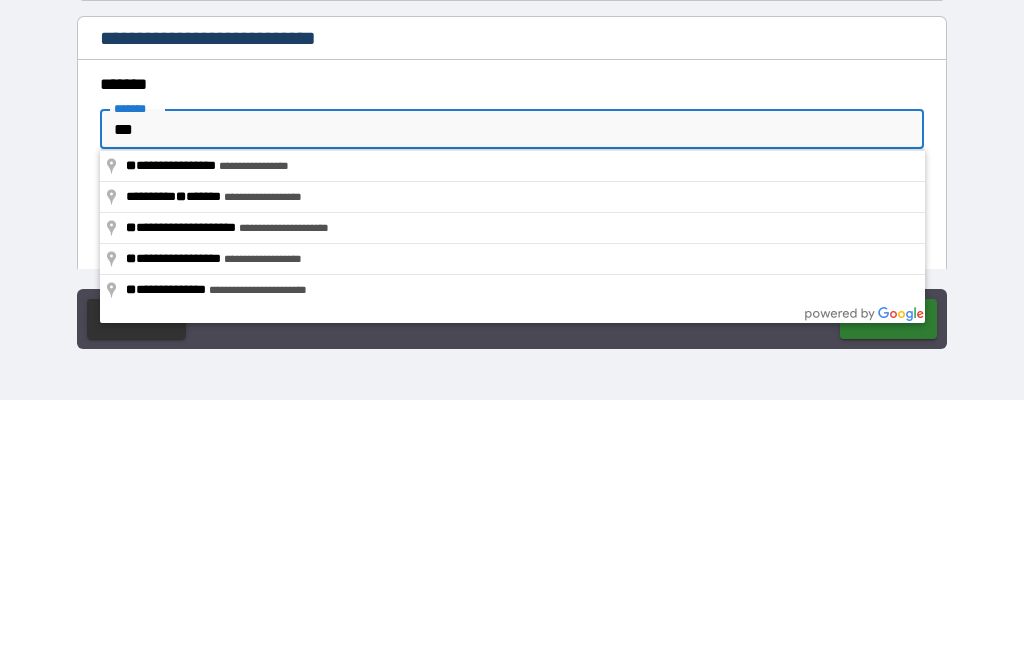type on "*" 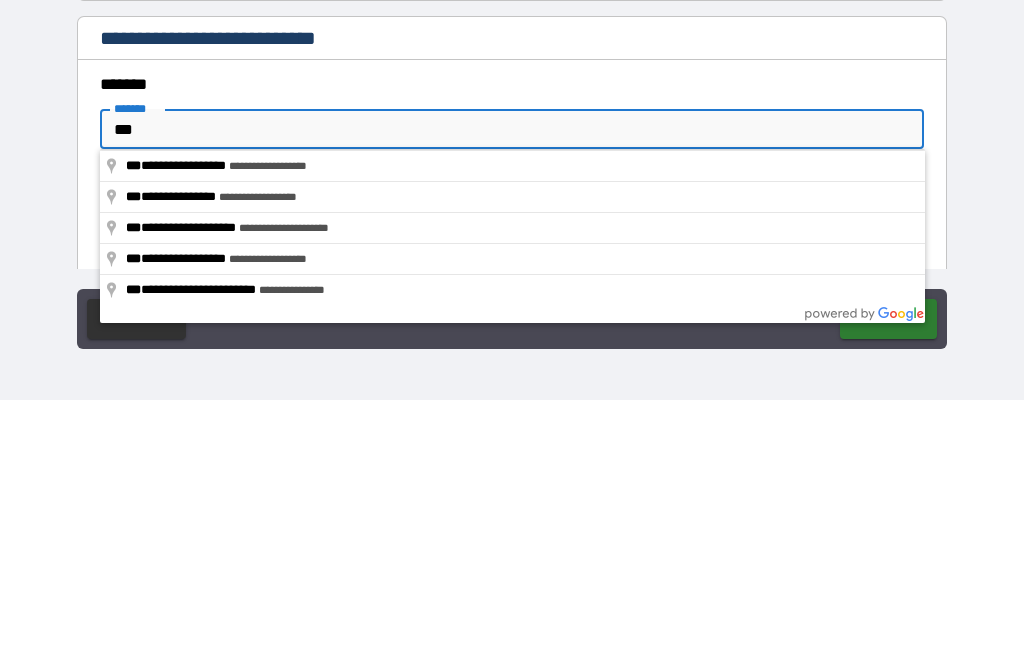 type on "****" 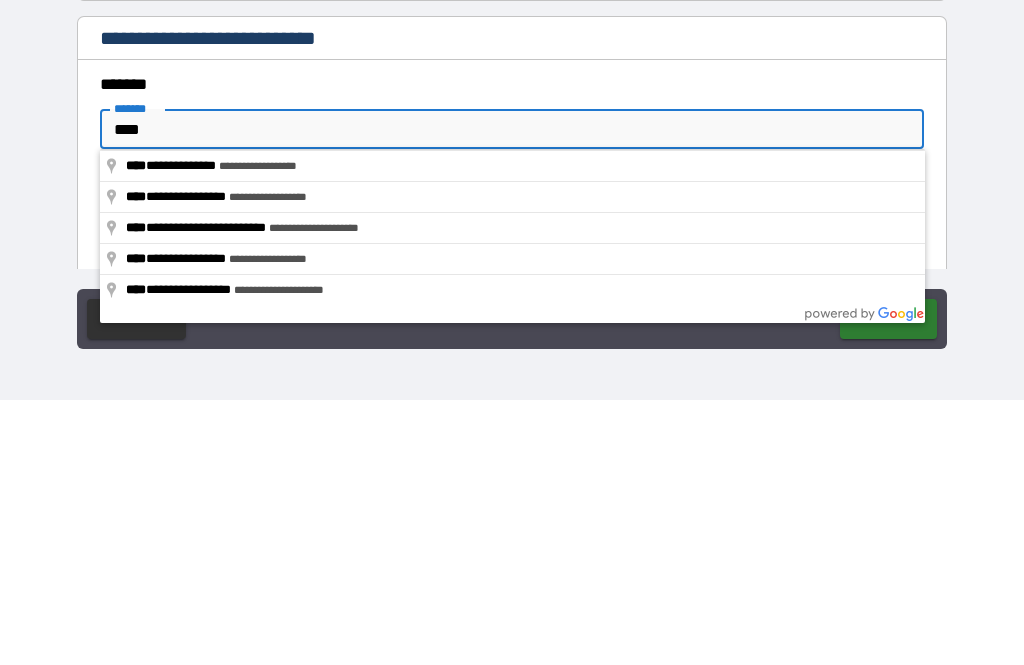 type on "*" 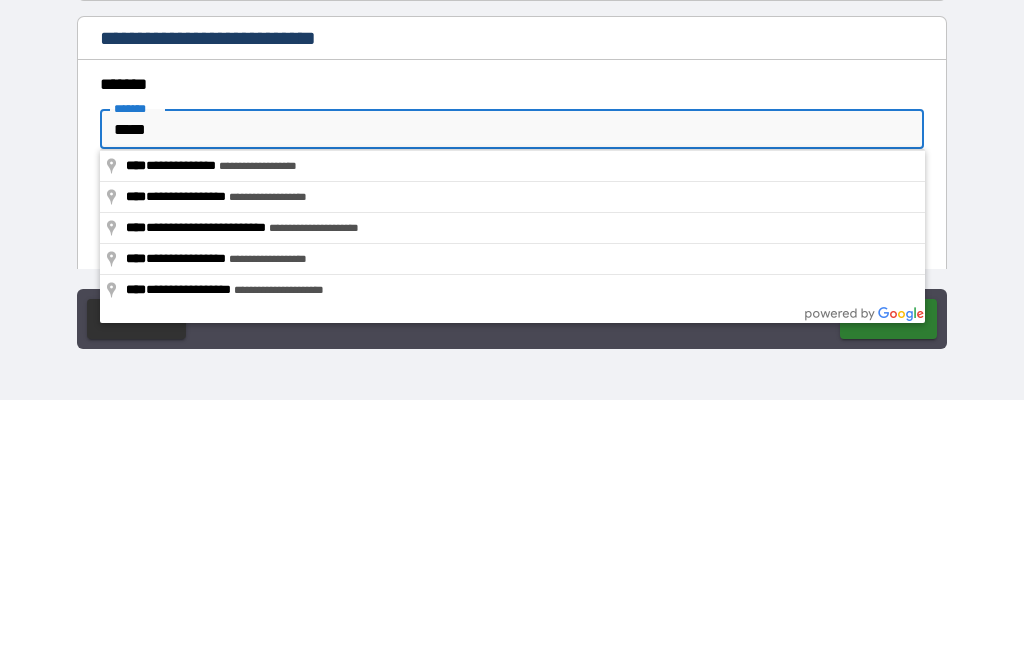 type on "*" 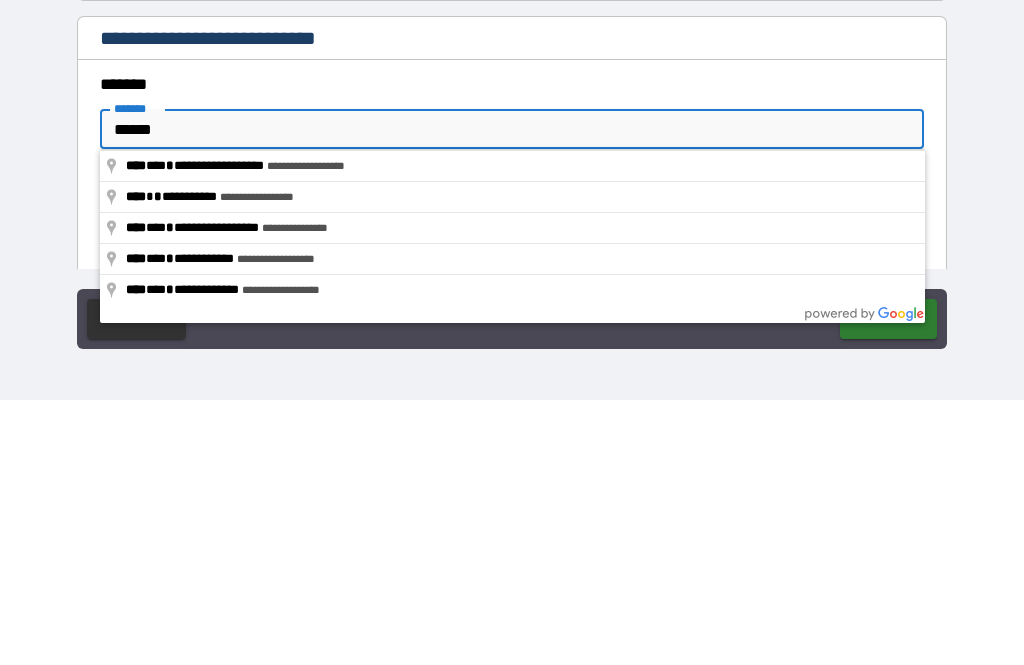 type on "*" 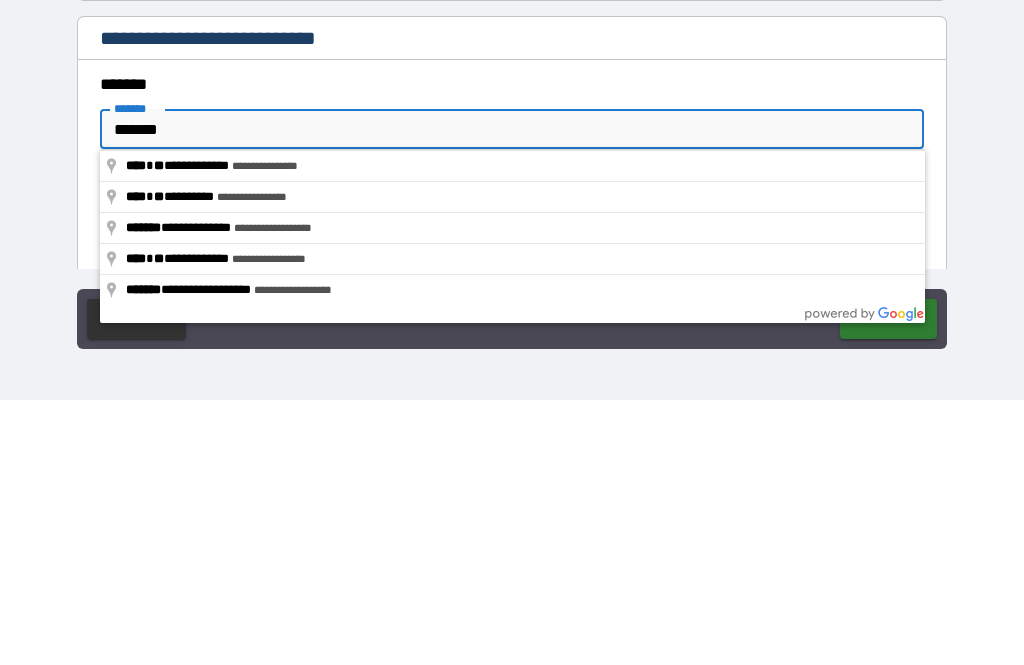 type on "*" 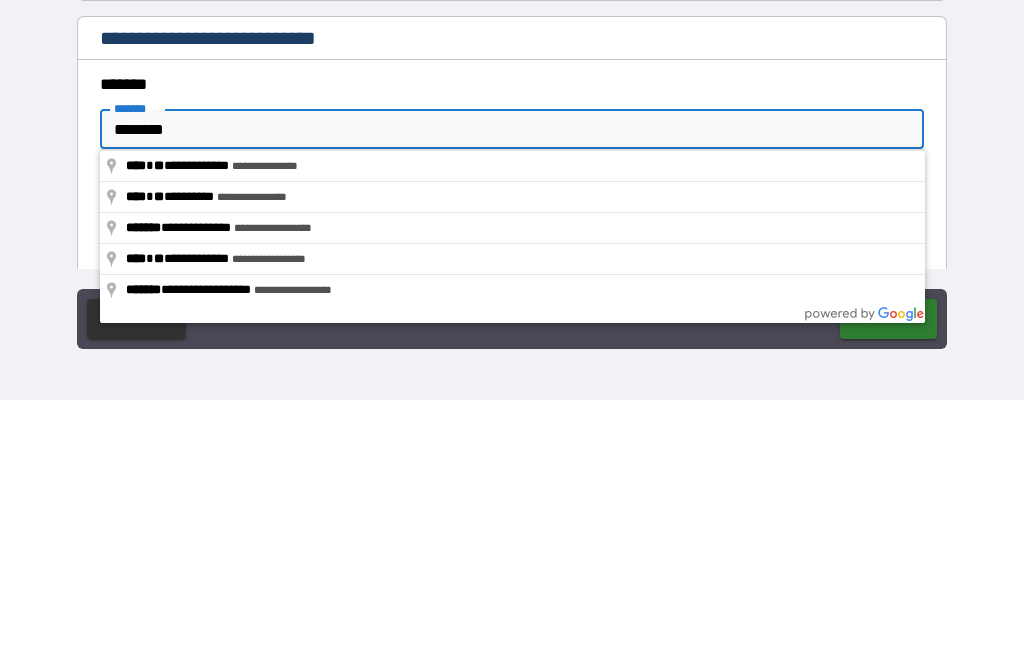 type on "*********" 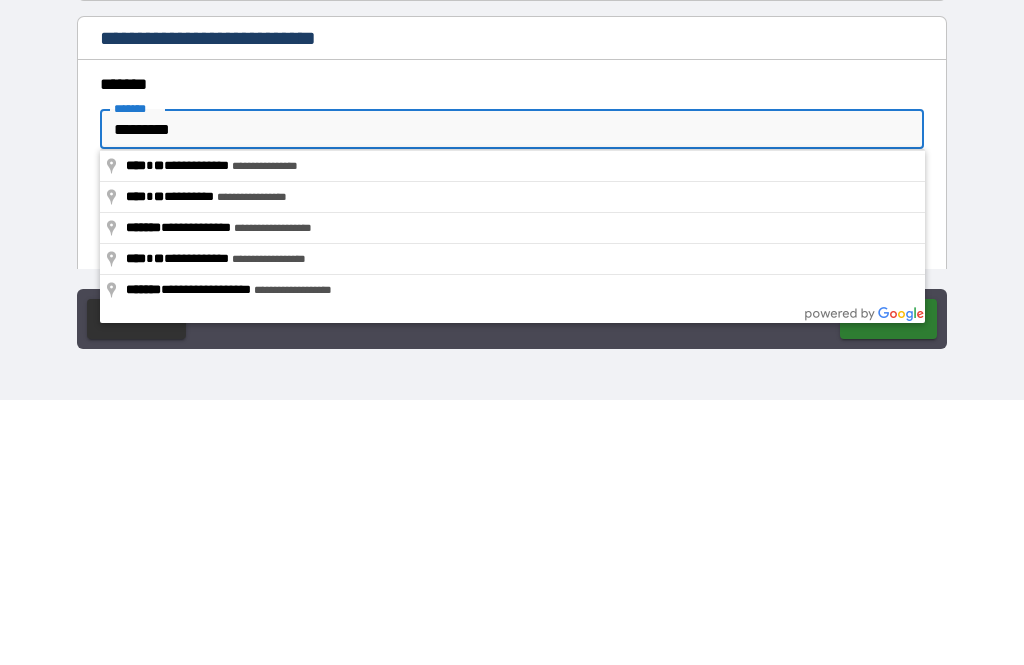 type on "*" 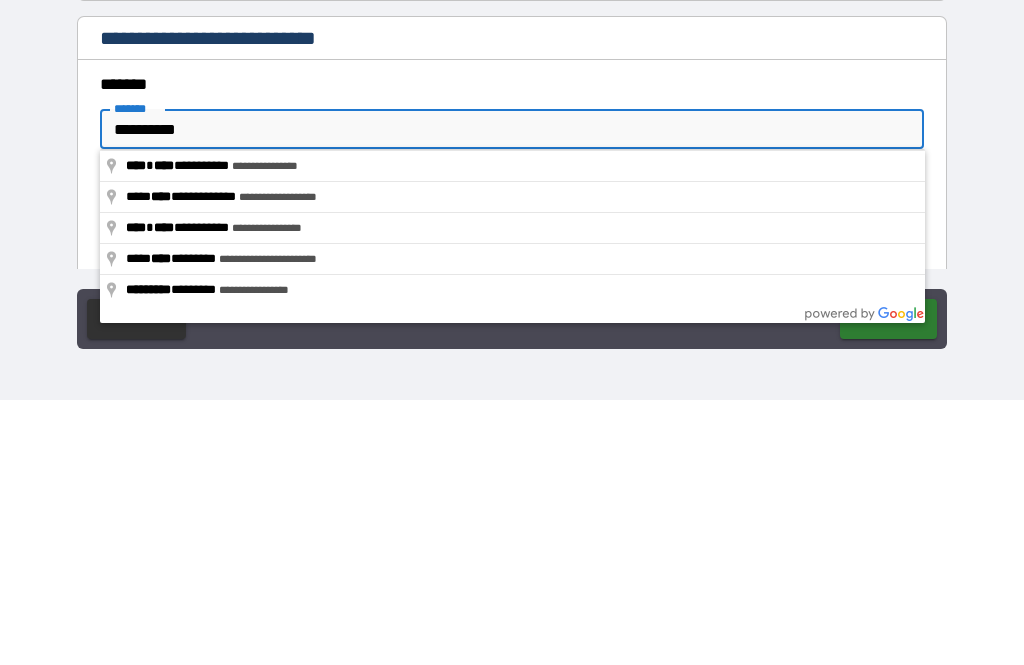 type on "**********" 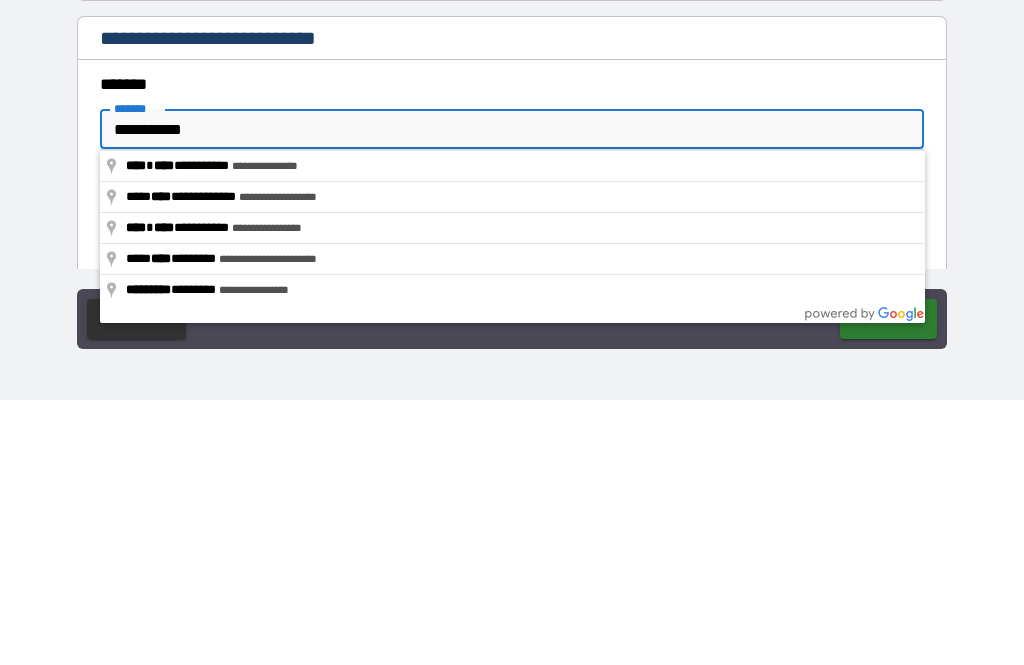 type on "*" 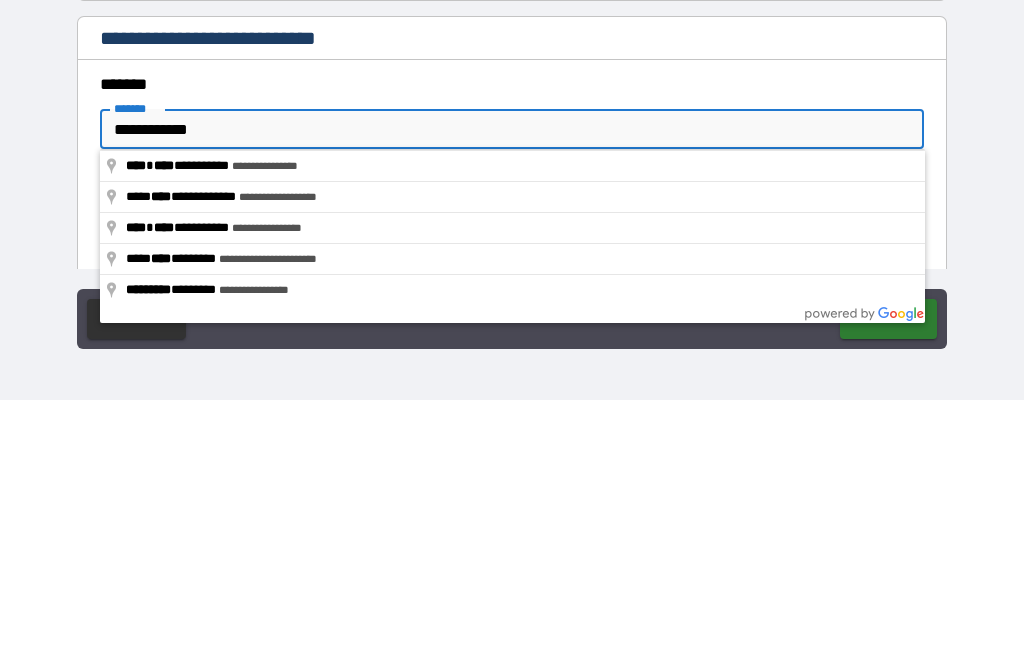 type on "*" 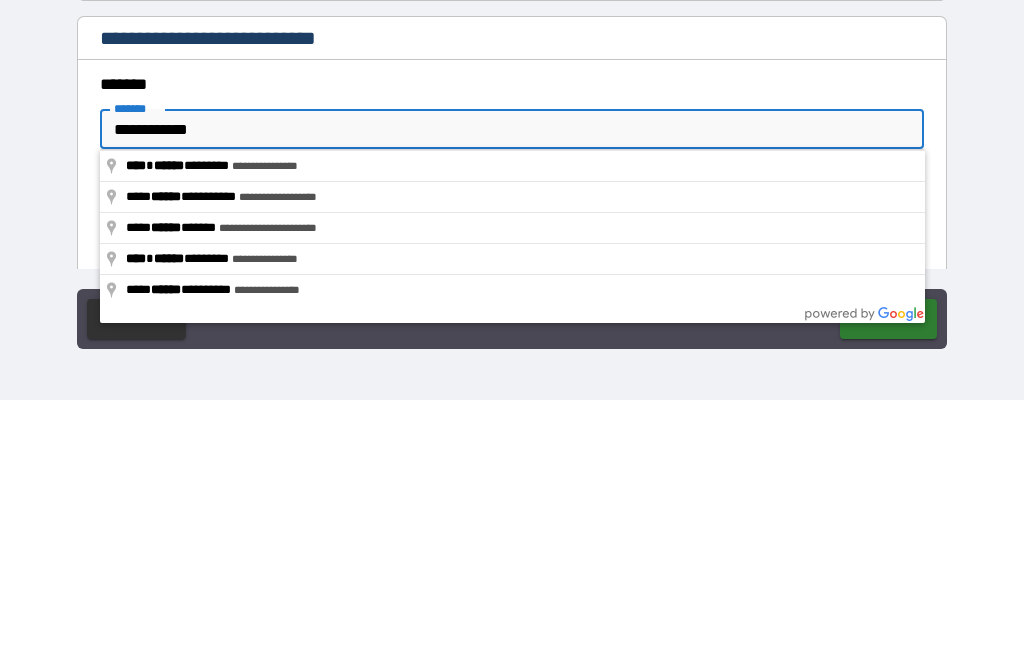type on "**********" 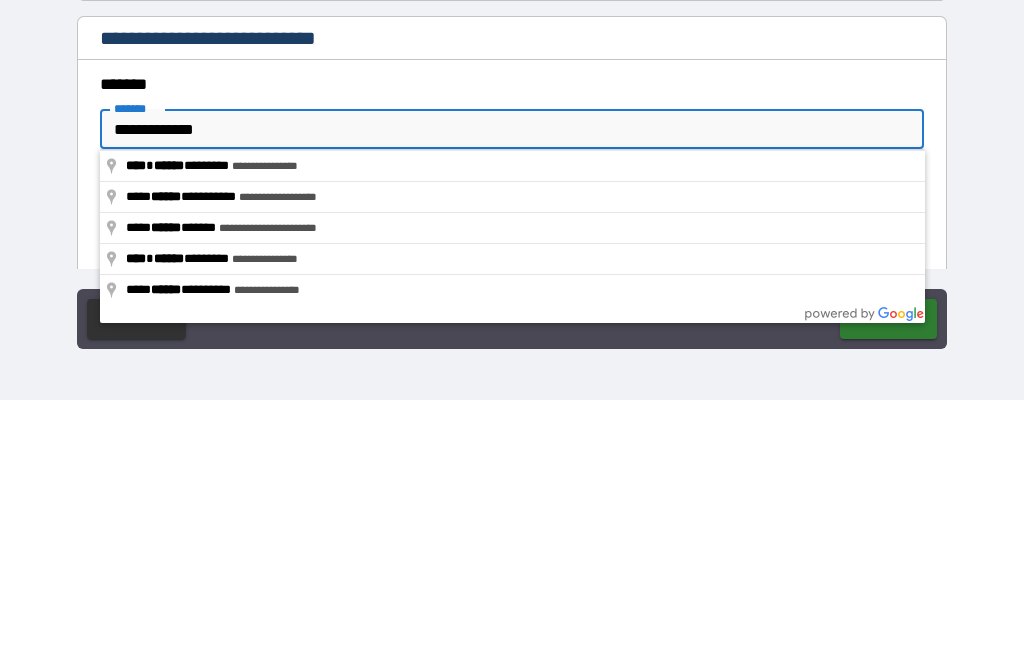 type on "*" 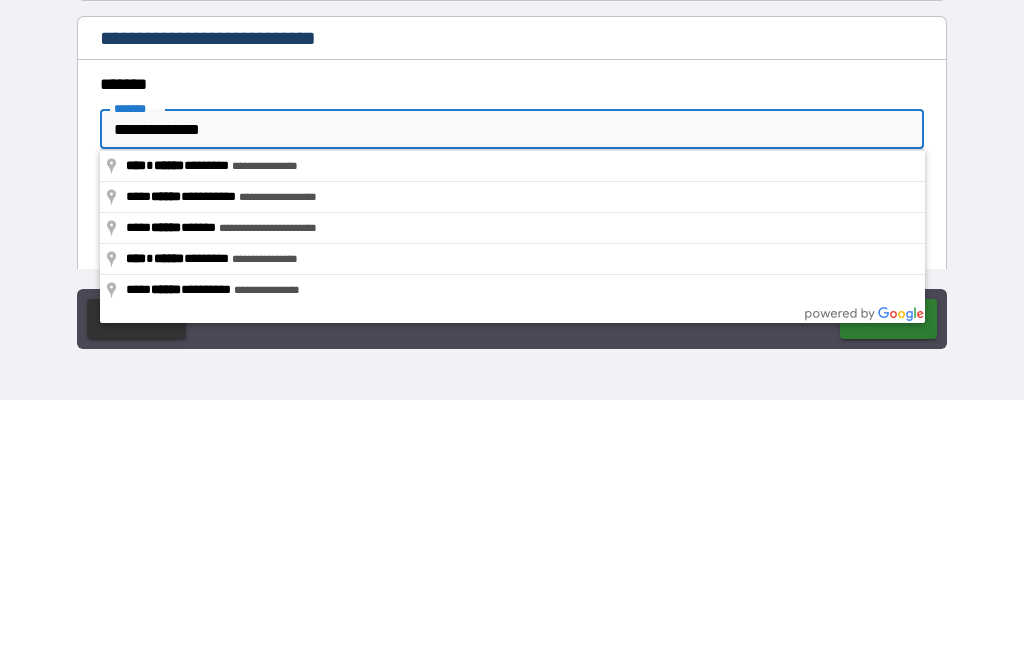 type on "*" 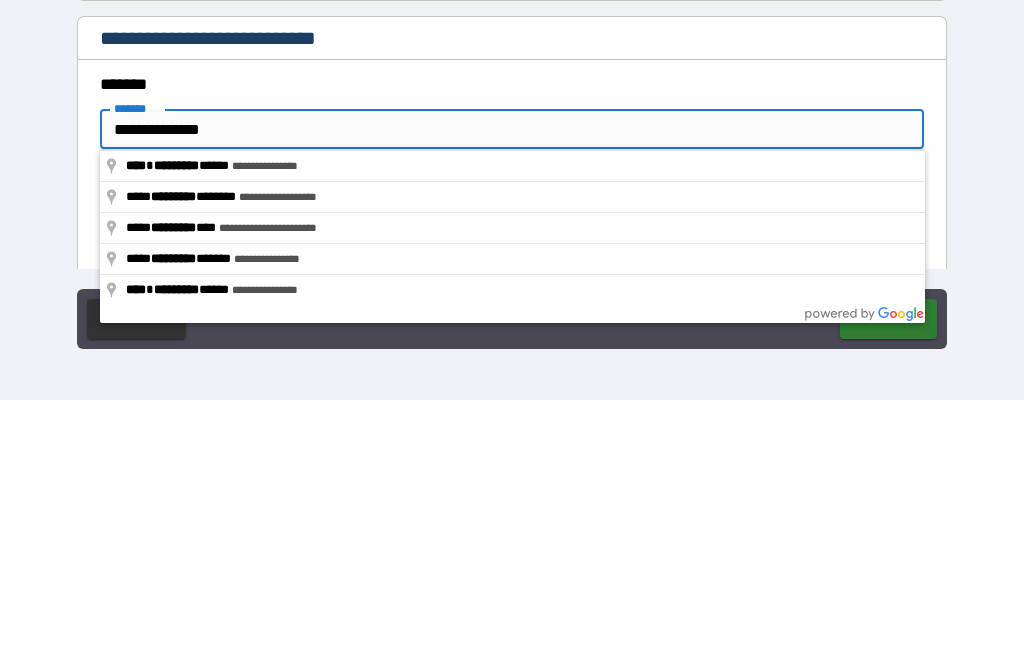 type on "**********" 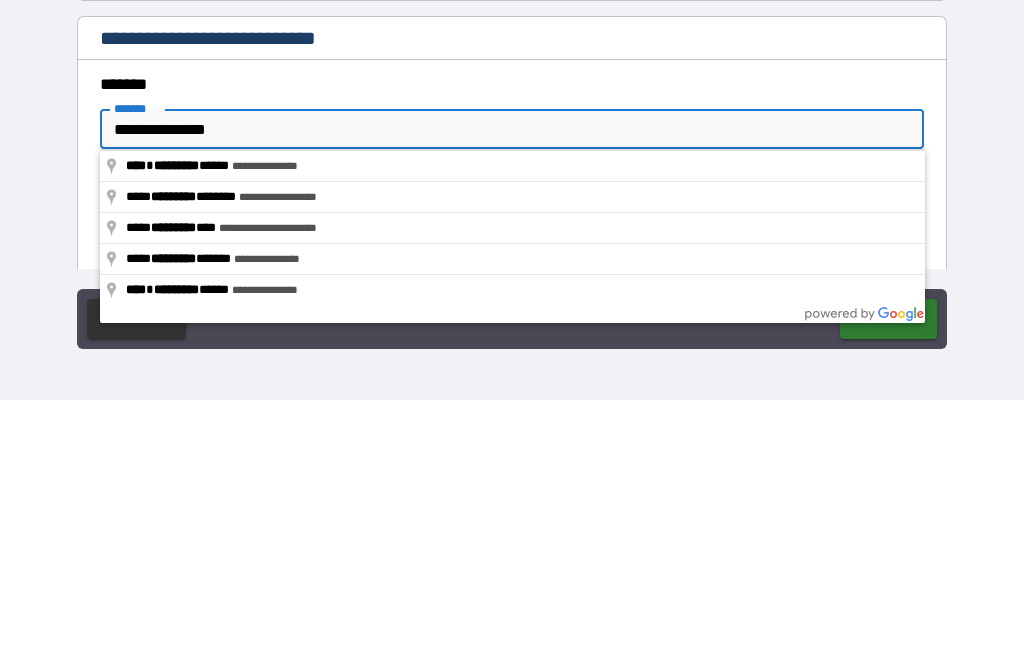 type on "*" 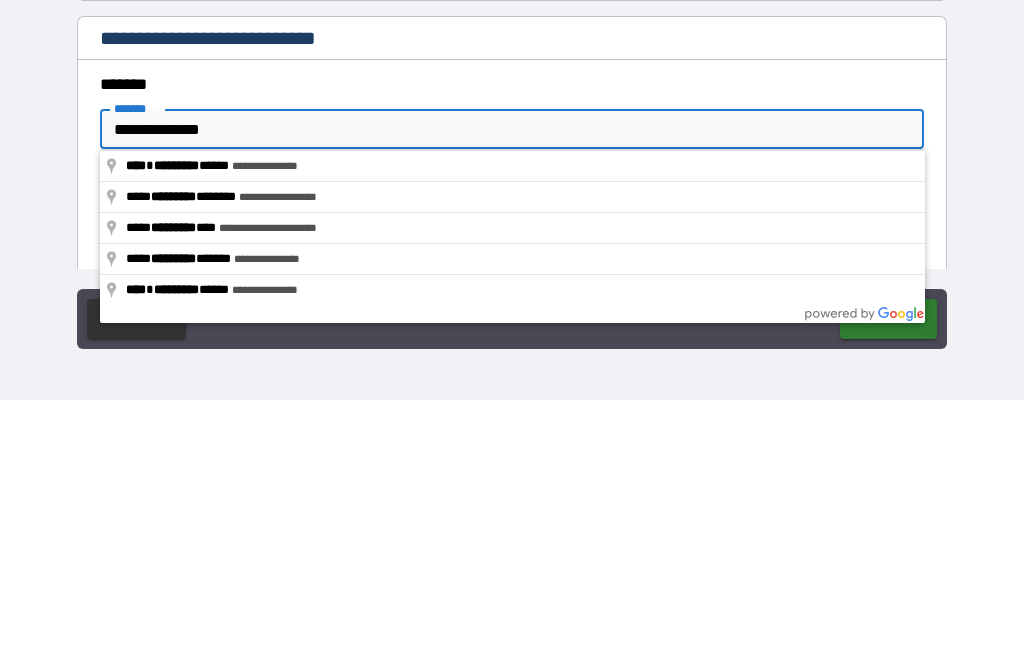 type on "*" 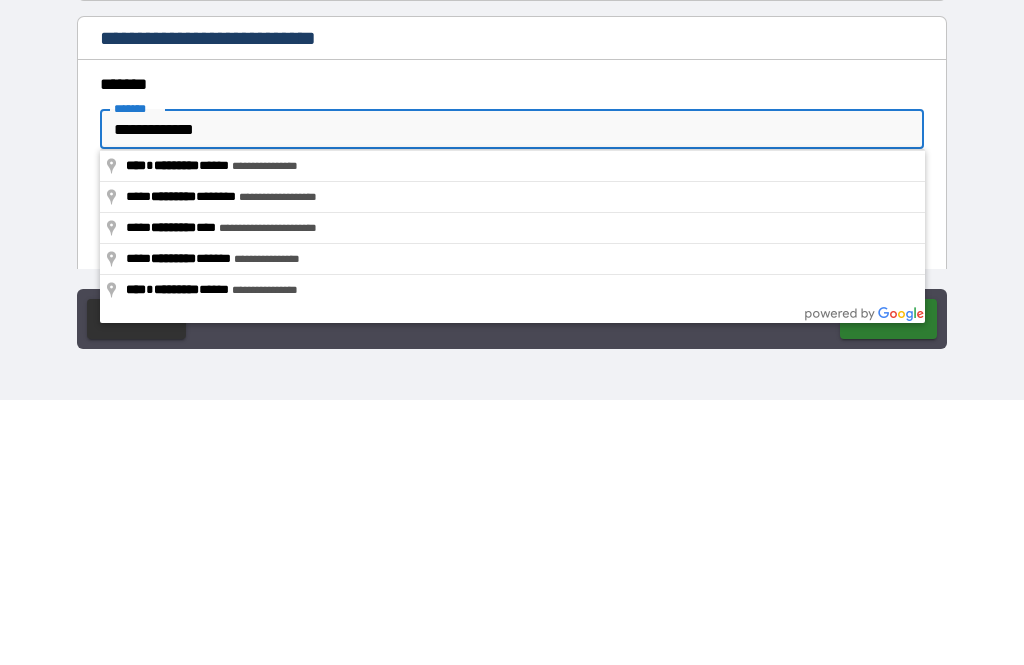 type on "*" 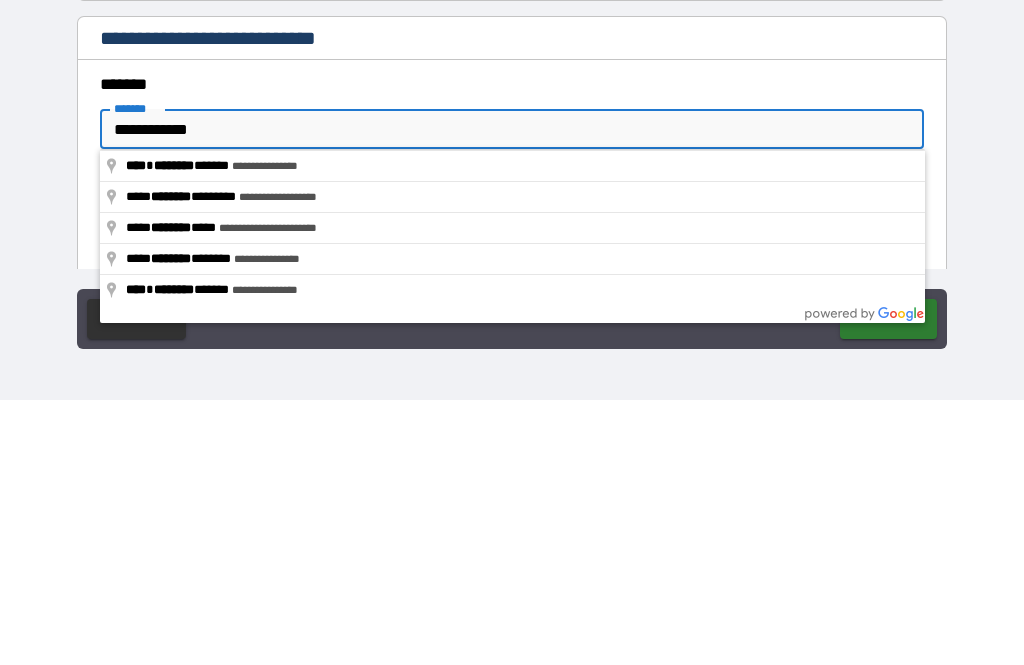 type on "**********" 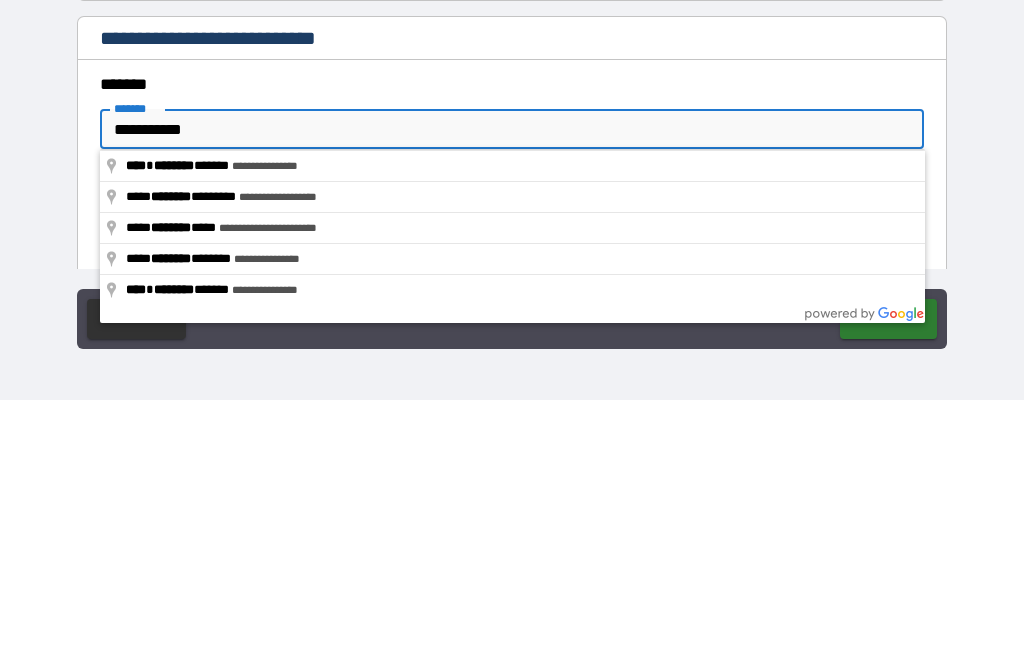 type on "*" 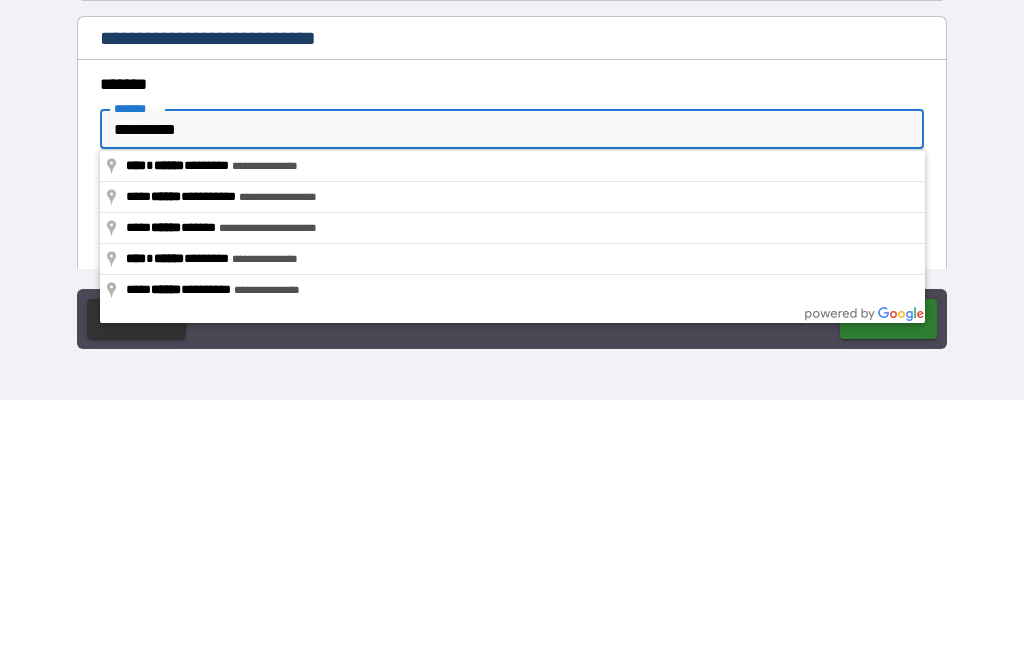 type on "*" 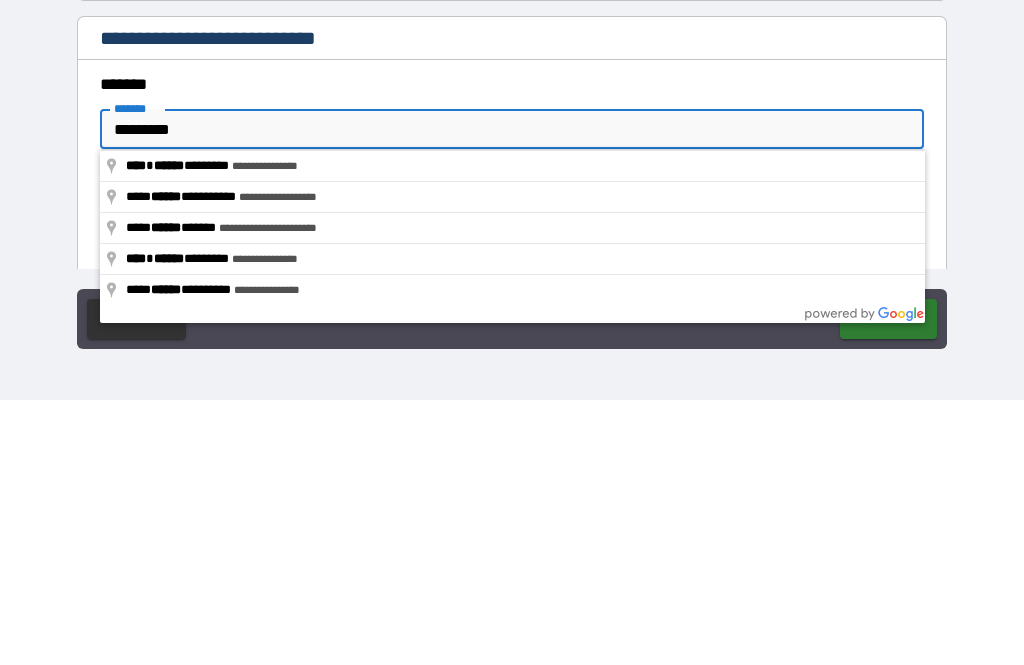 type on "*" 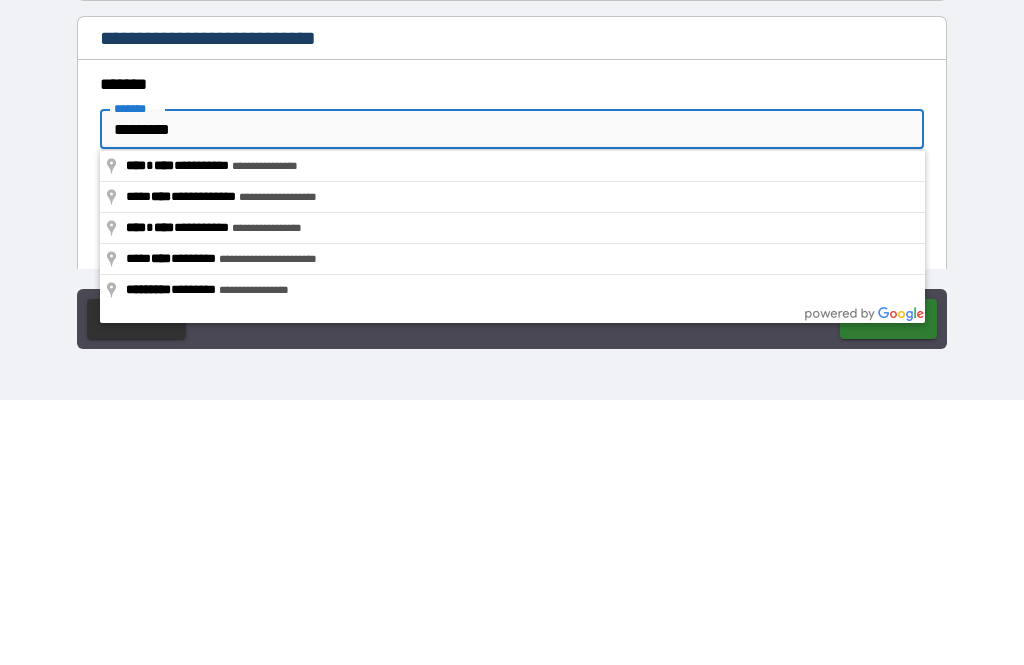 type on "********" 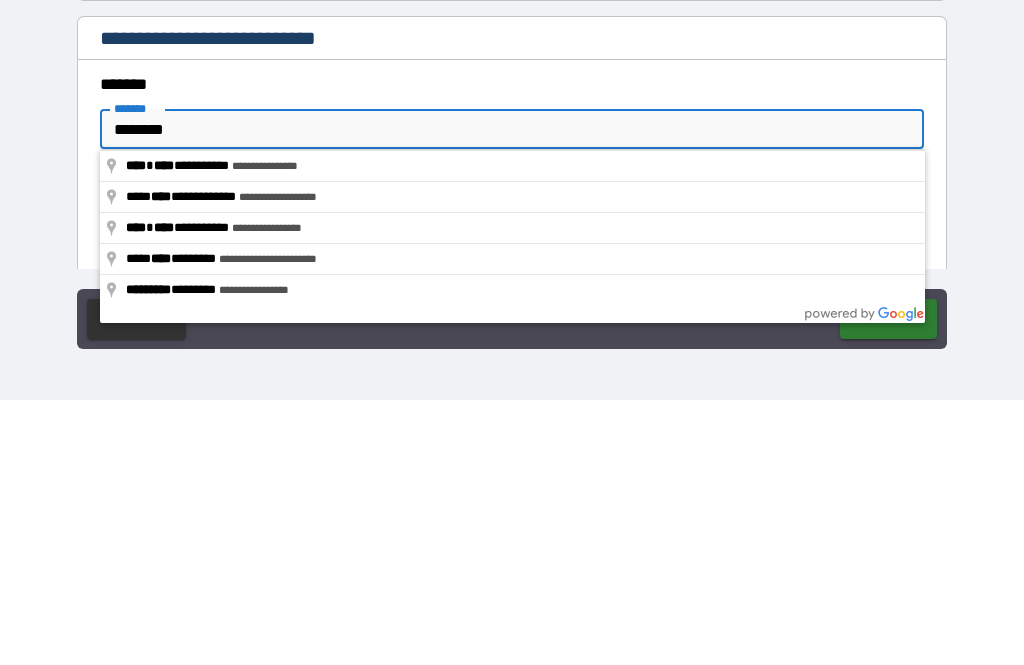 type on "*" 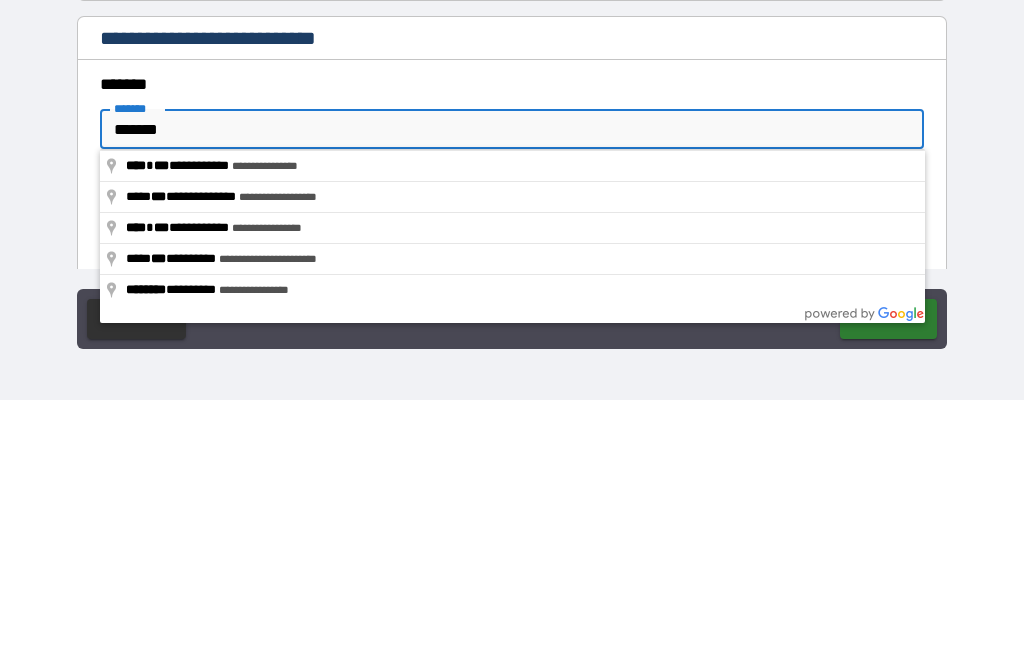 type on "******" 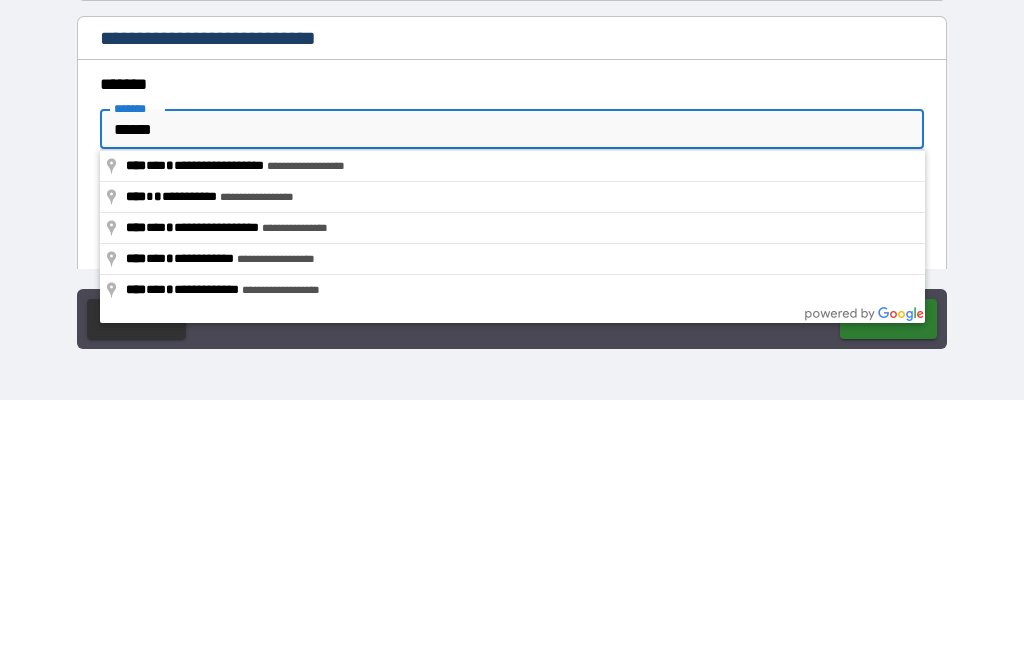 type on "****" 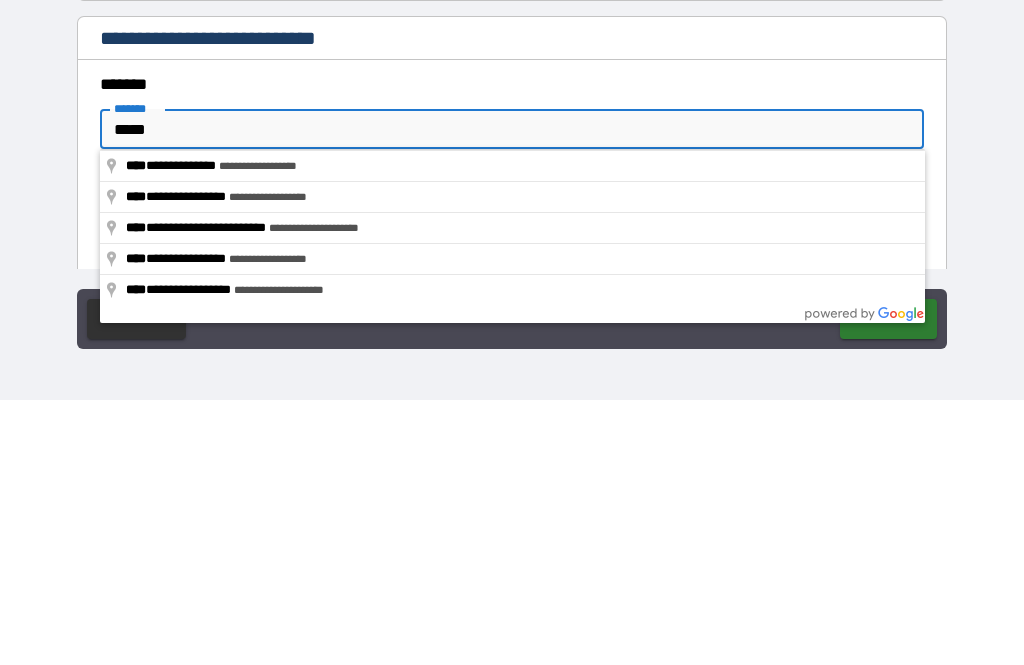 type on "*" 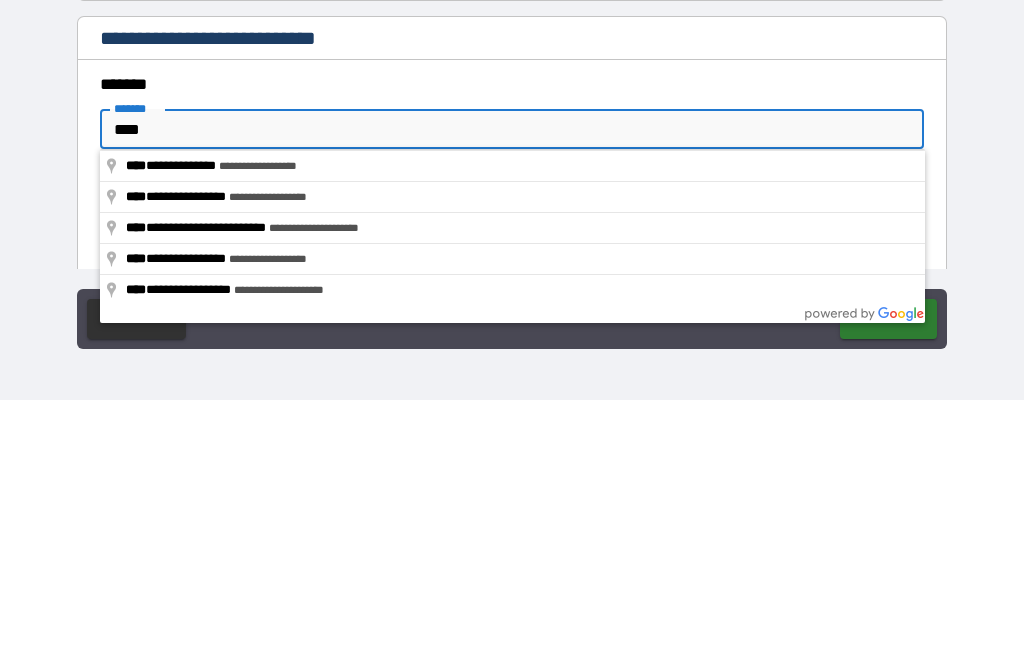 type on "***" 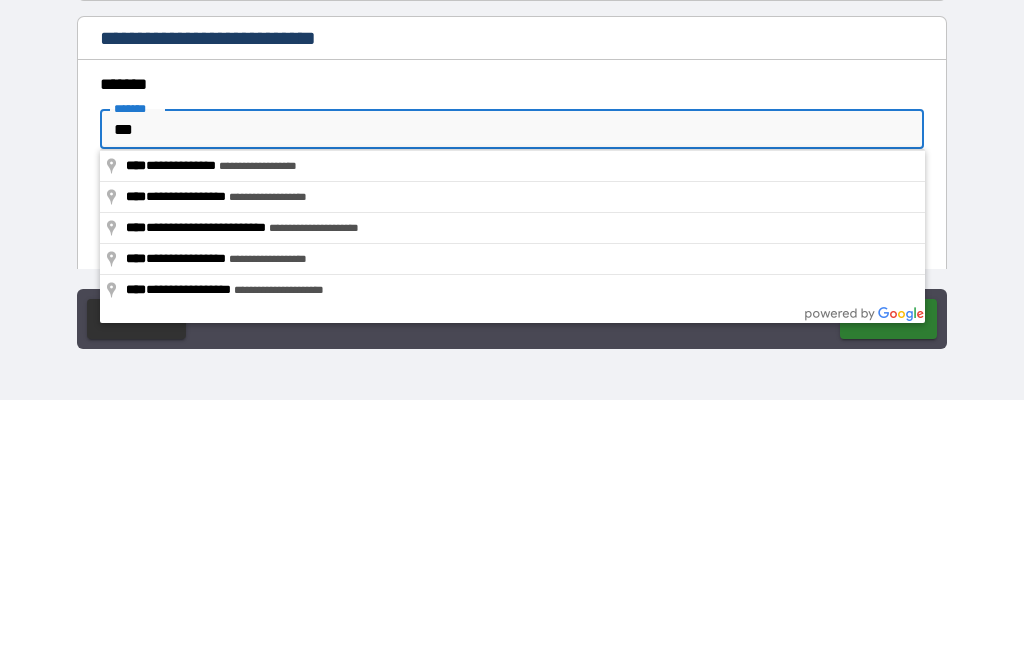 type on "*" 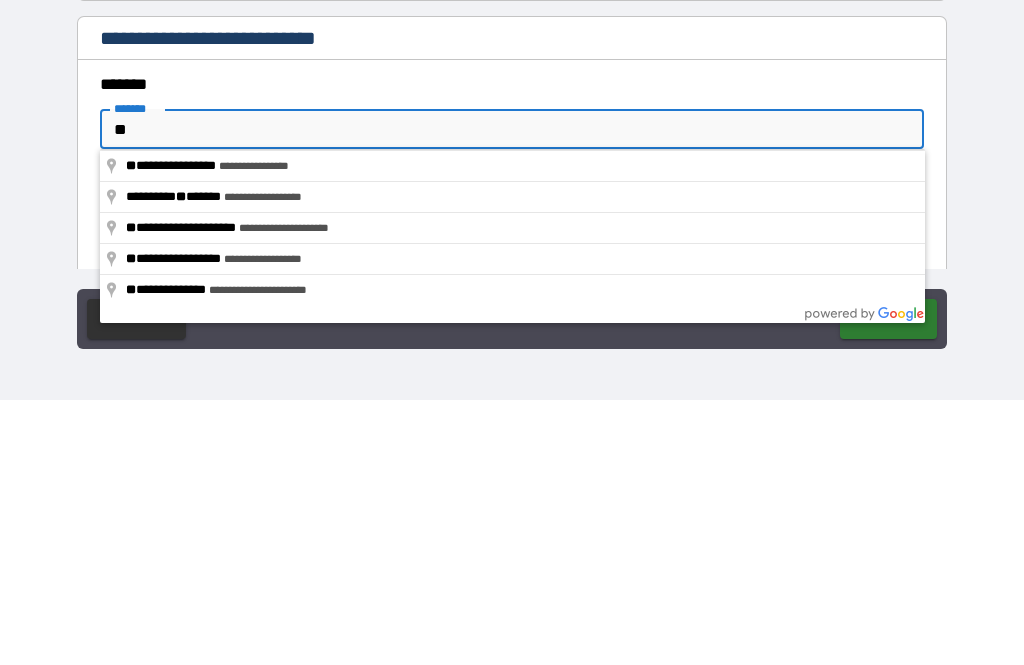 type on "*" 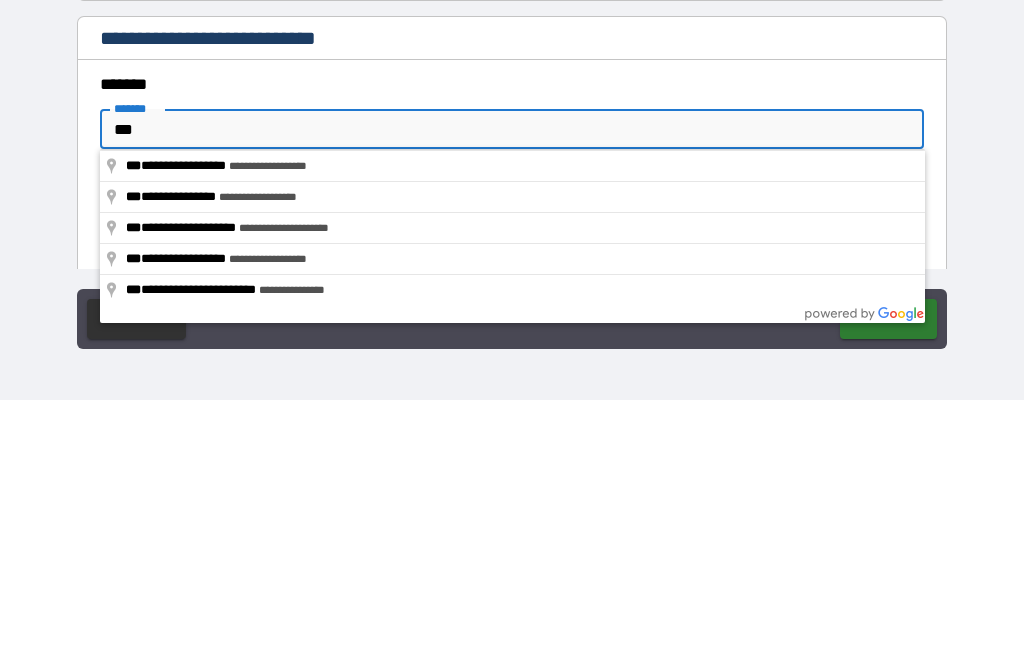 type on "*" 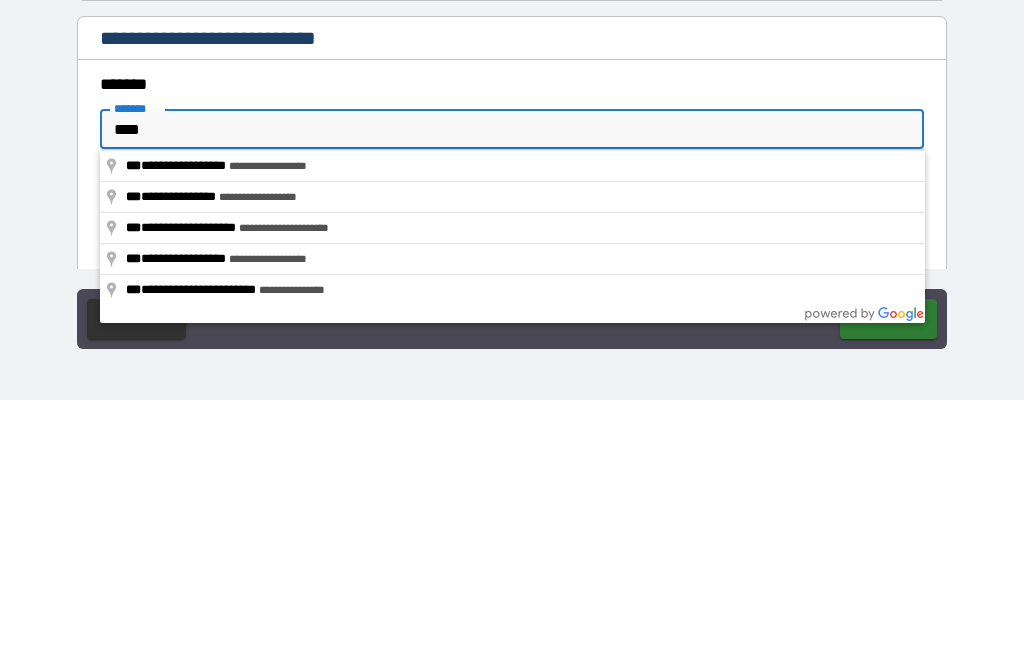 type on "*" 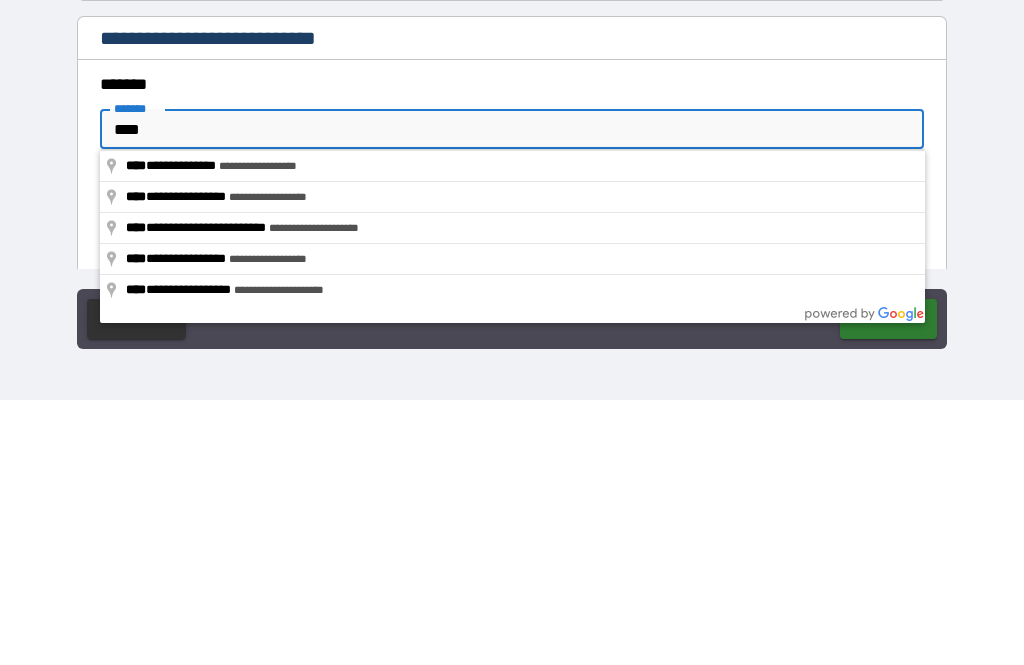 type on "****" 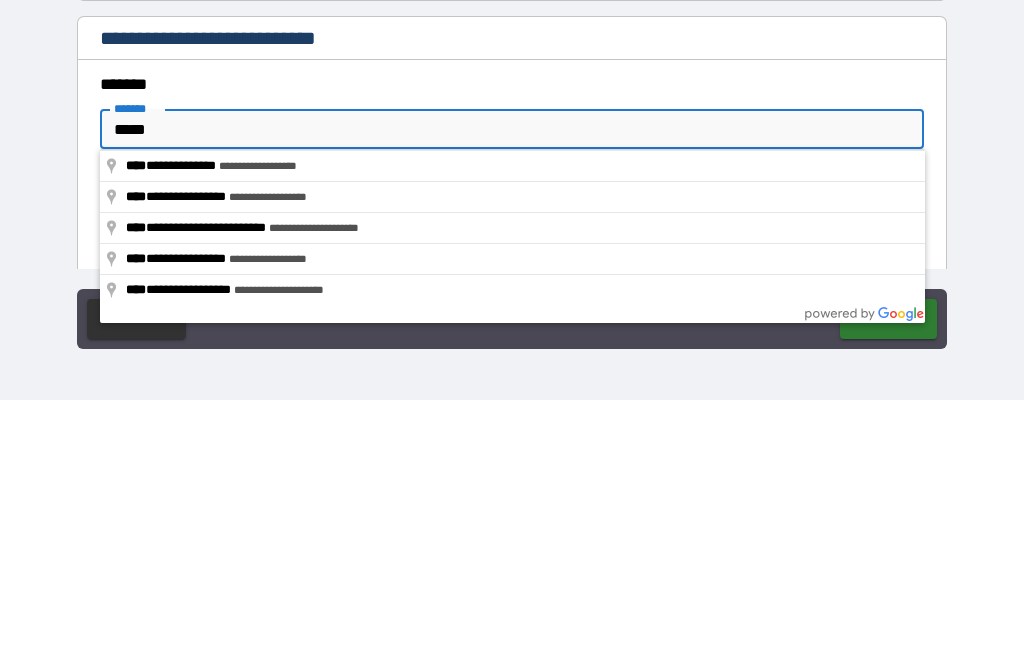 type on "*" 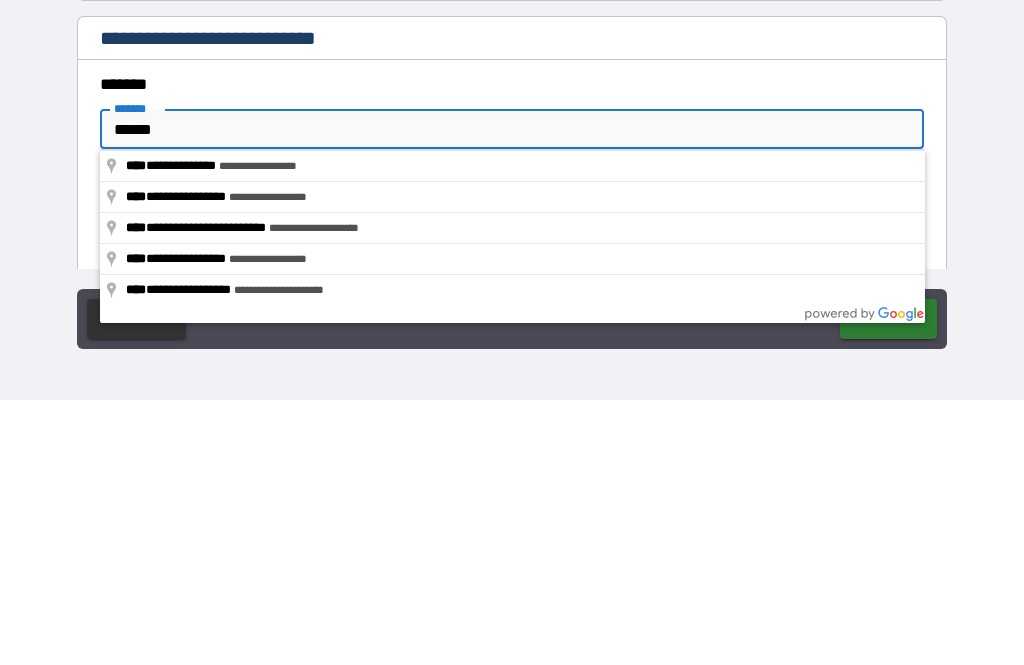 type on "*" 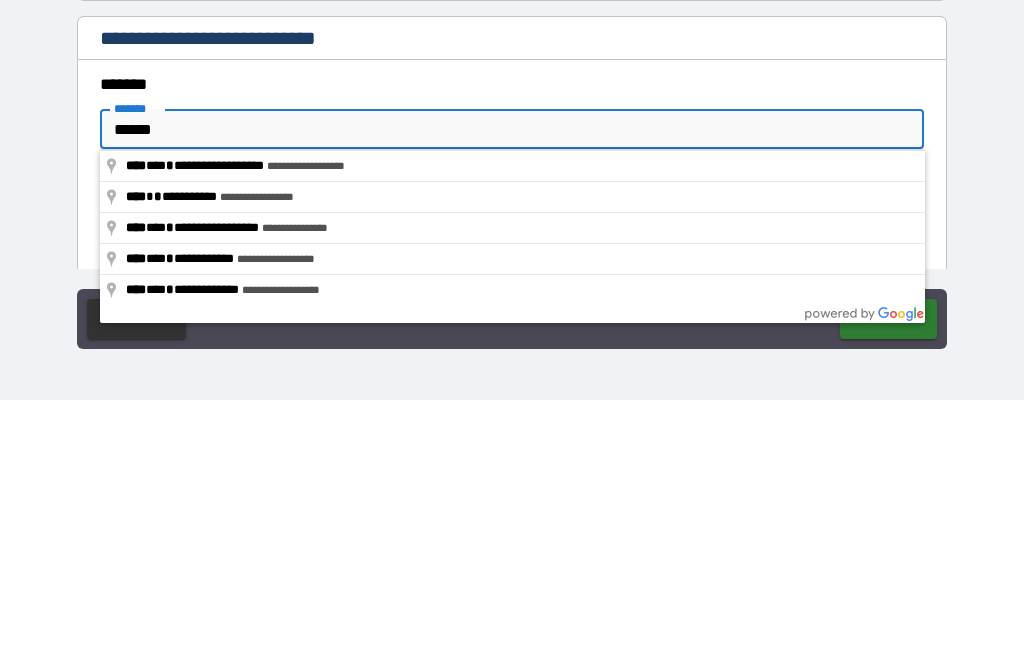type on "*******" 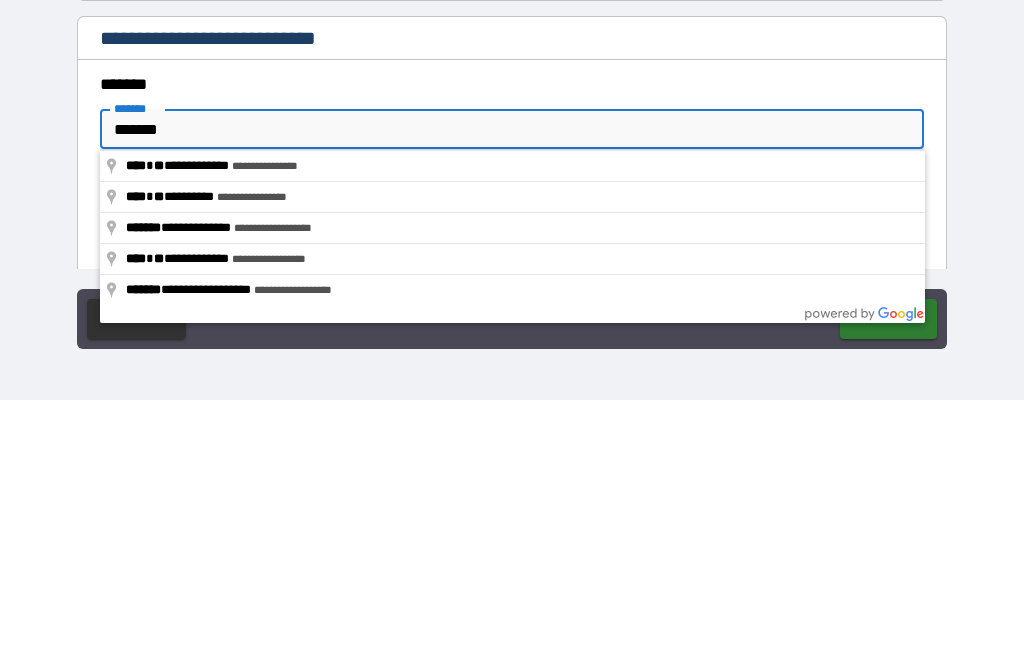 type on "*" 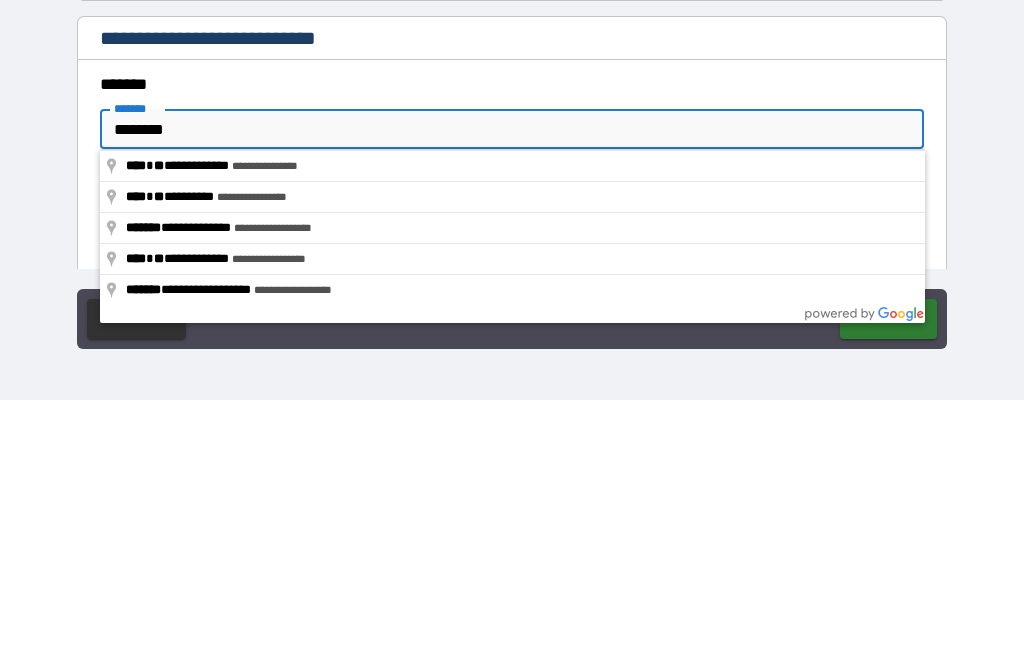 type on "*********" 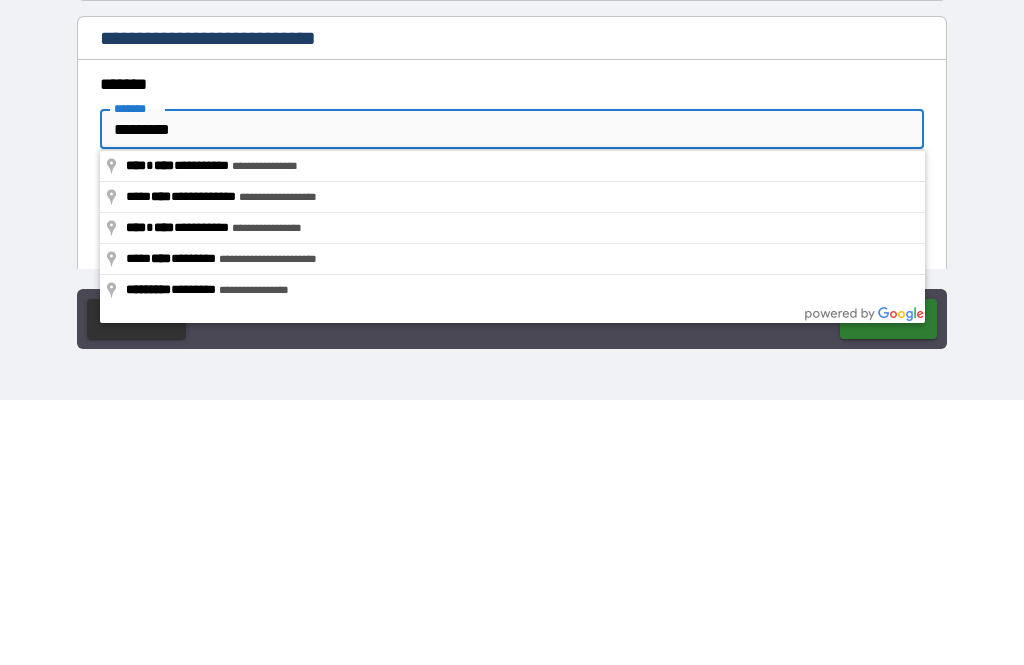 type on "*" 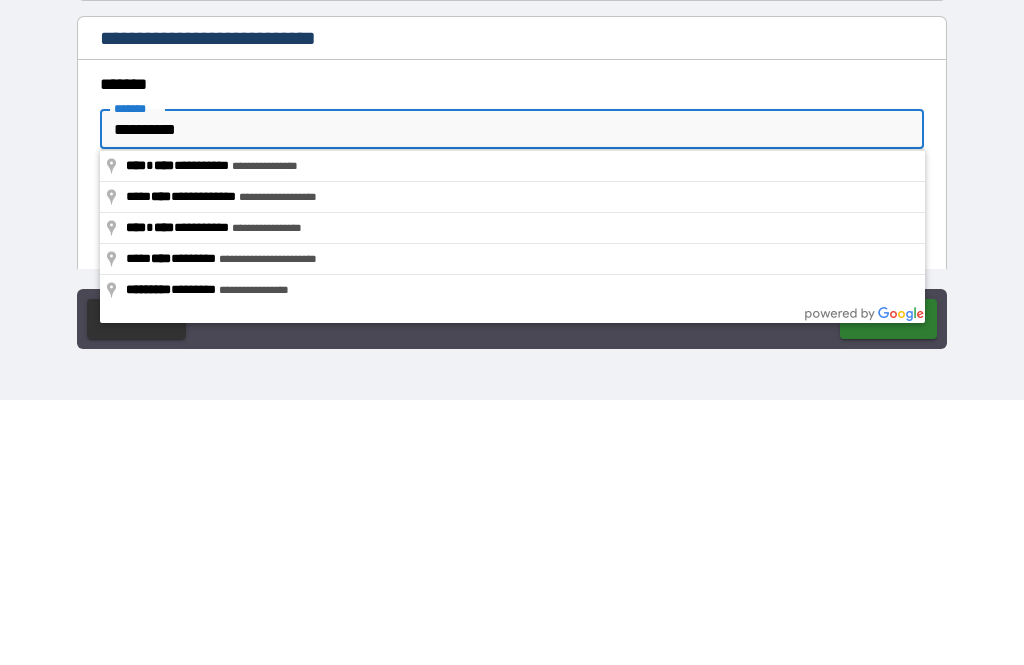 type on "**********" 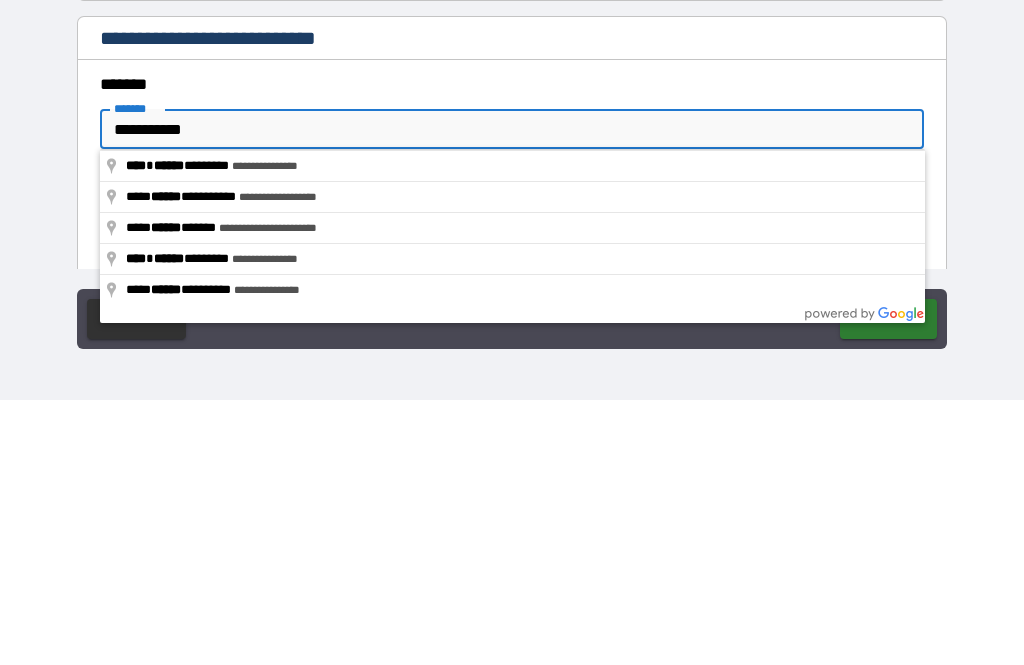 type on "*" 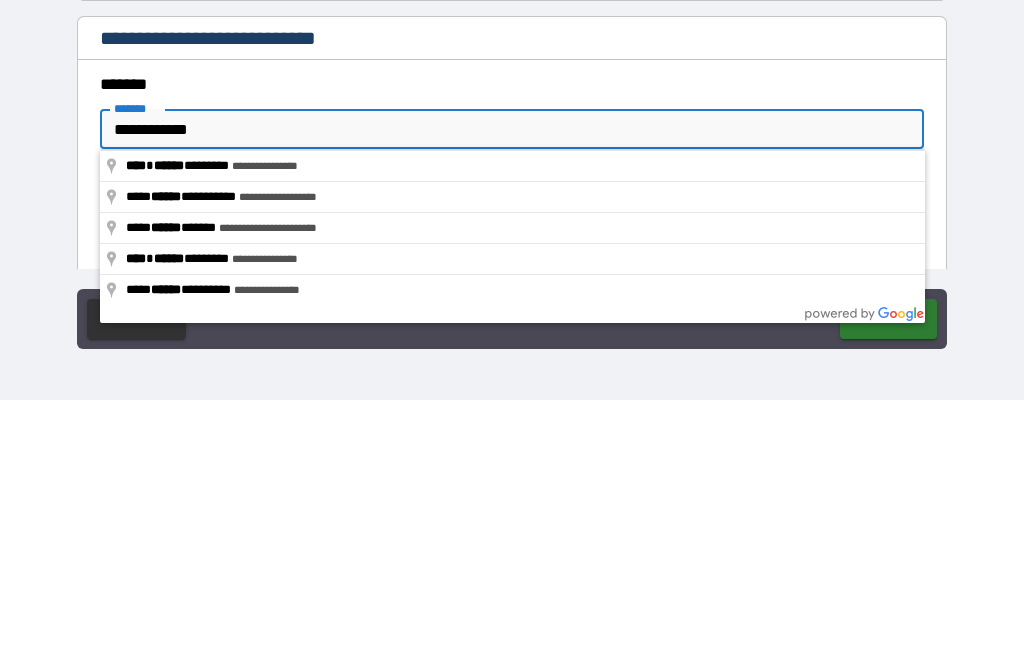 type on "*" 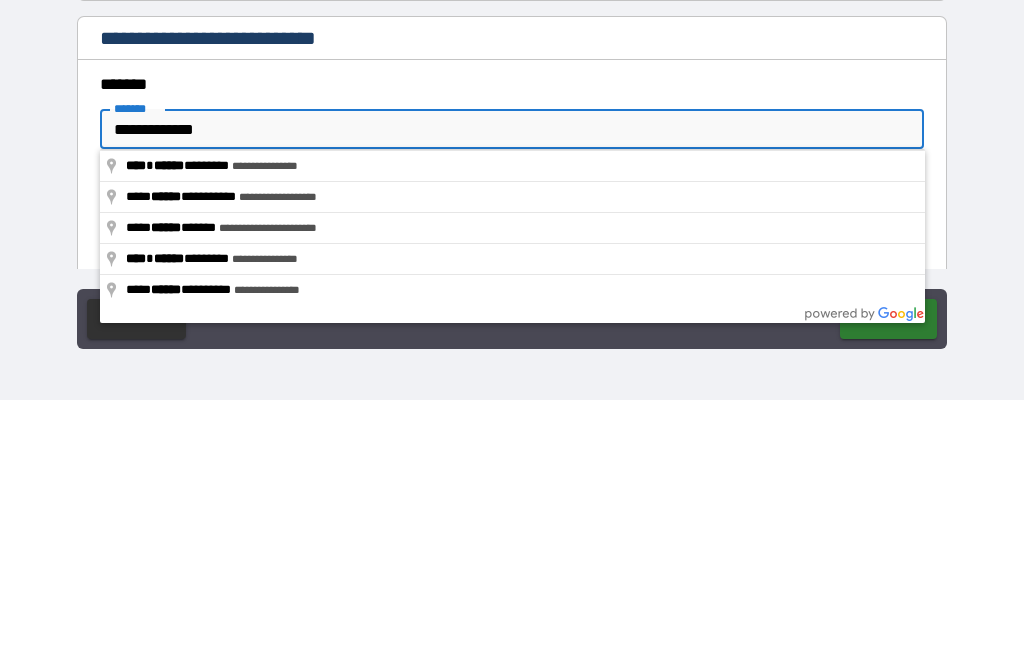 type on "**********" 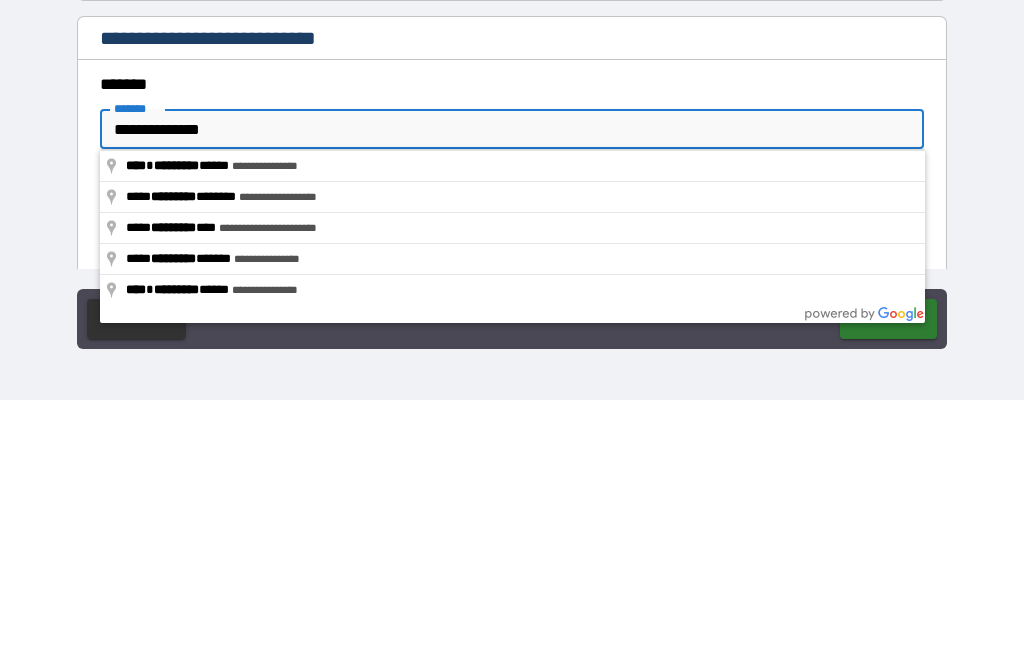type on "*" 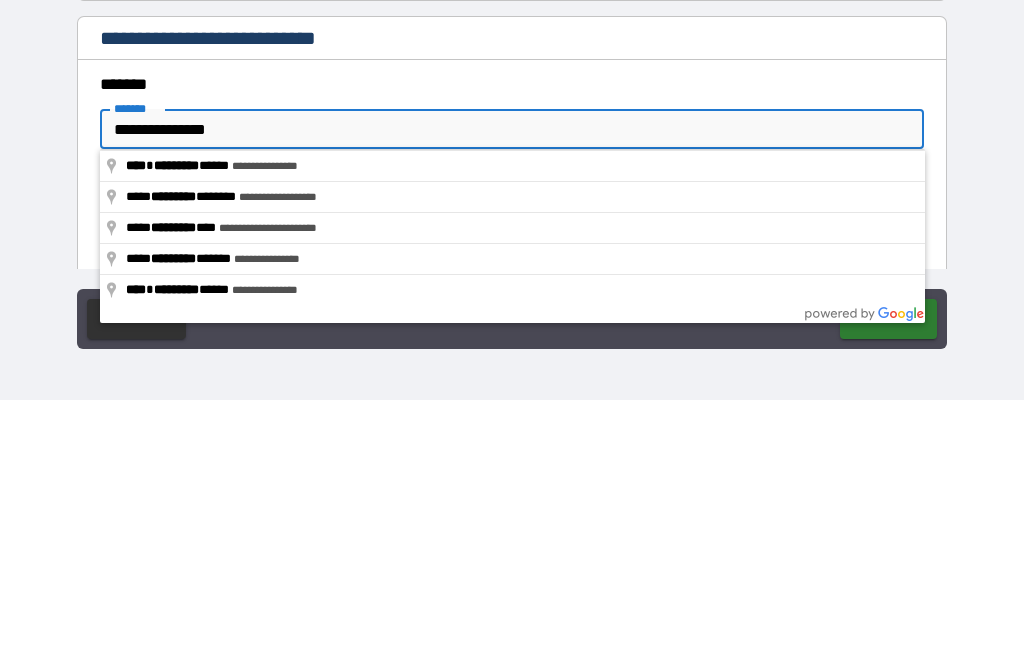 type on "*" 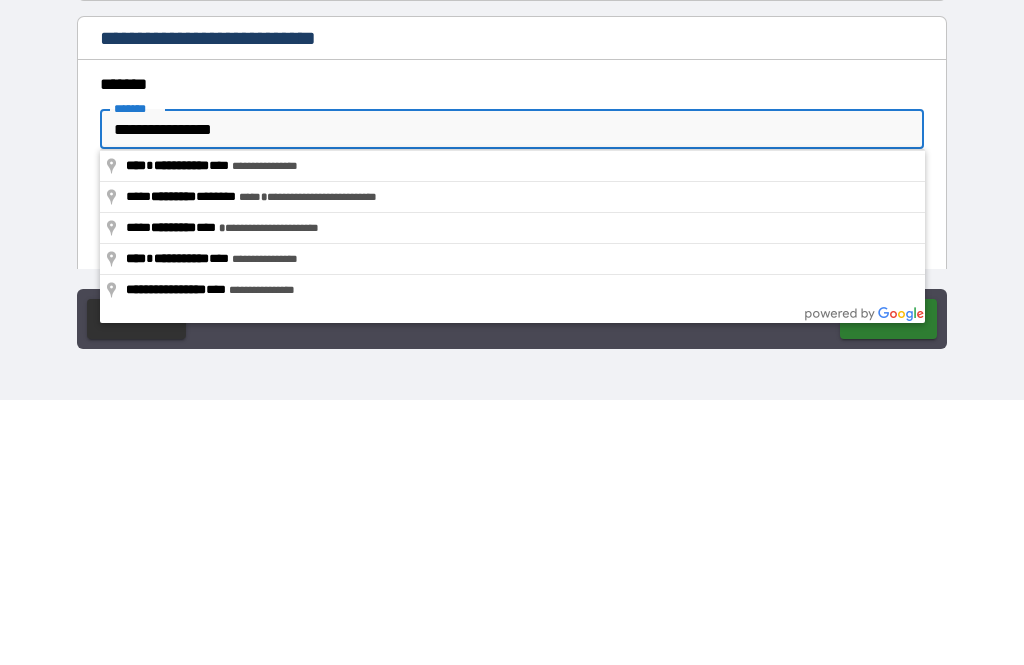 type on "*" 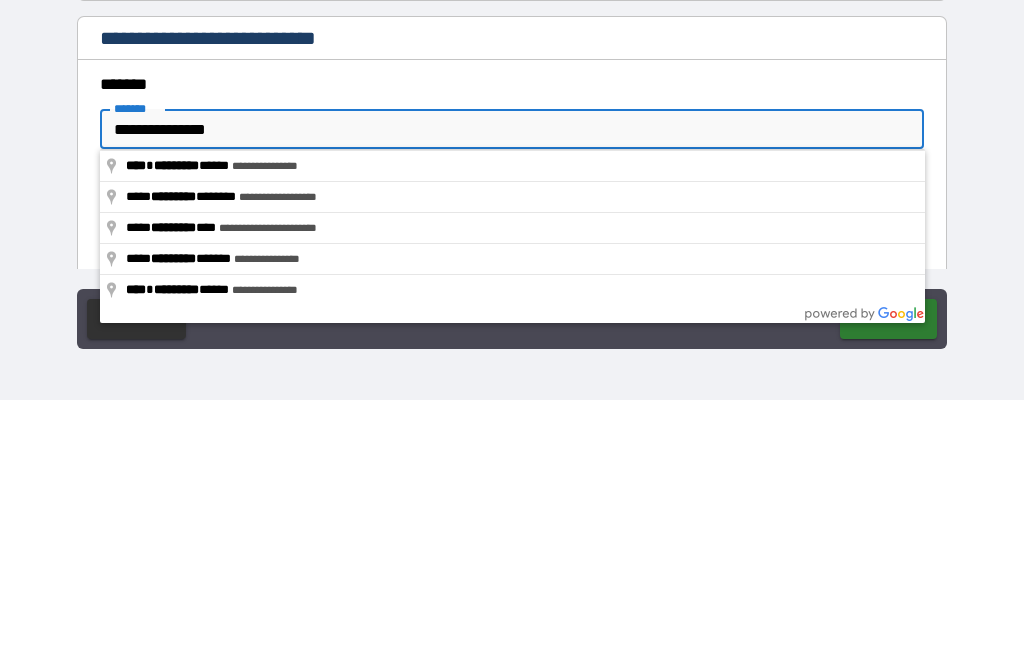 type on "*" 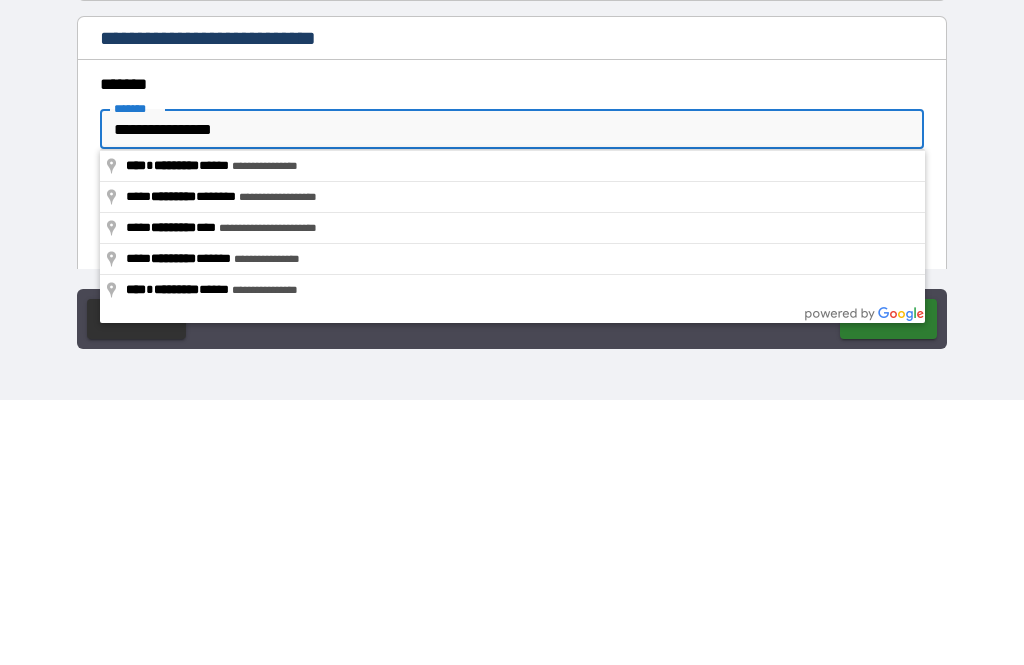 type on "*" 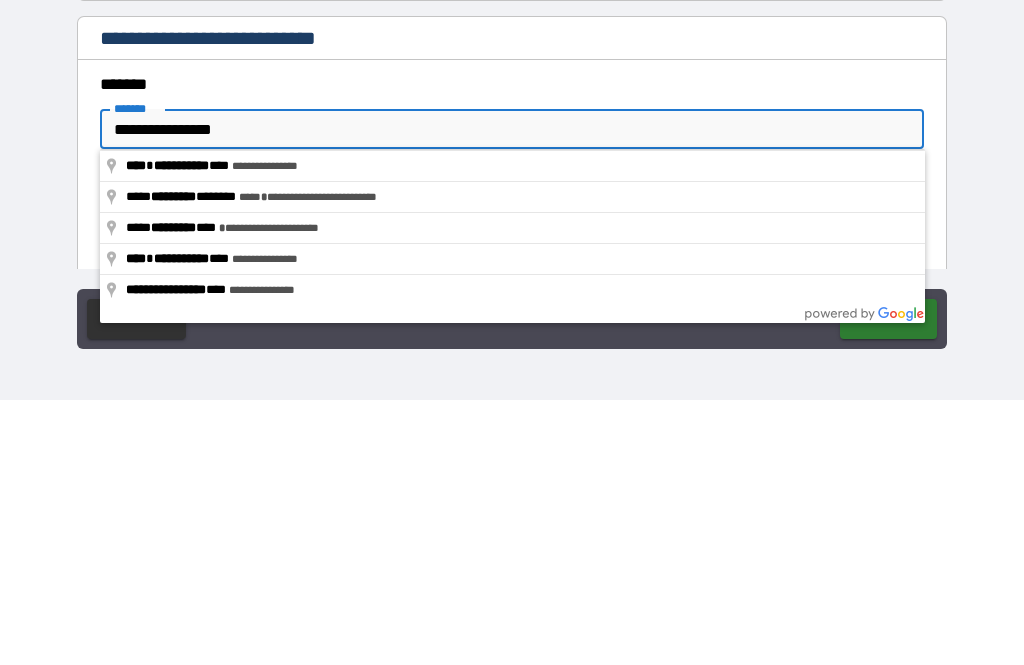 type on "**********" 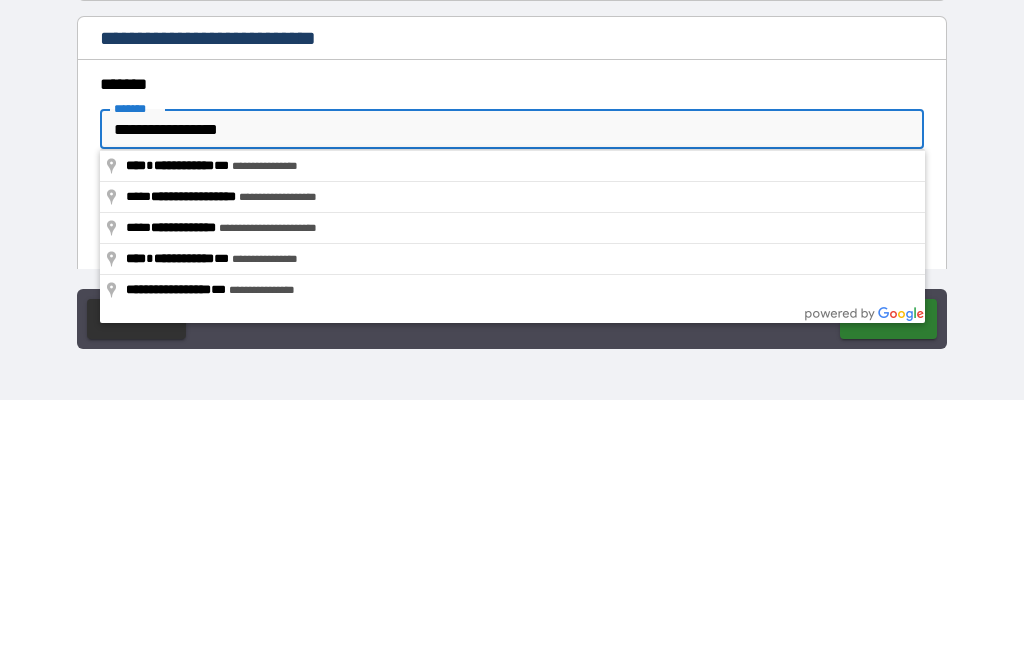 type on "*" 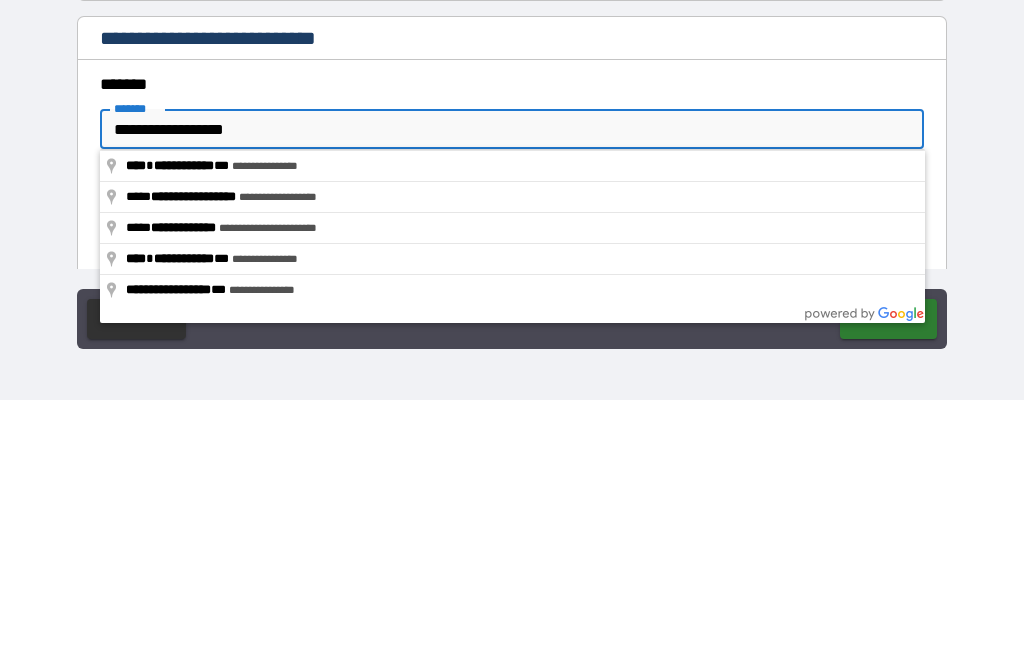 type on "*" 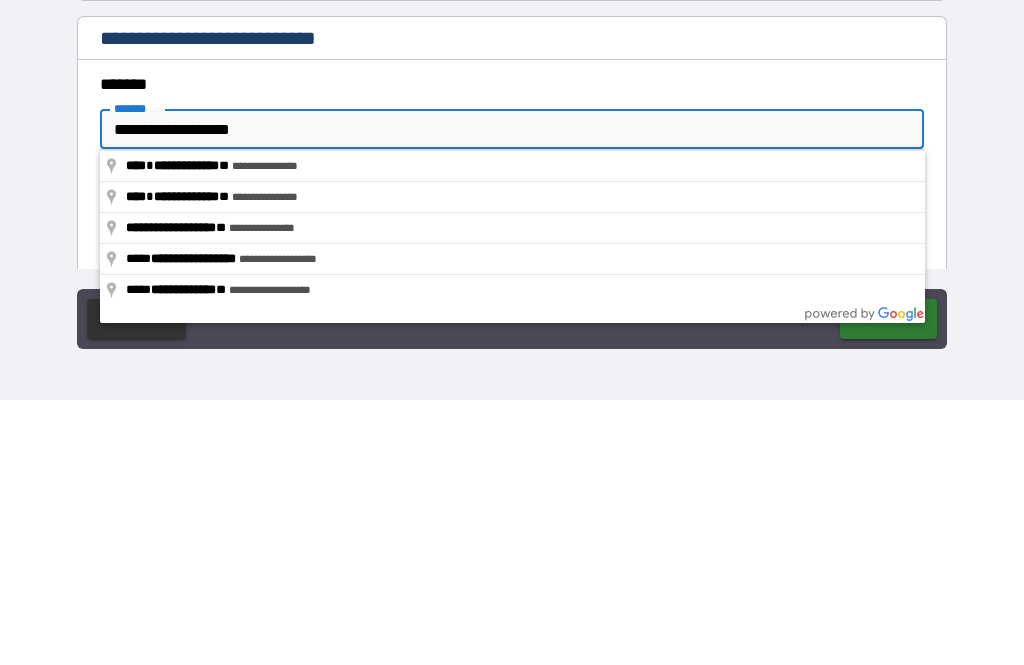 type on "*" 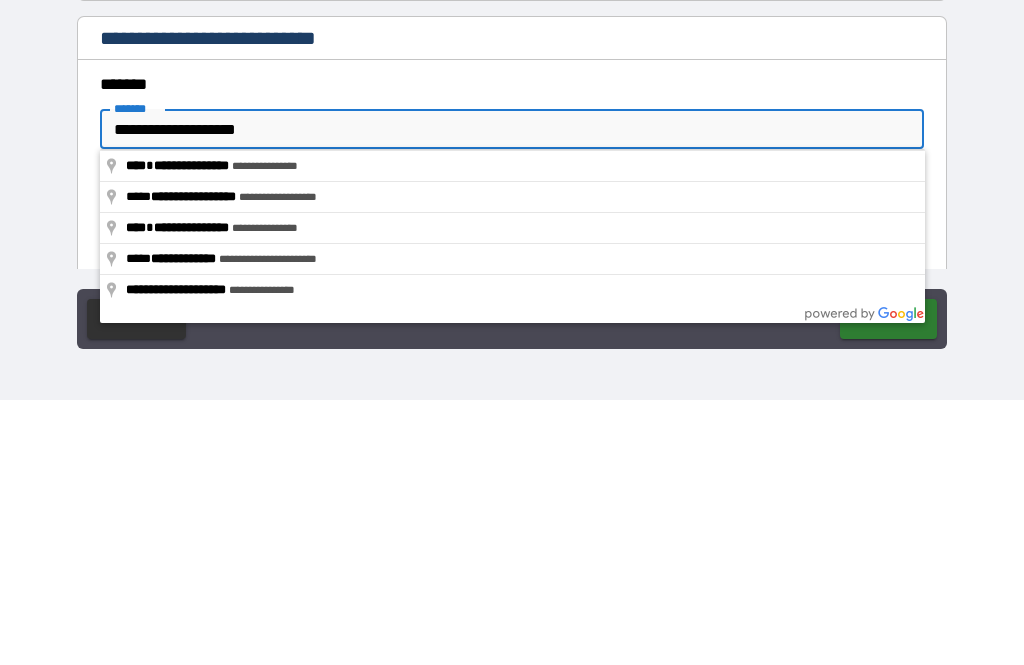 type on "*" 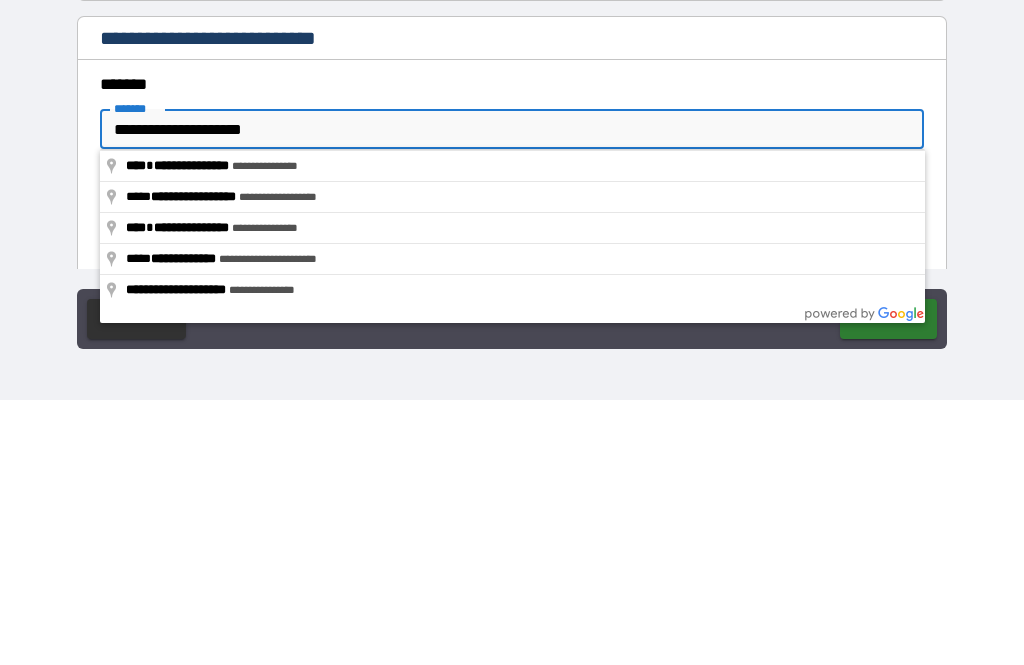 type on "*" 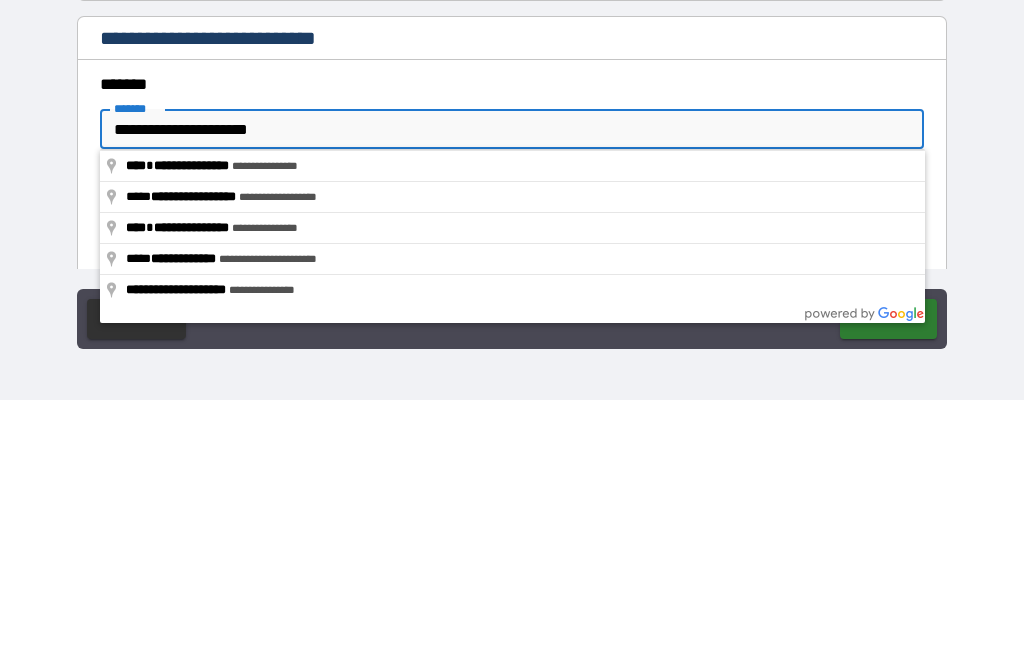 type on "**********" 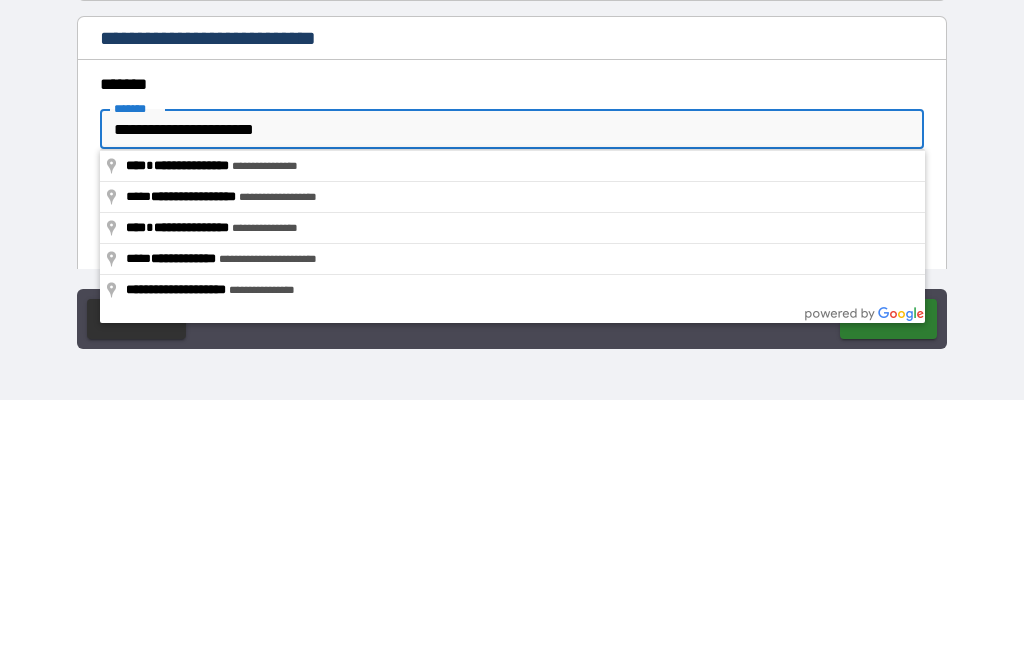 type on "*" 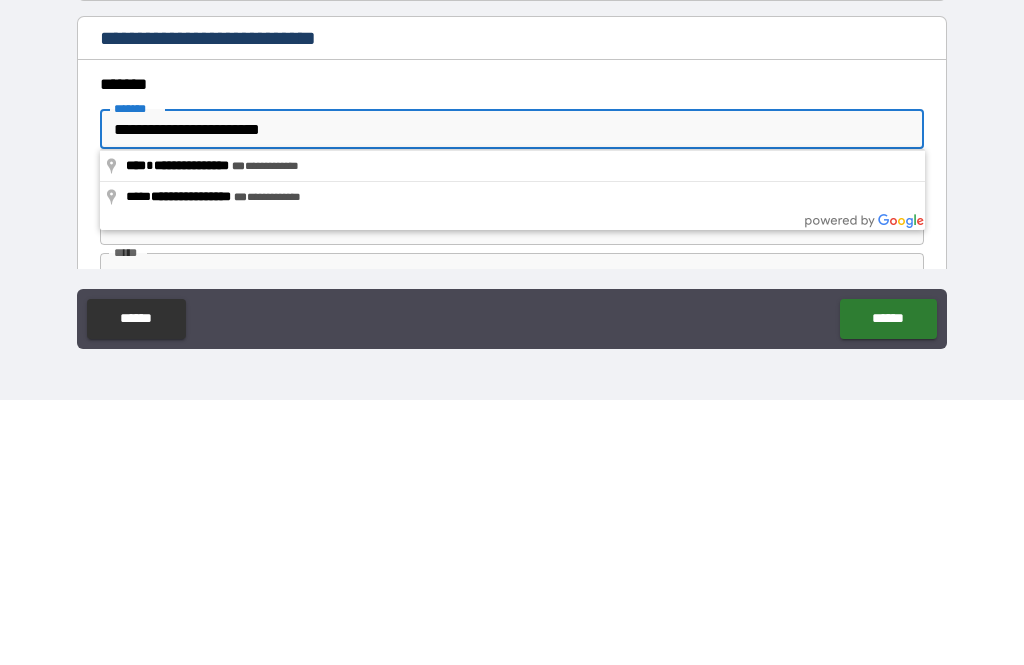 type on "*" 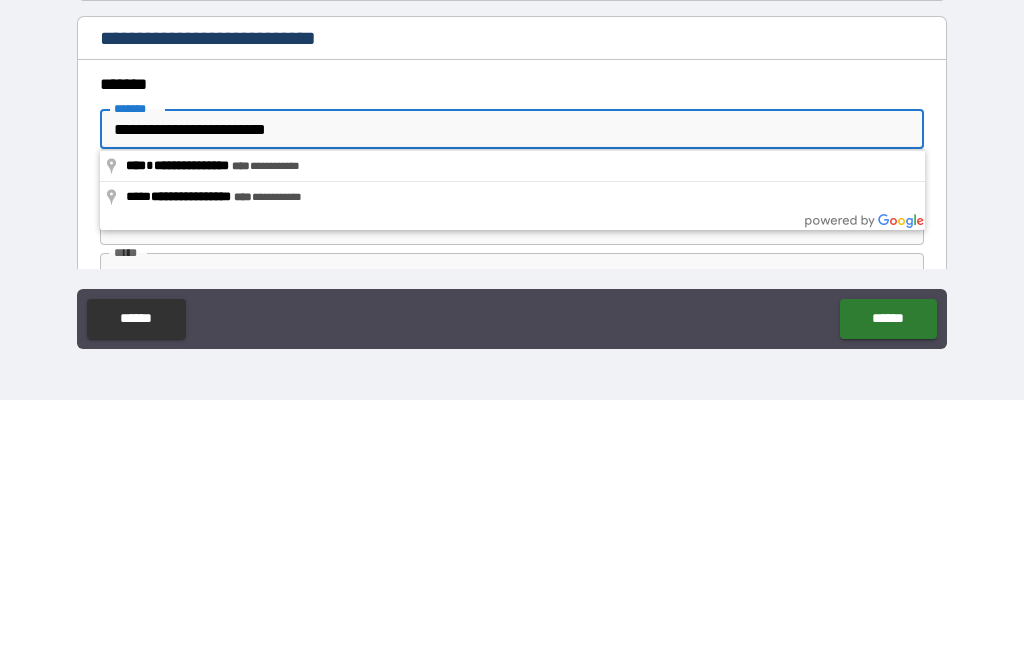 type on "*" 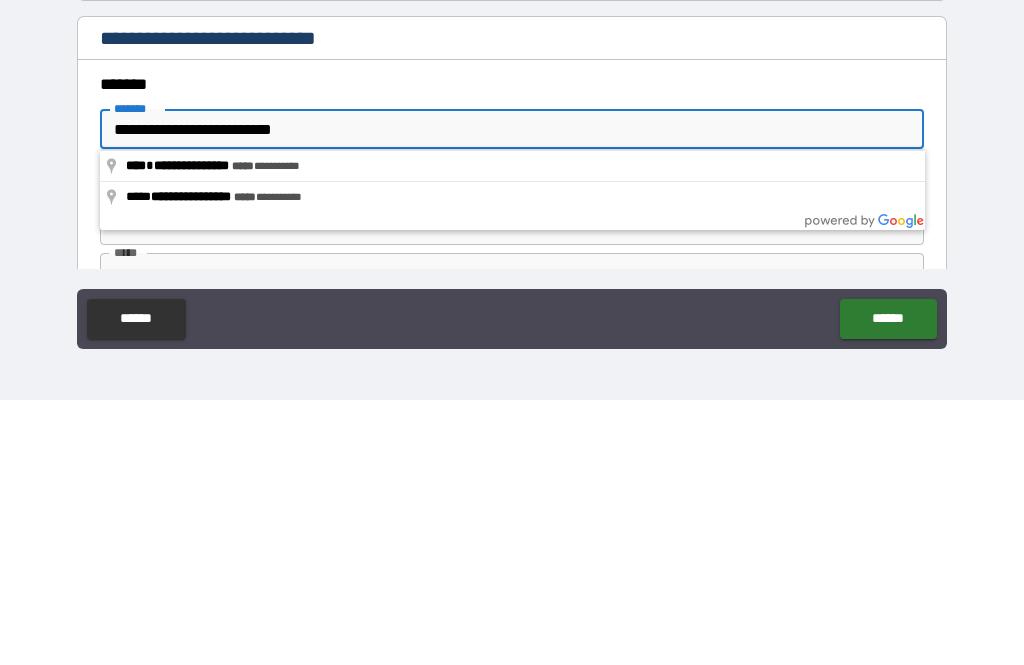 type on "*" 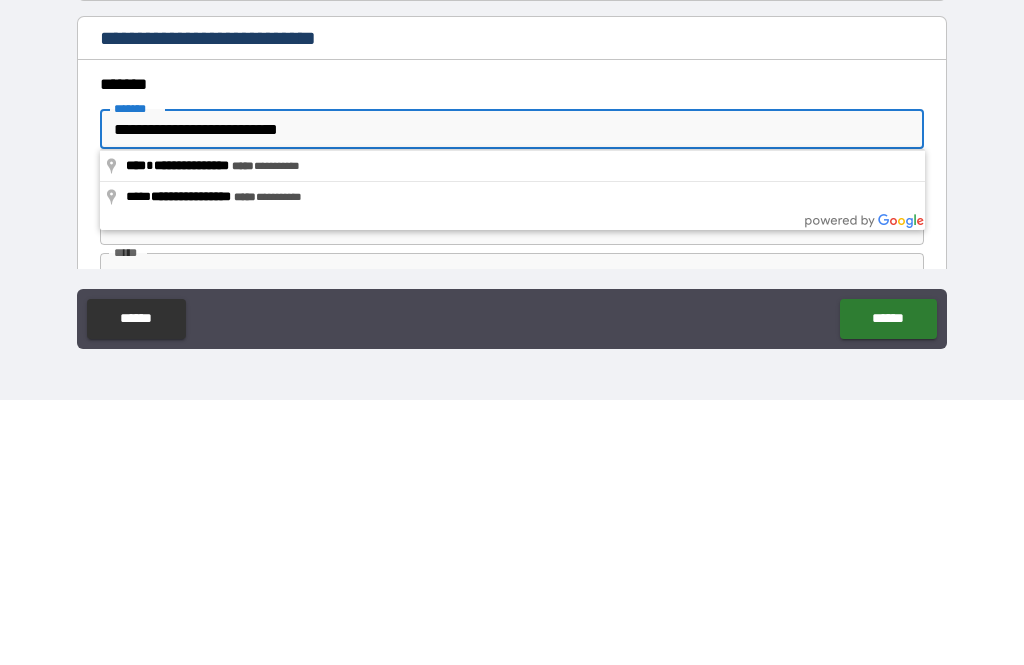 type on "*" 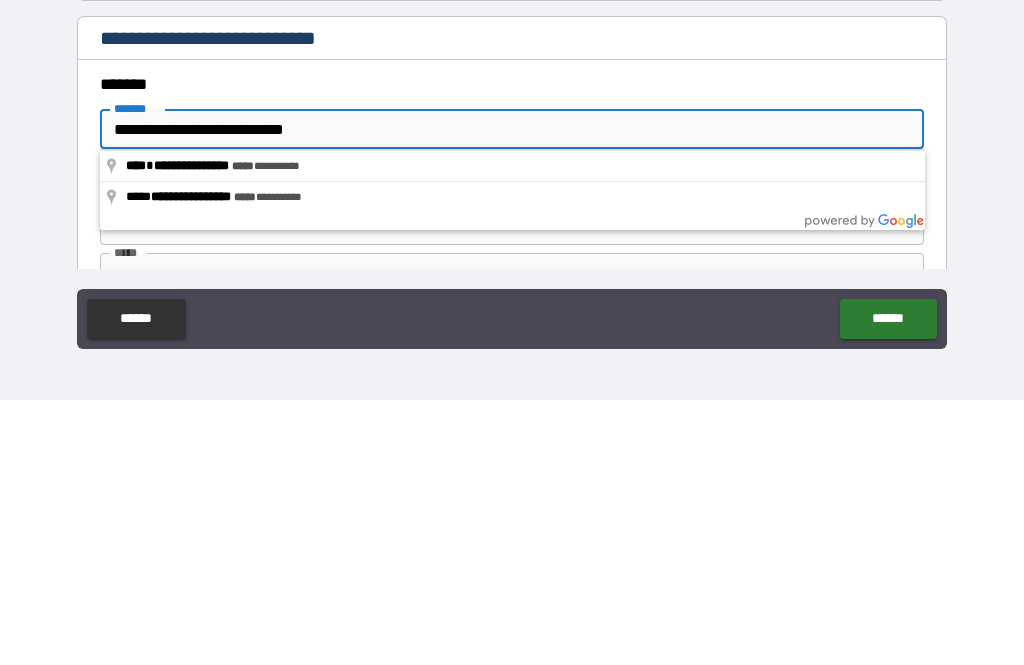 type on "*" 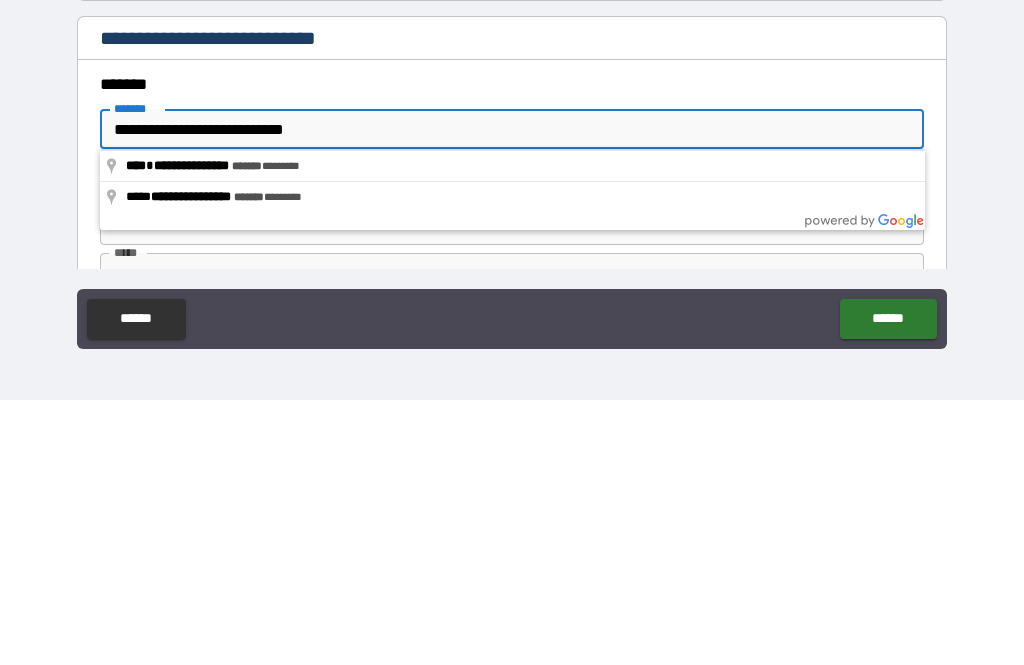 type on "**********" 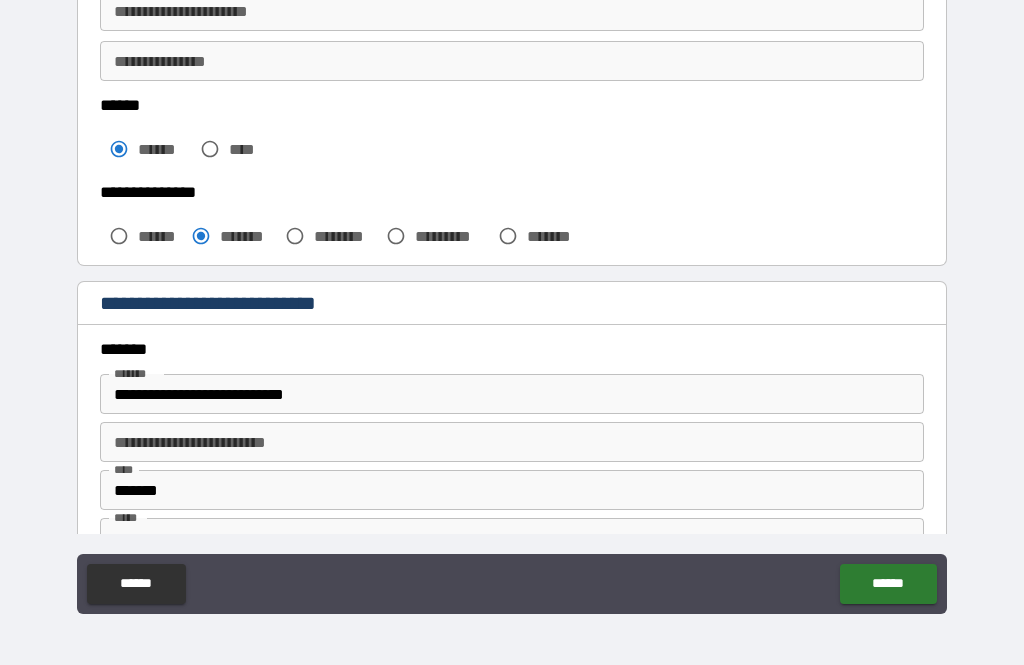 type on "*" 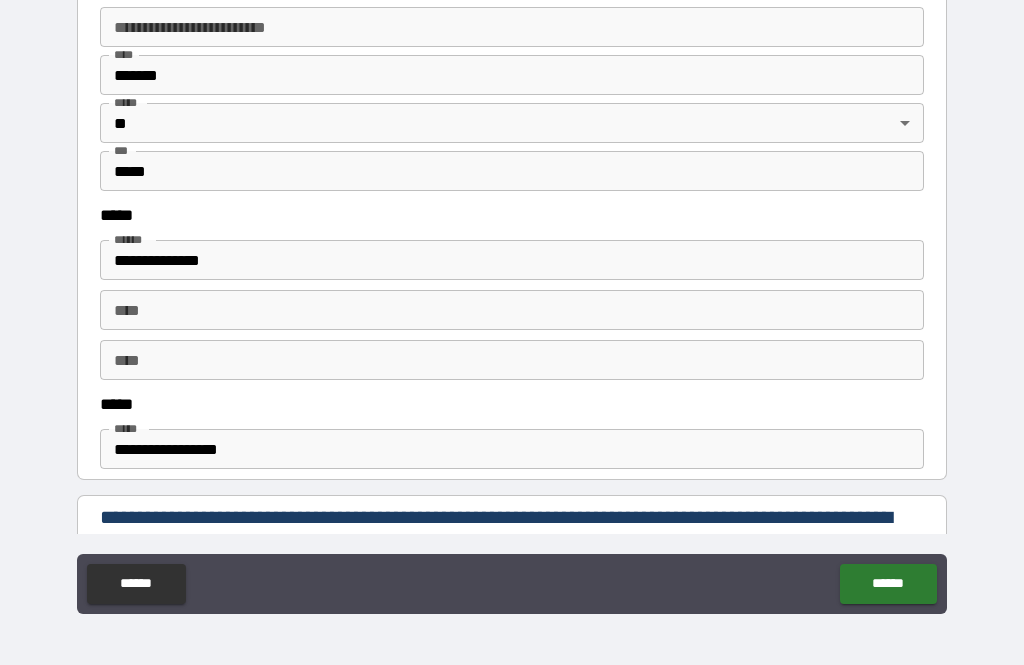 scroll, scrollTop: 931, scrollLeft: 0, axis: vertical 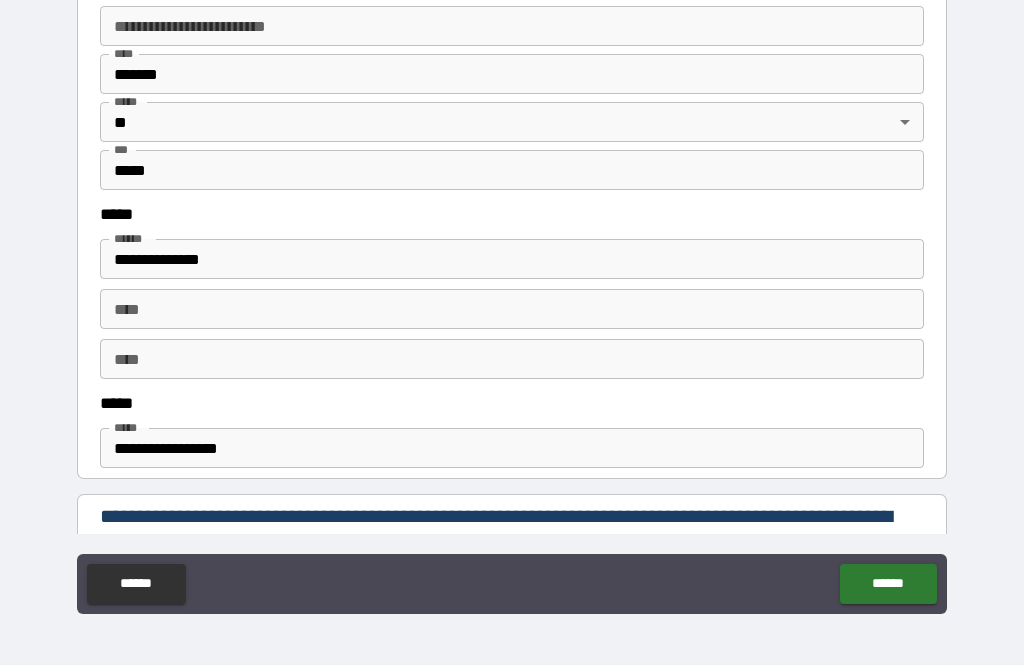 click on "****" at bounding box center (512, 309) 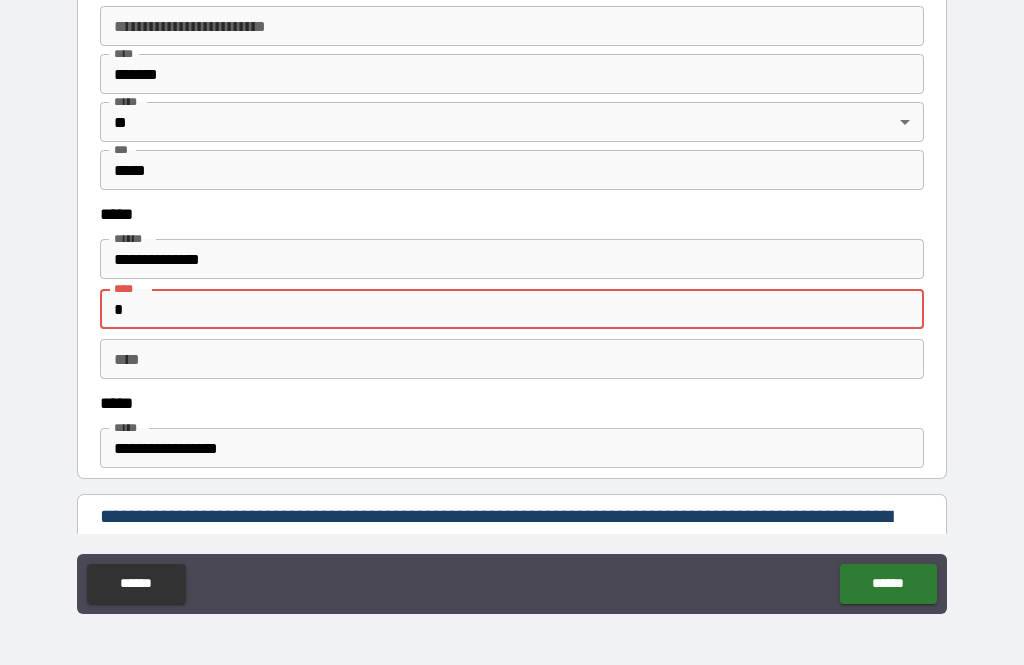 type on "*" 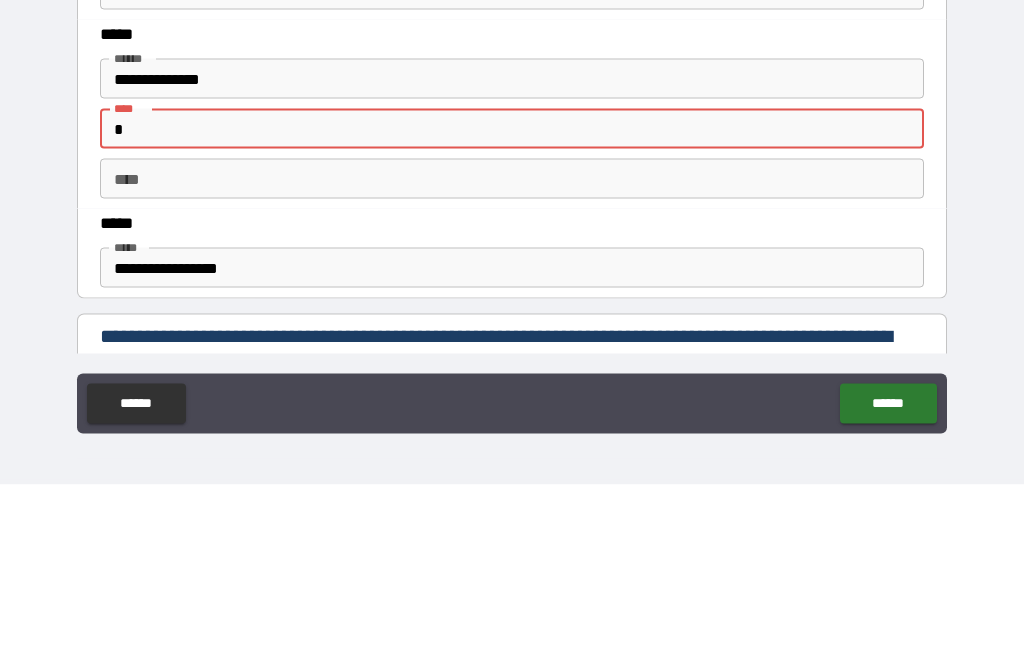 type on "**" 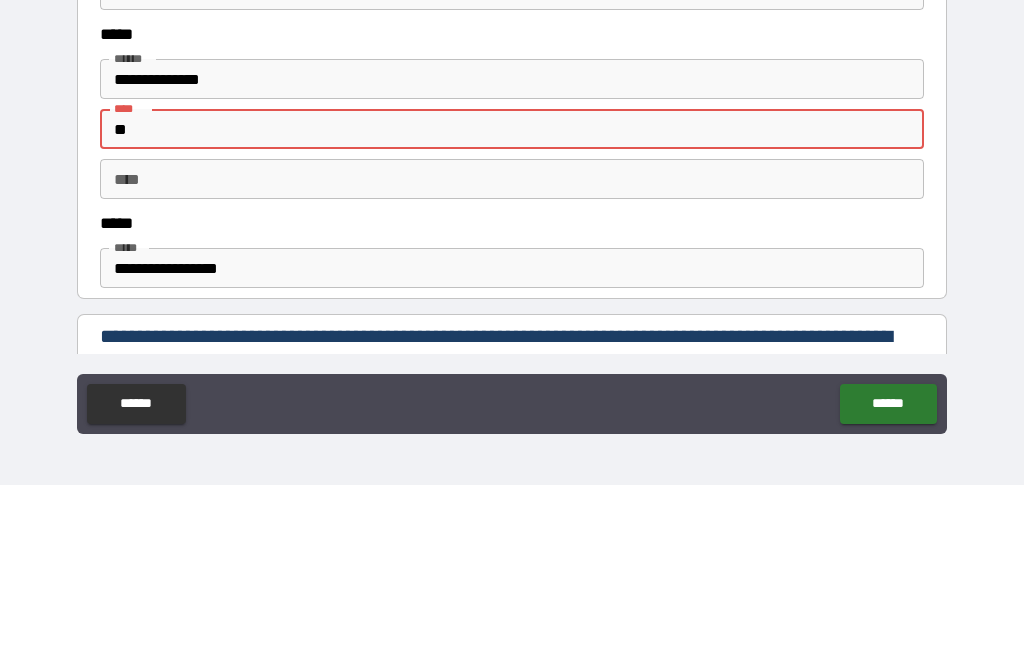 type on "*" 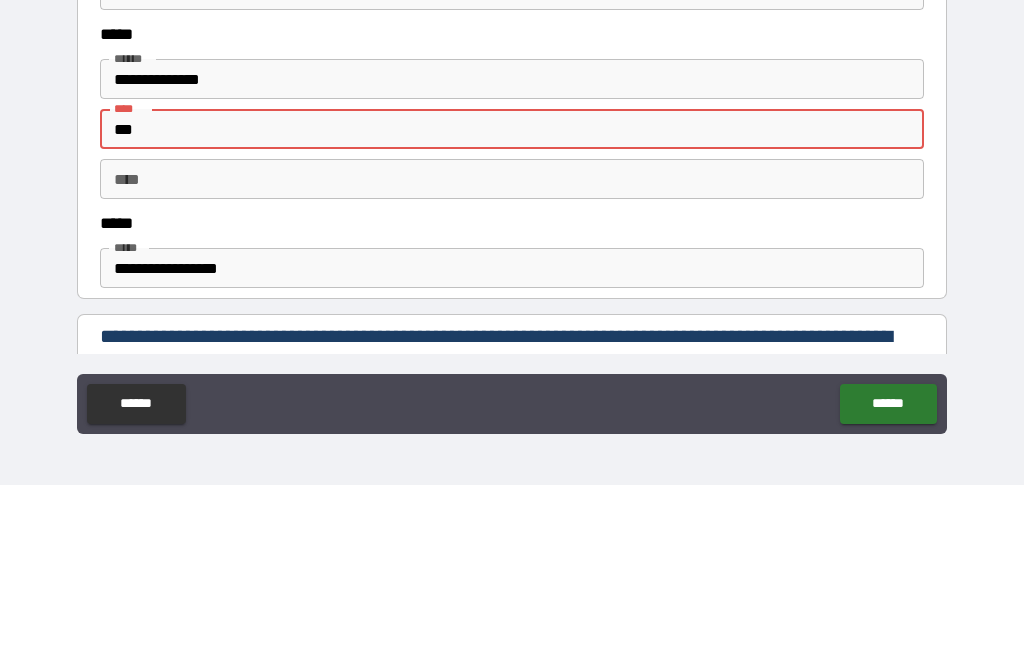 type on "*" 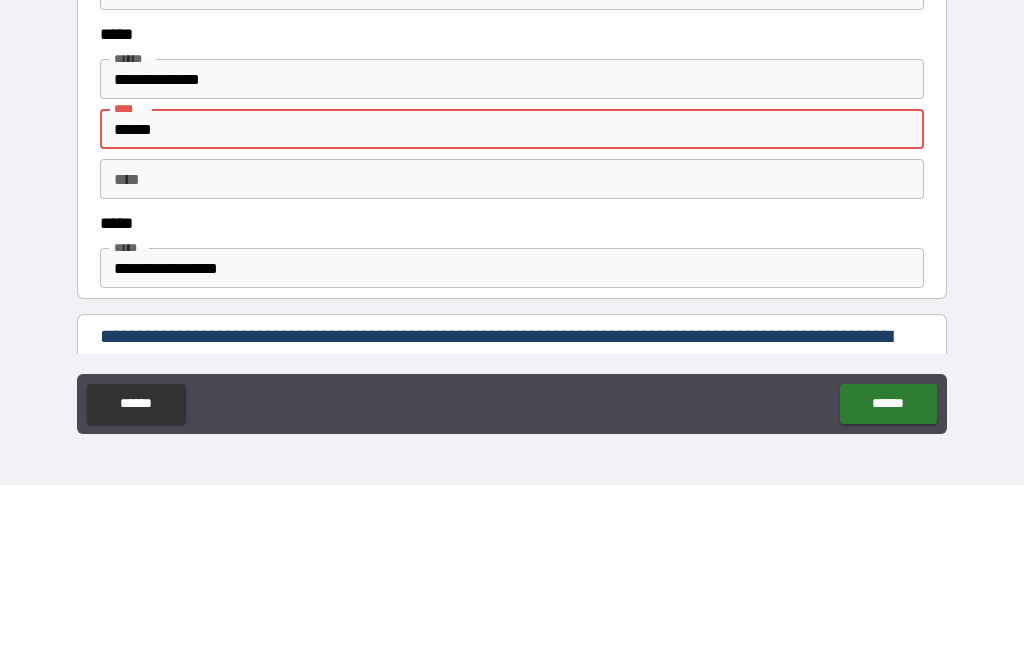 type on "*" 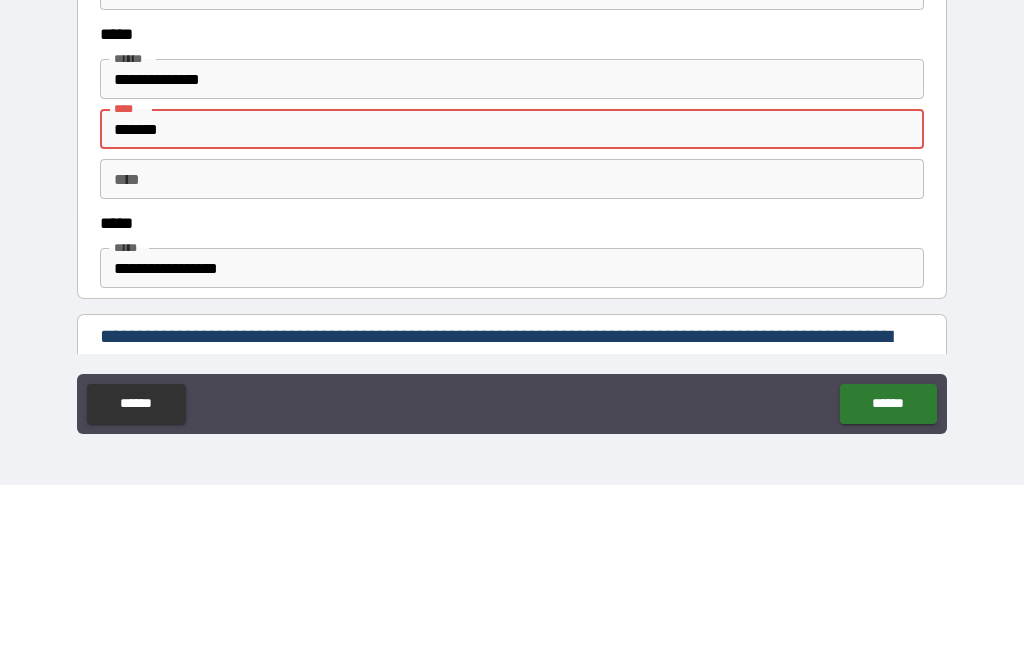 type on "*" 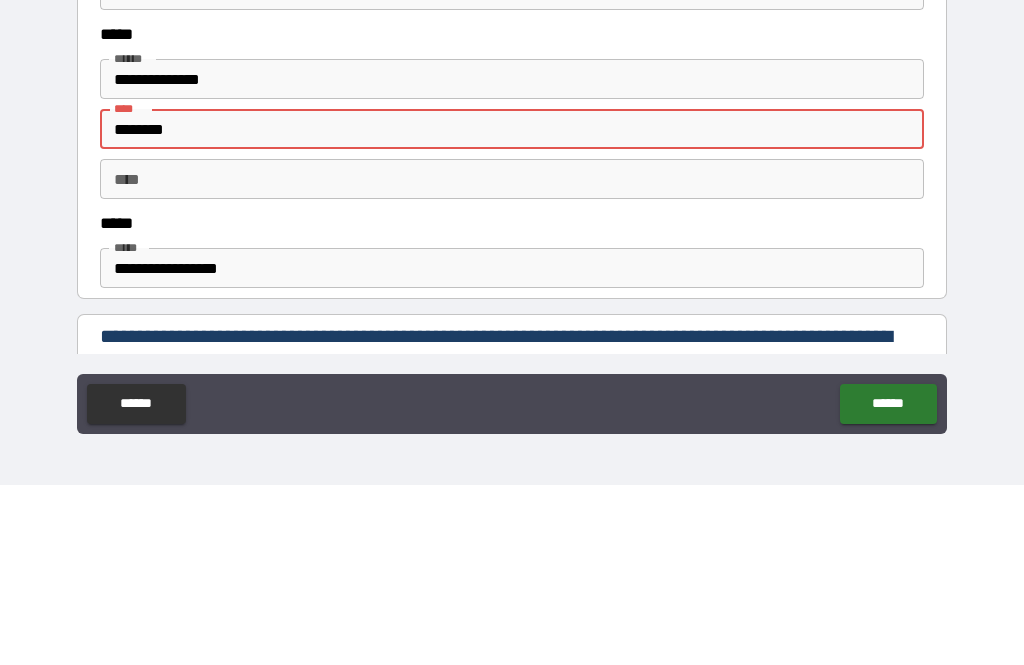 type on "*" 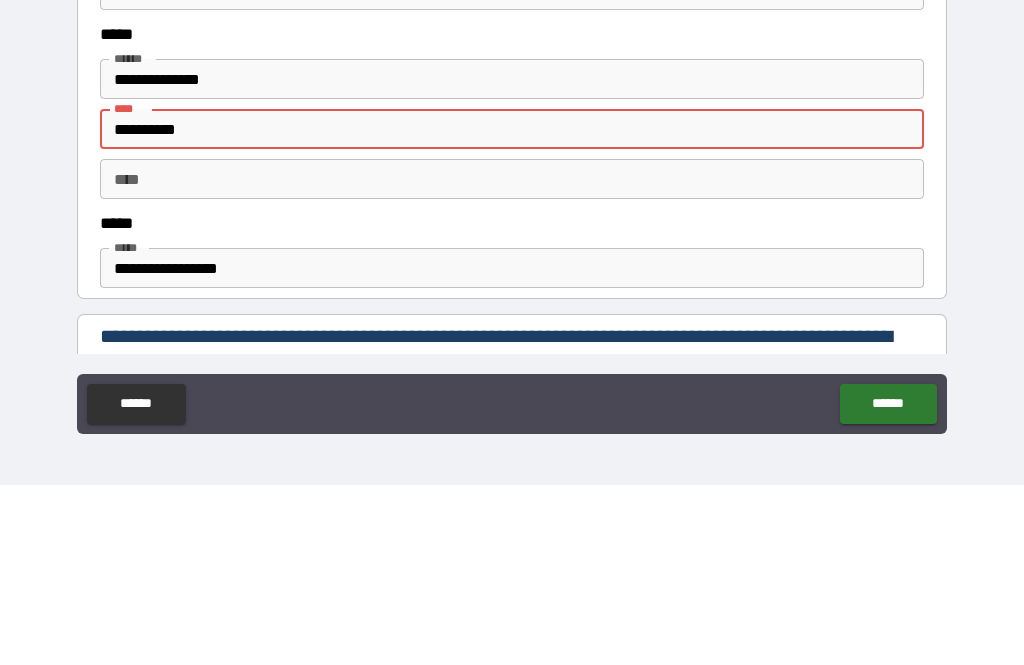 type on "*" 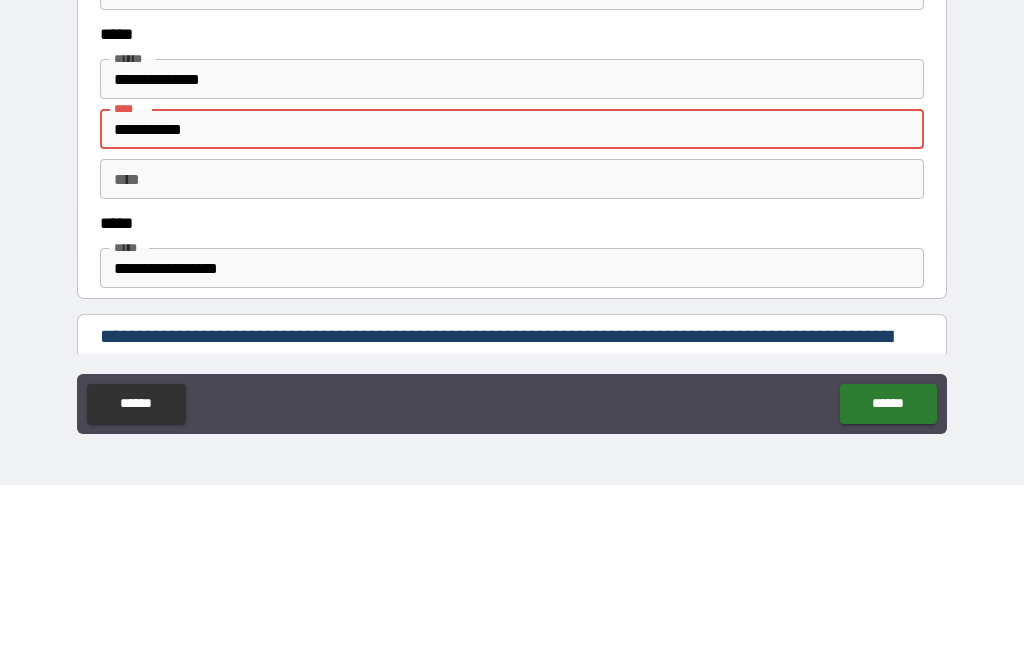 type on "*" 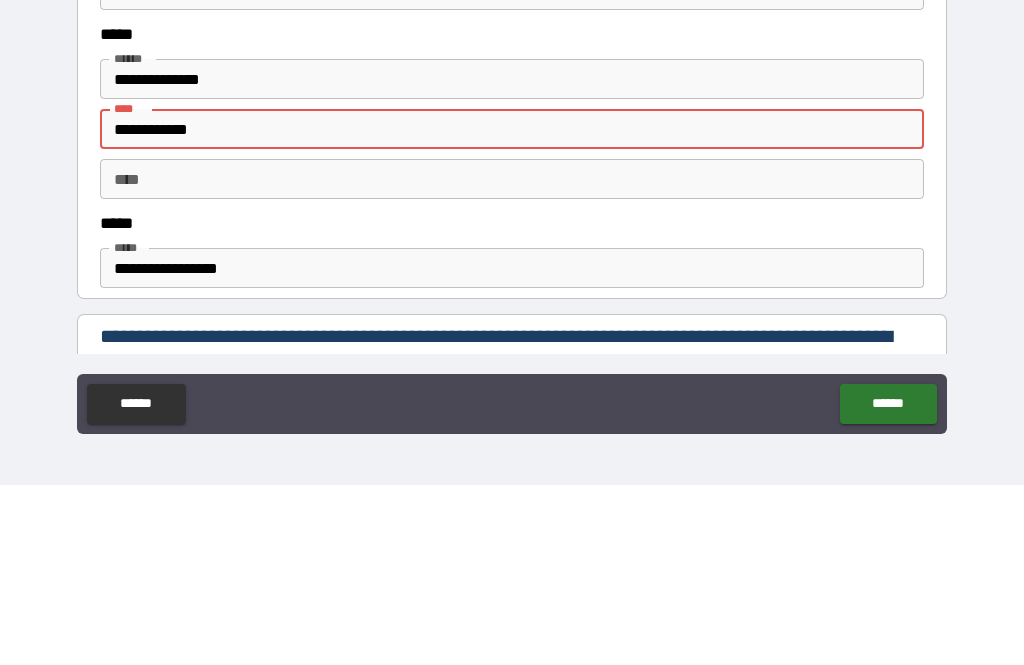 type on "*" 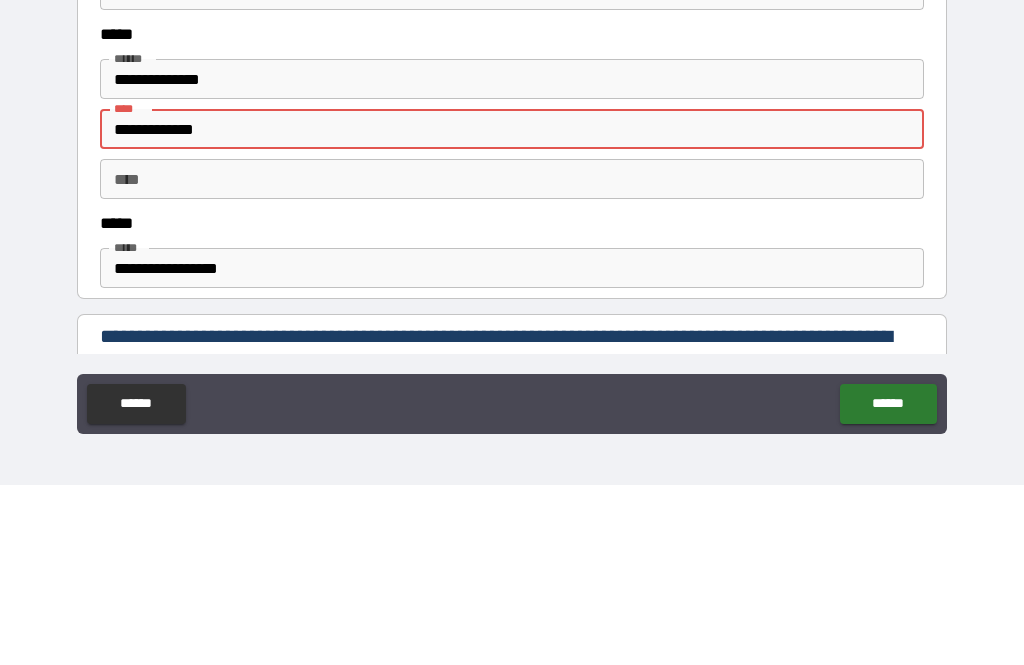 type on "*" 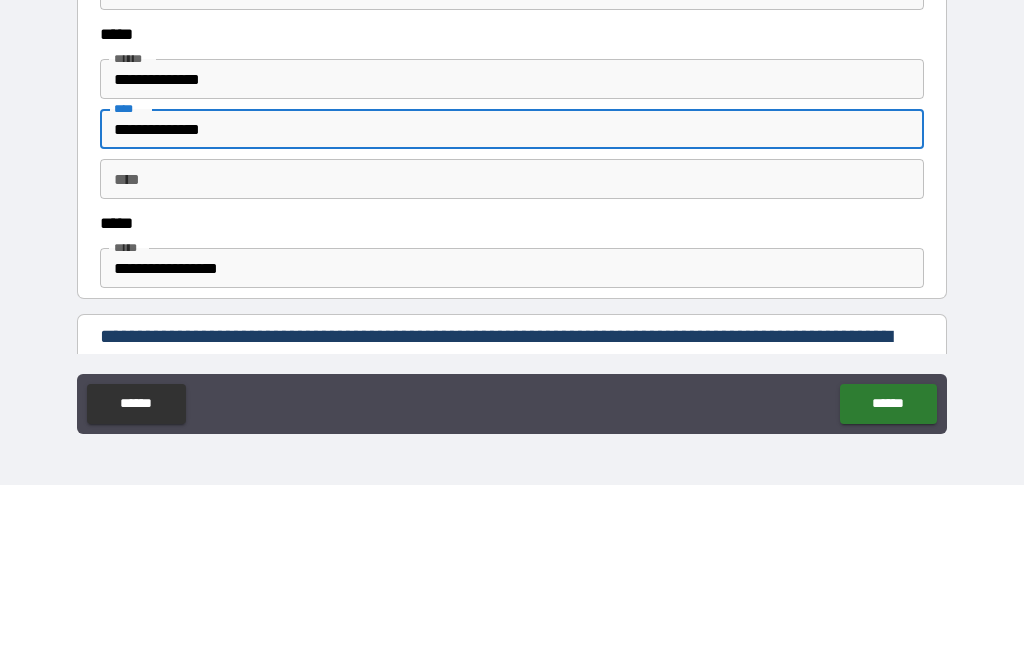 type on "*" 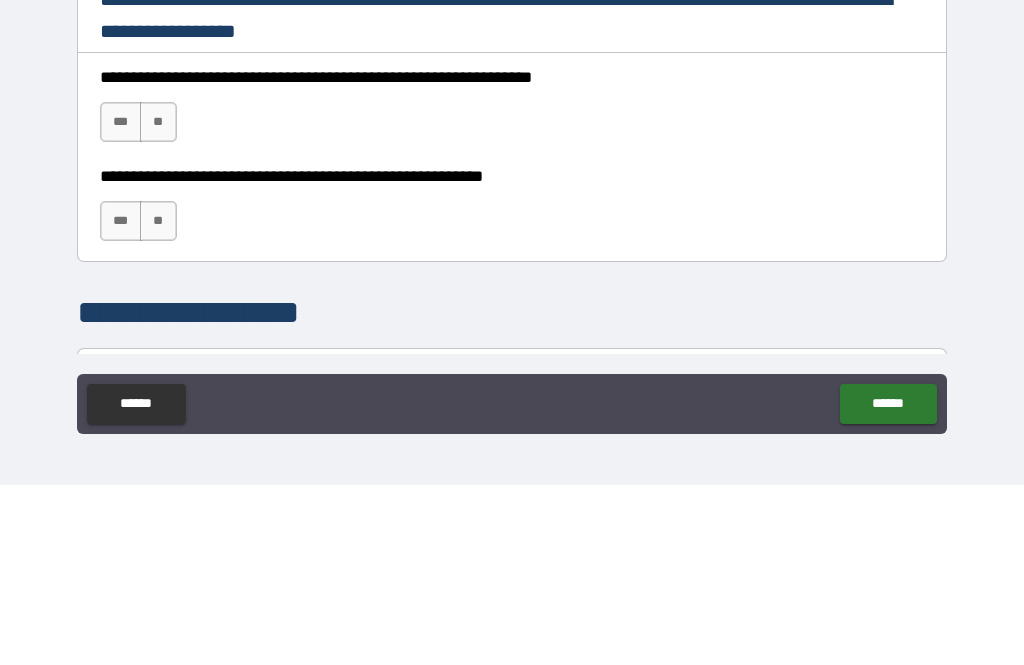 scroll, scrollTop: 1263, scrollLeft: 0, axis: vertical 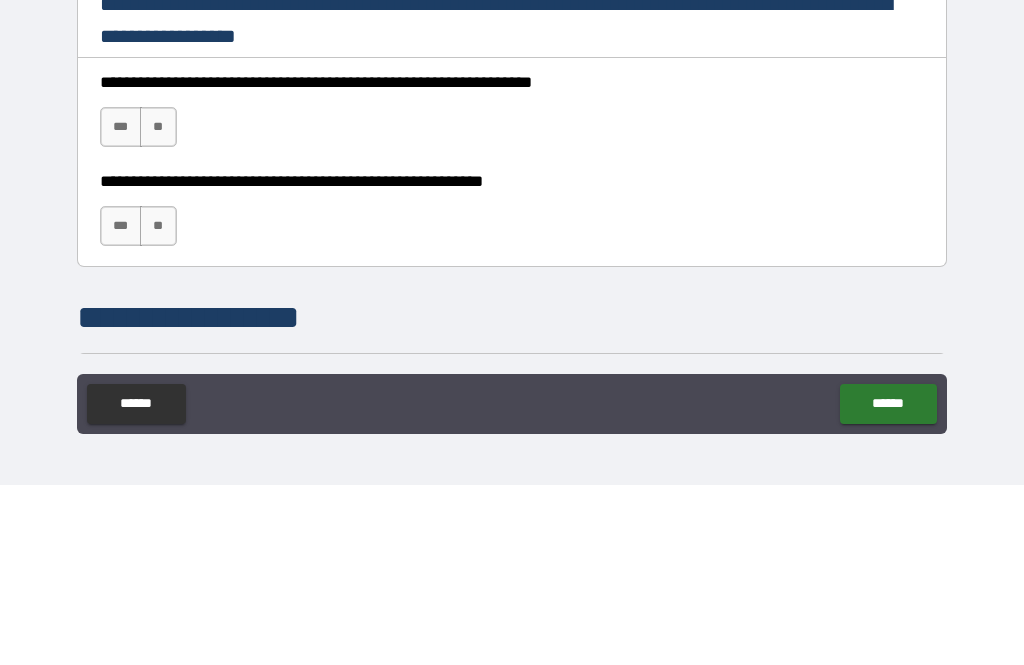 type on "**********" 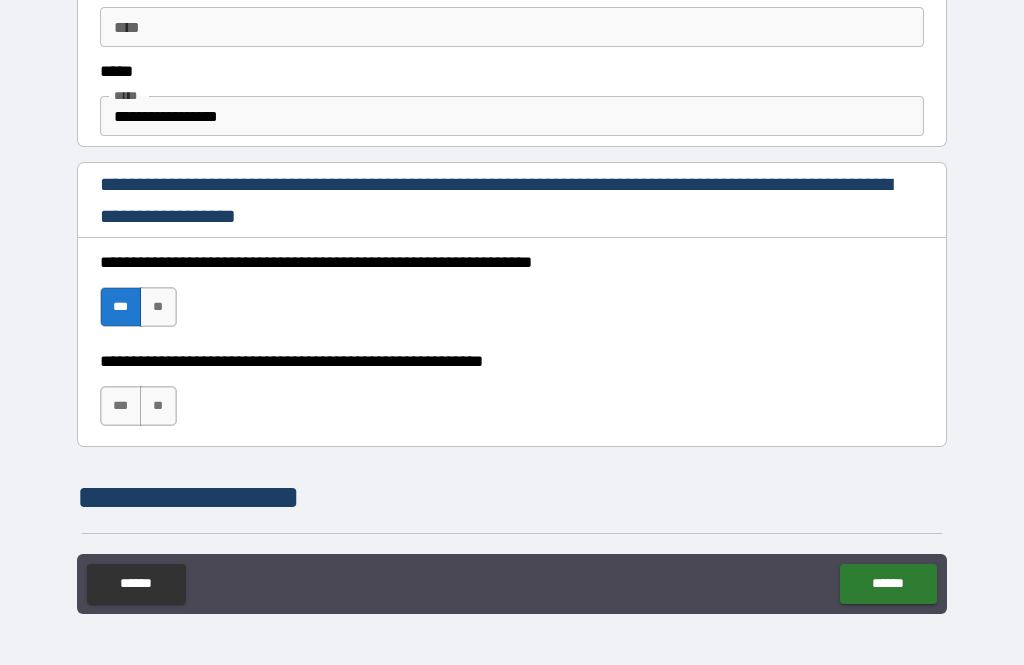 click on "**" at bounding box center [158, 406] 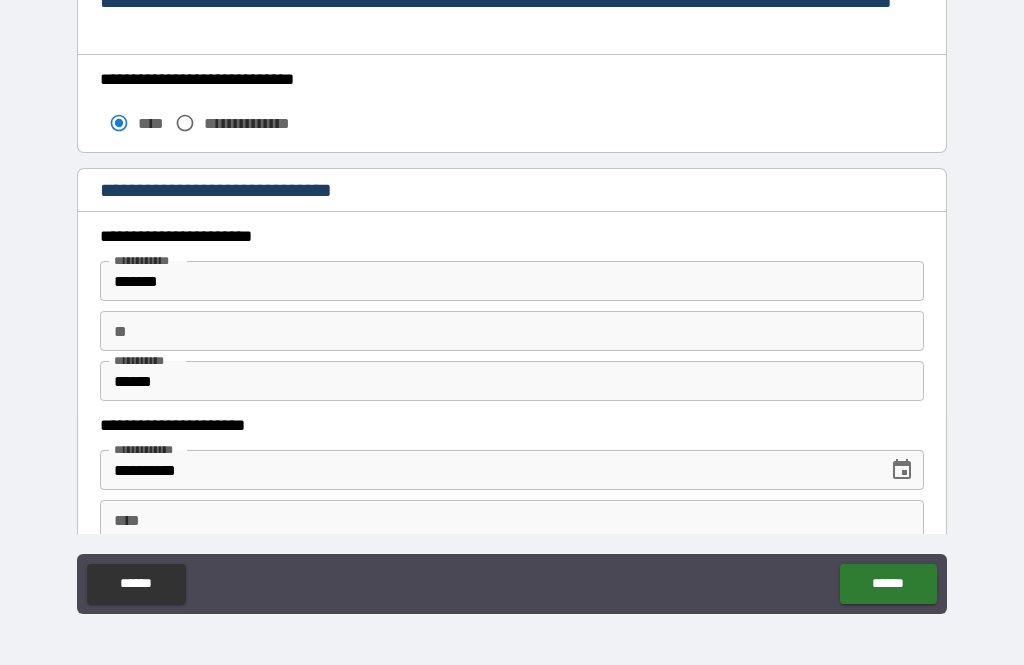 scroll, scrollTop: 1819, scrollLeft: 0, axis: vertical 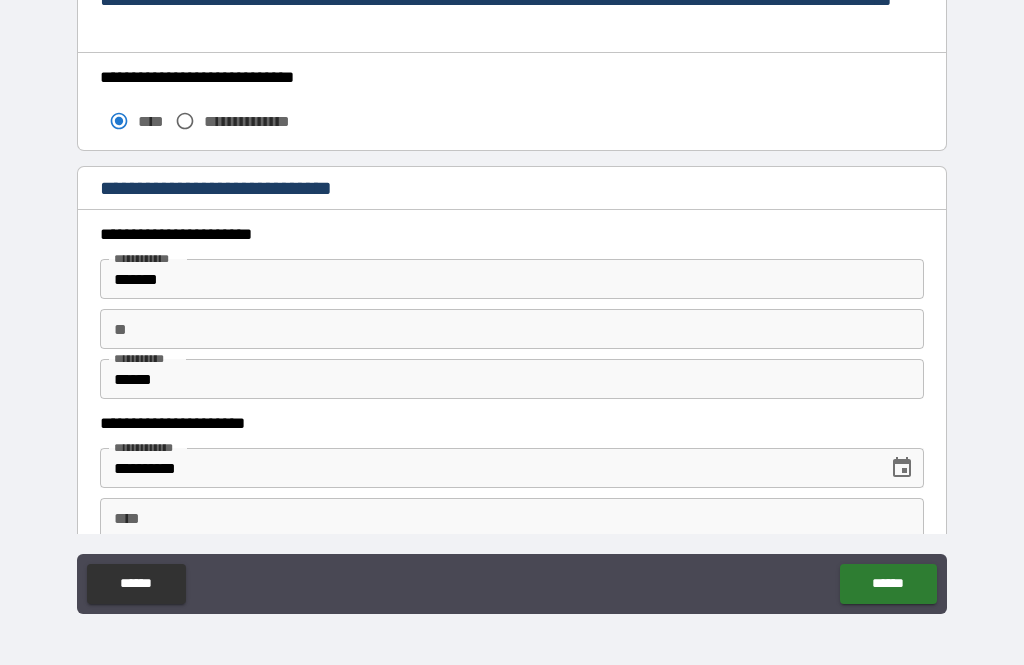 click on "*******" at bounding box center (512, 279) 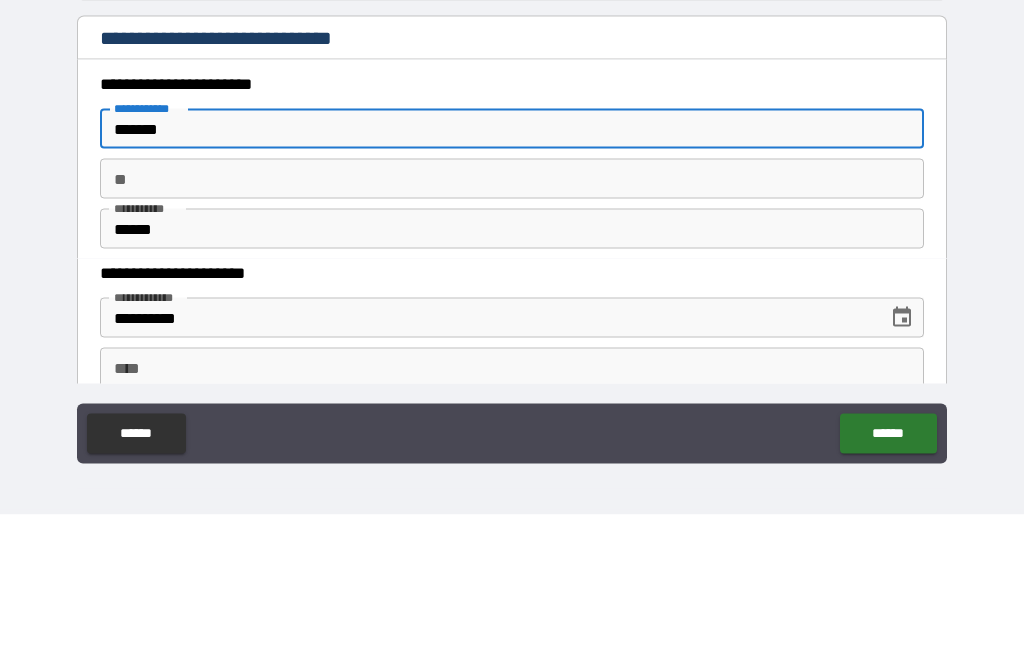 type on "*" 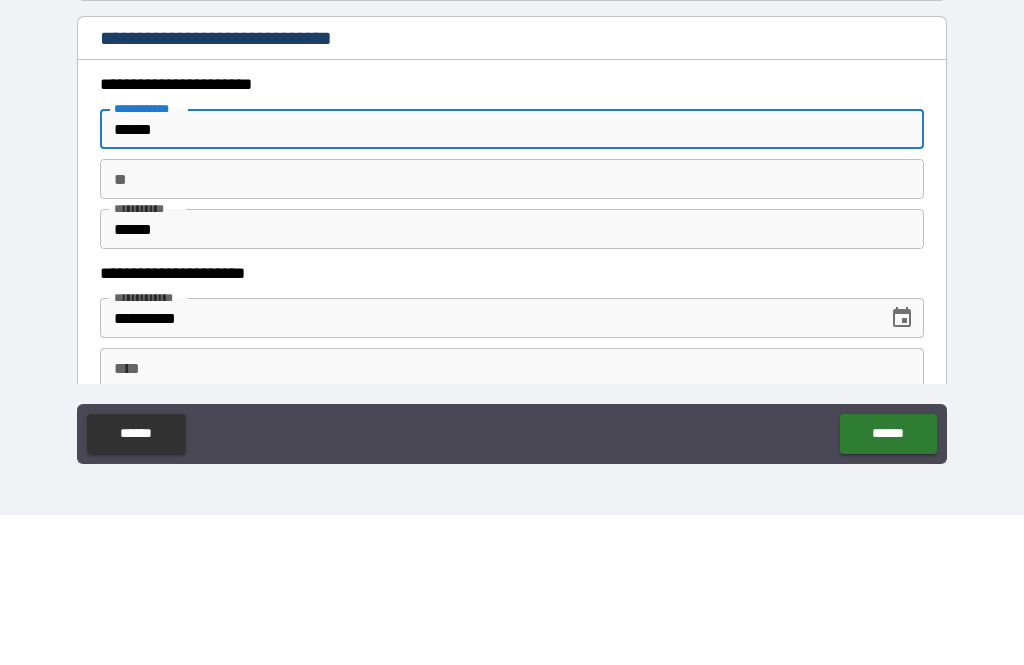 type on "*" 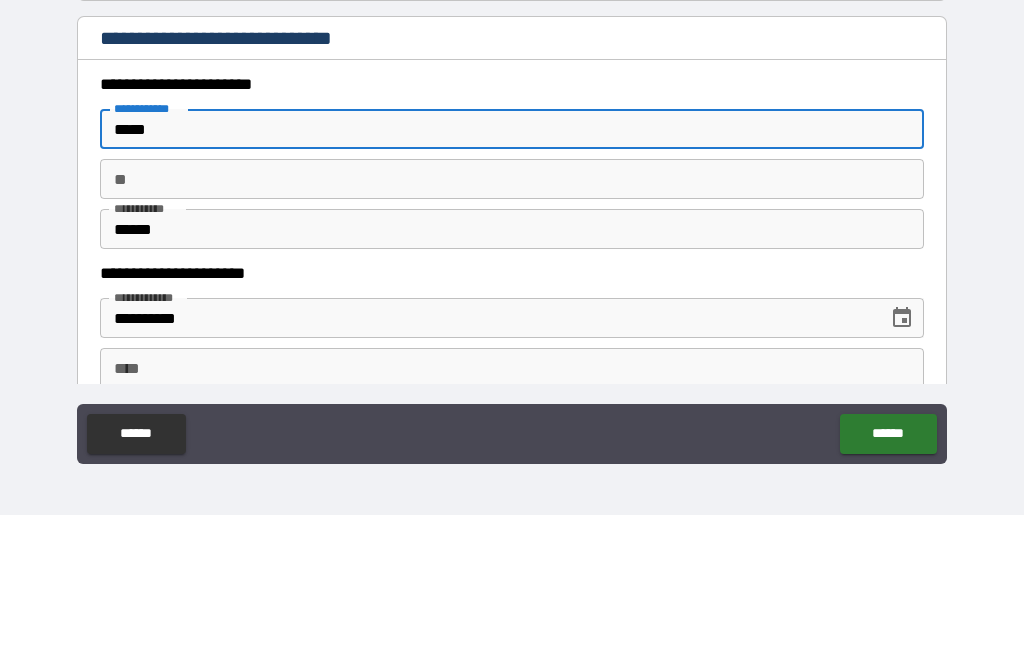 type on "*" 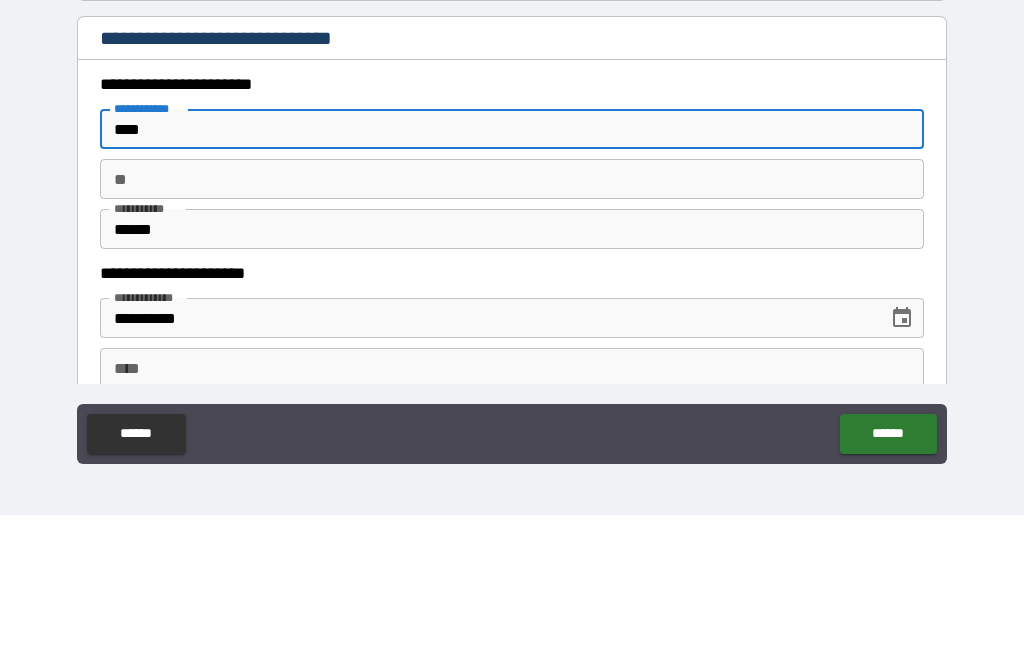type on "*" 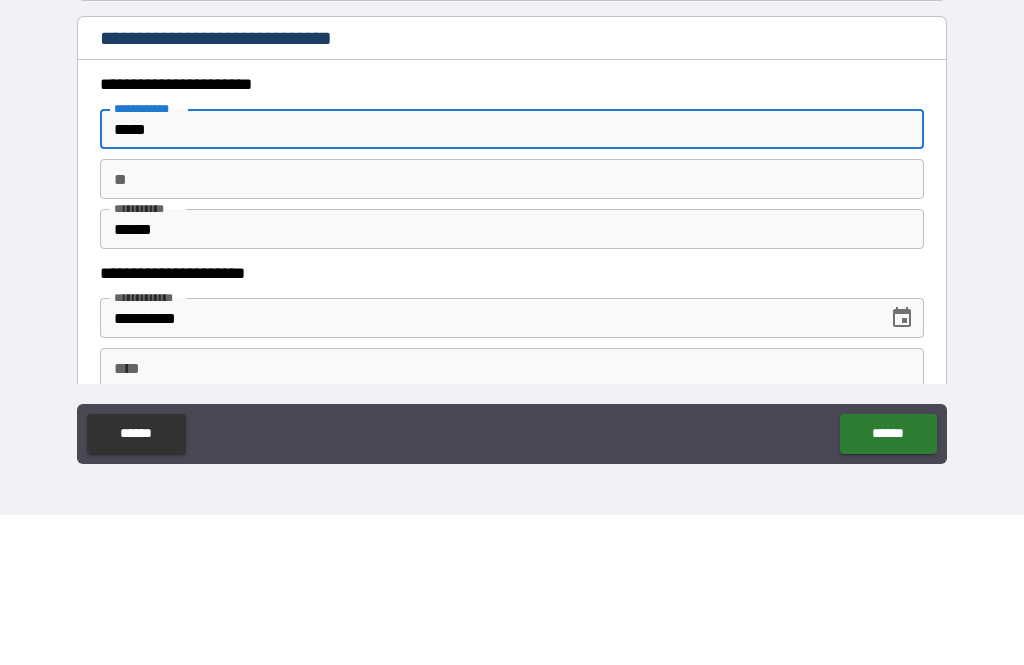 type on "*" 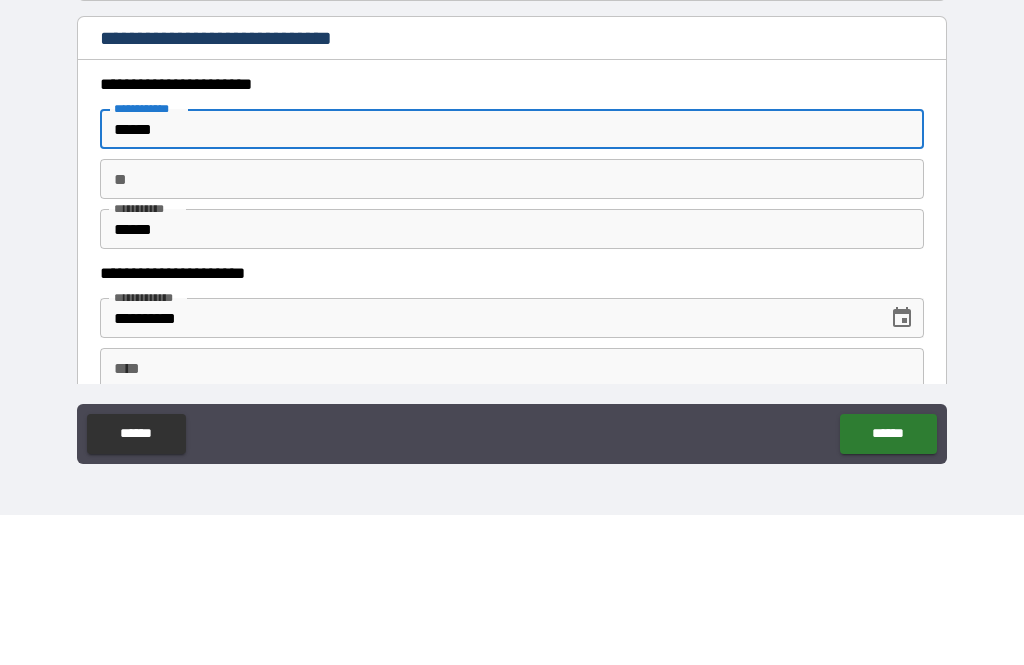 type on "*" 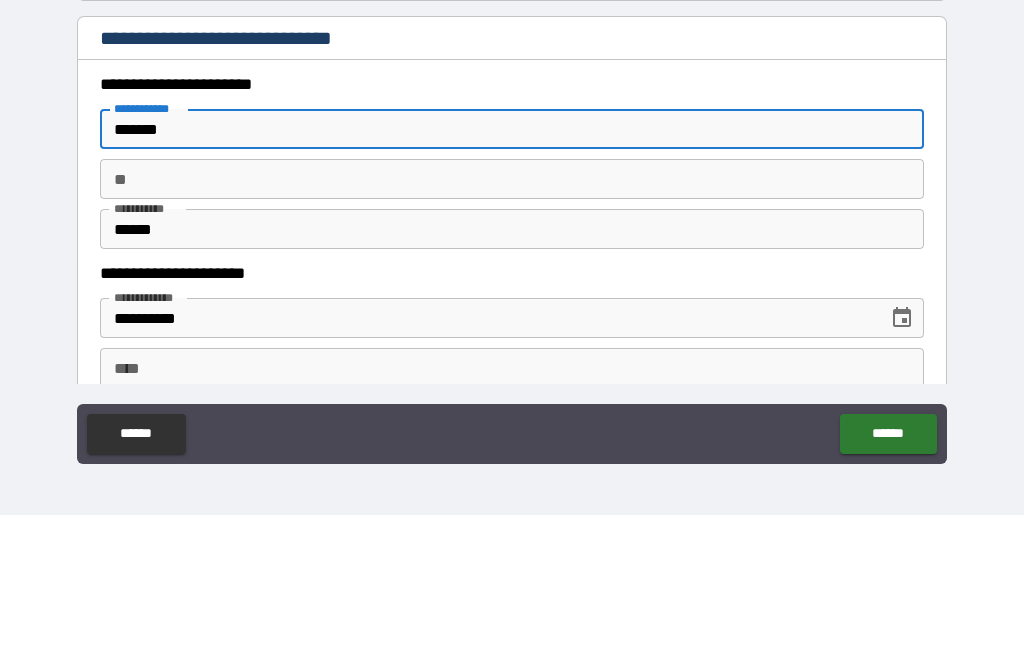 type on "*" 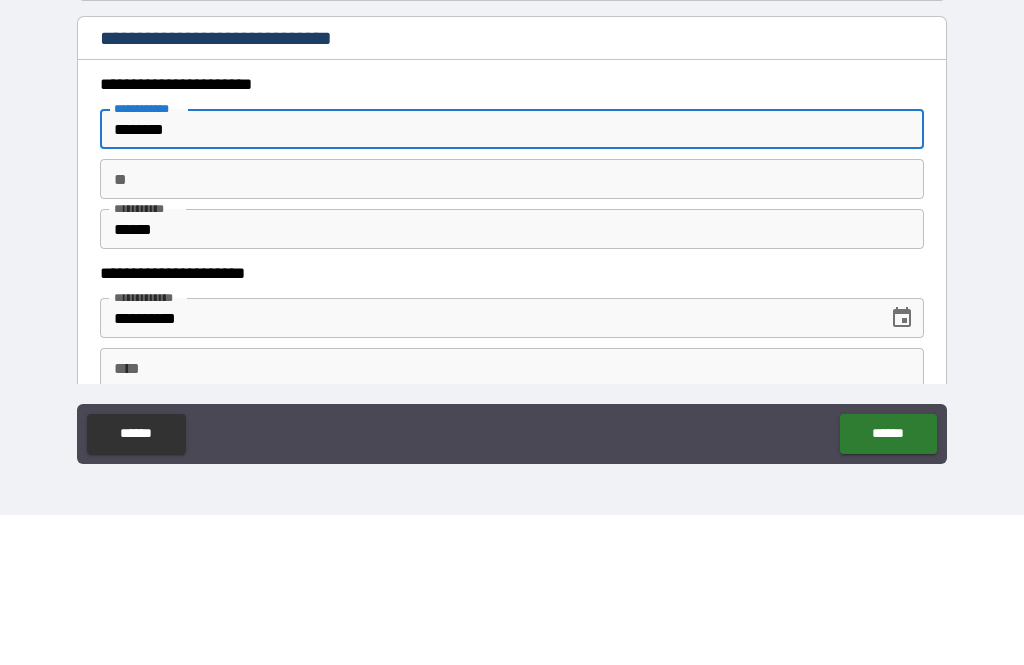 type on "*" 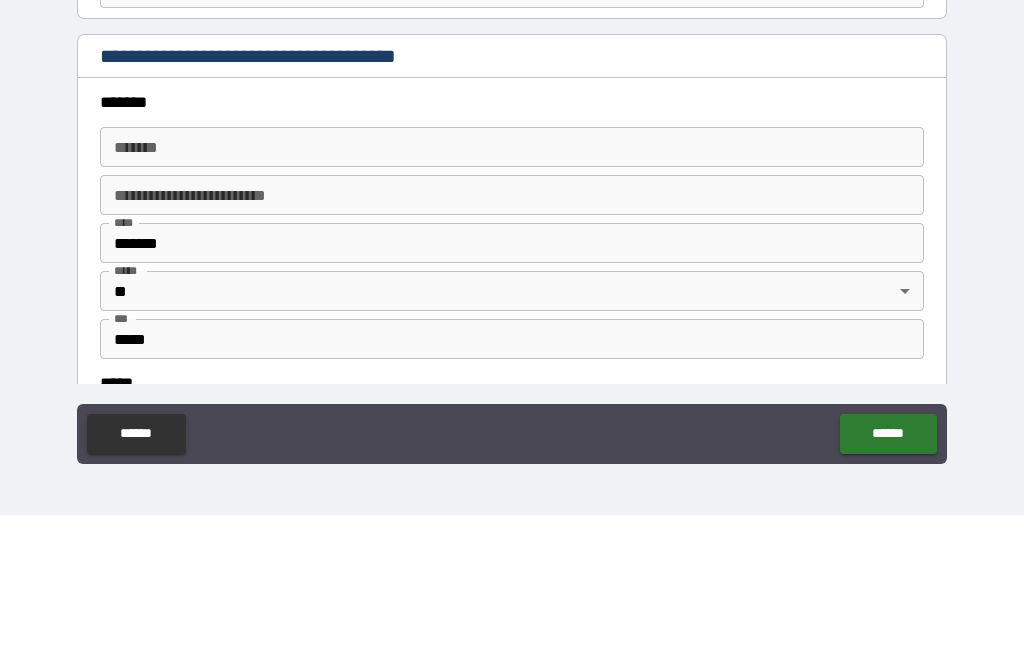 scroll, scrollTop: 2250, scrollLeft: 0, axis: vertical 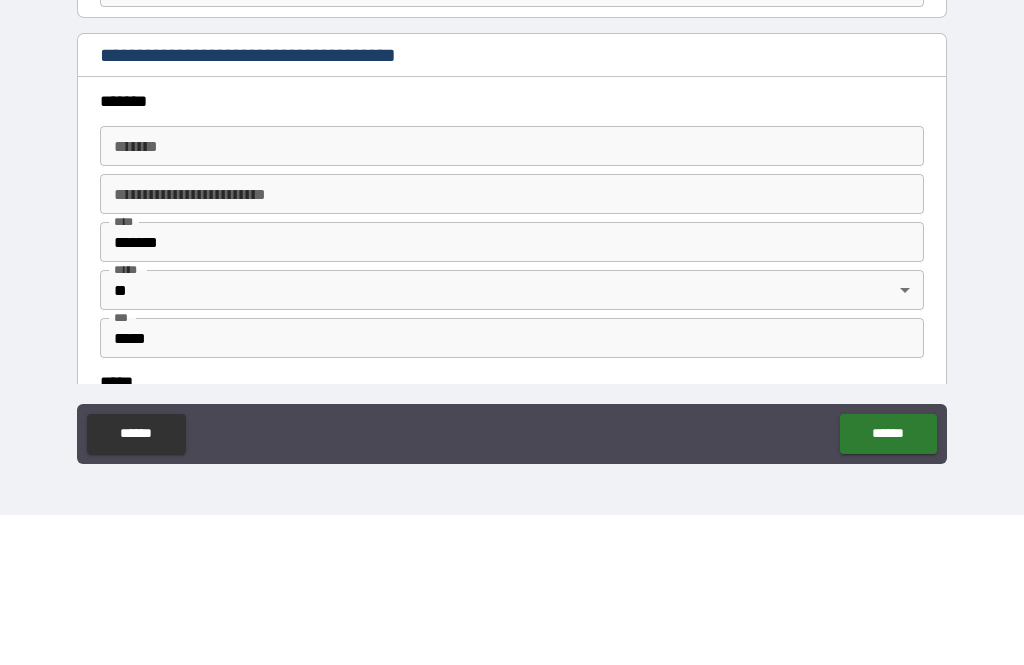 type on "********" 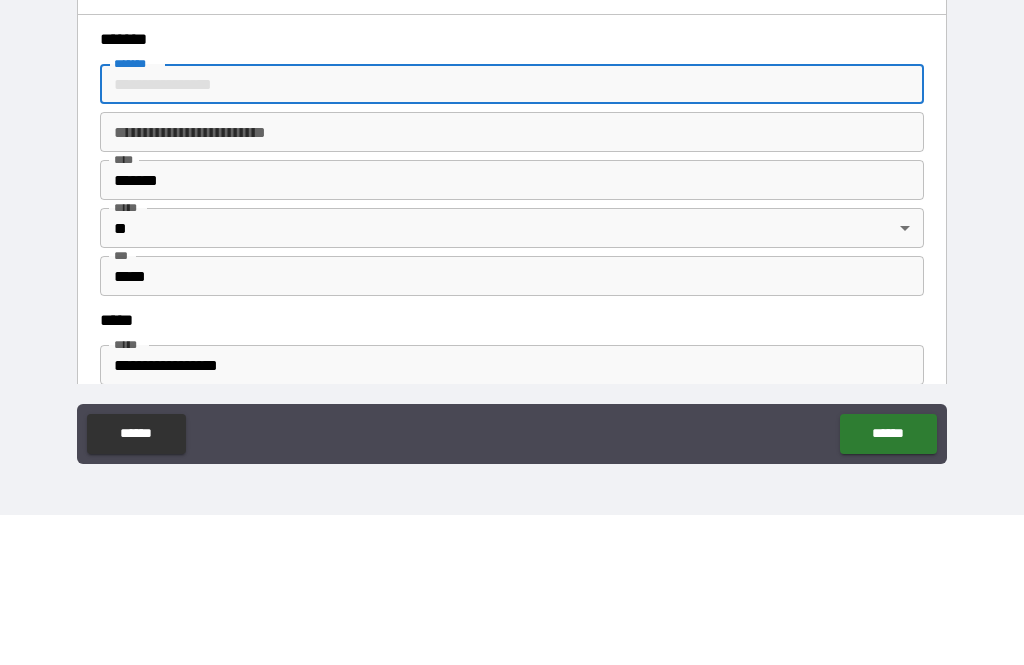 scroll, scrollTop: 2311, scrollLeft: 0, axis: vertical 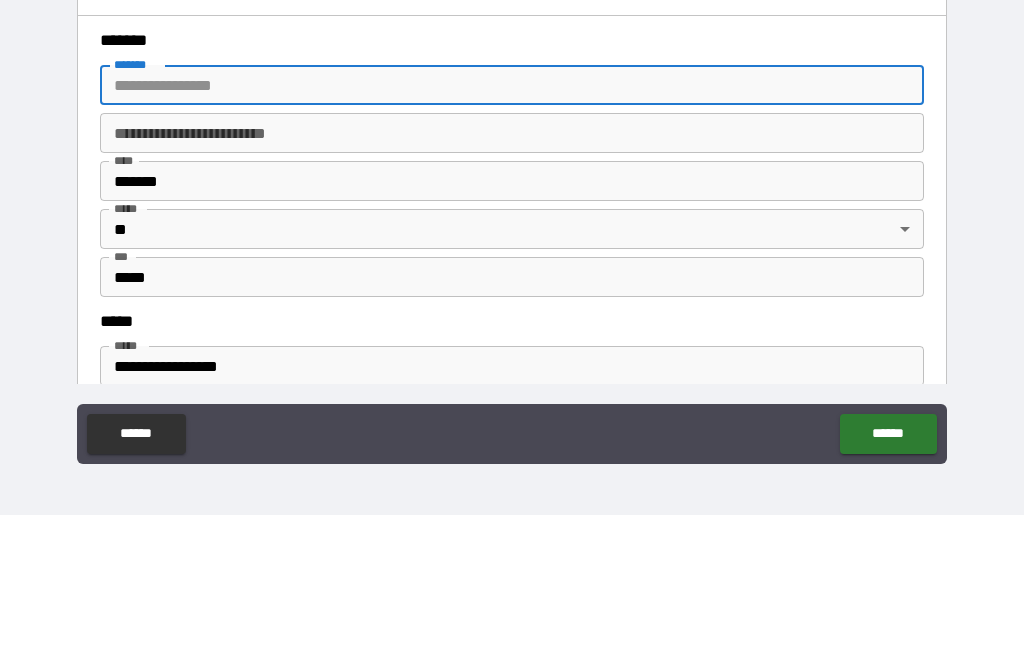 type on "*" 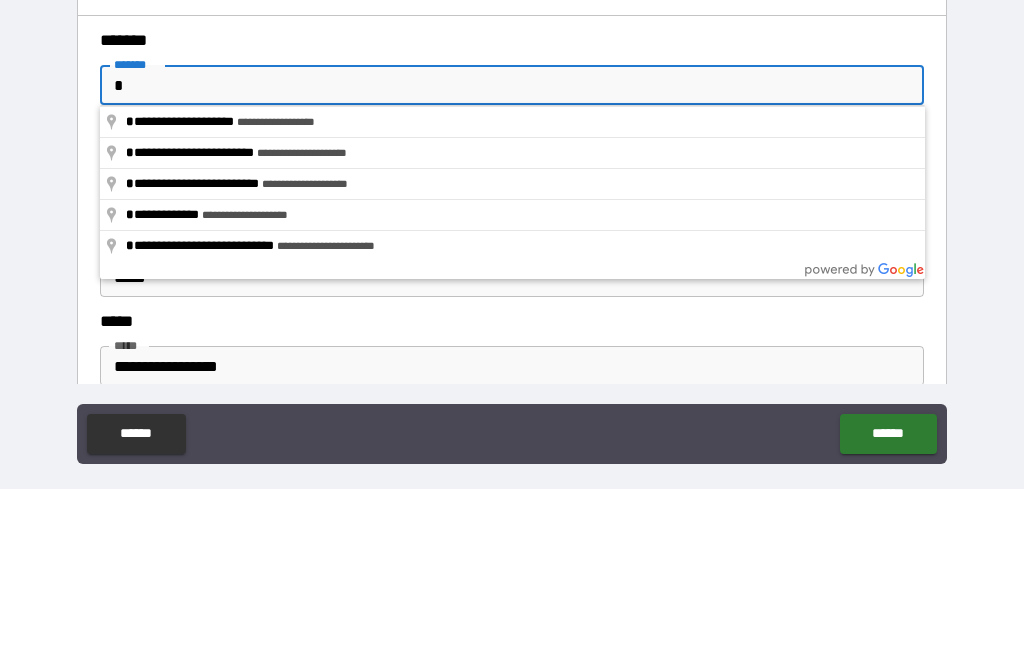 scroll, scrollTop: 0, scrollLeft: 0, axis: both 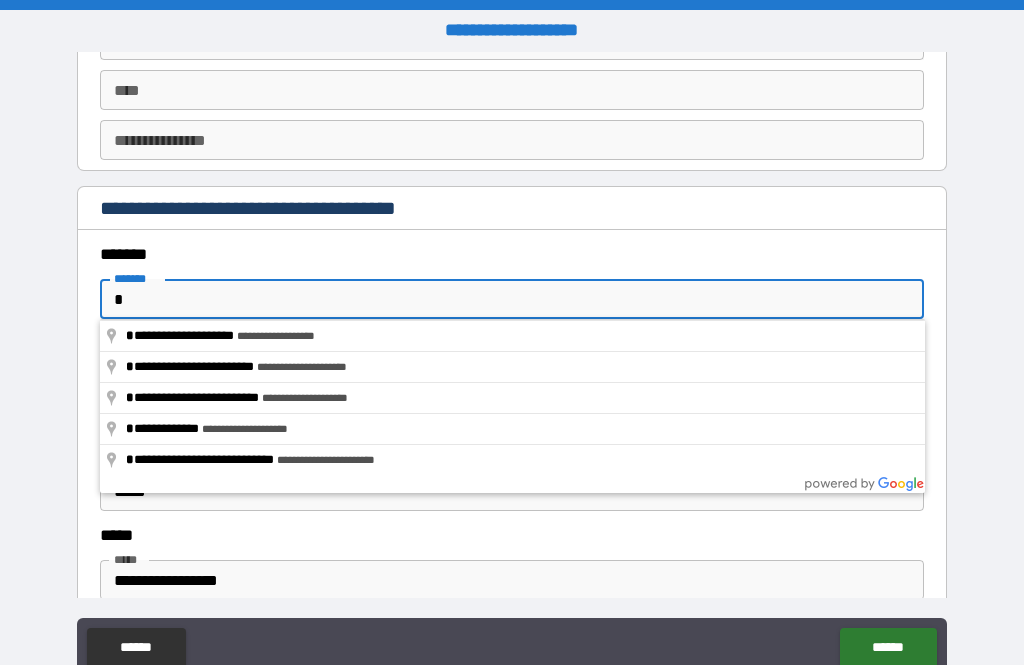 type on "*" 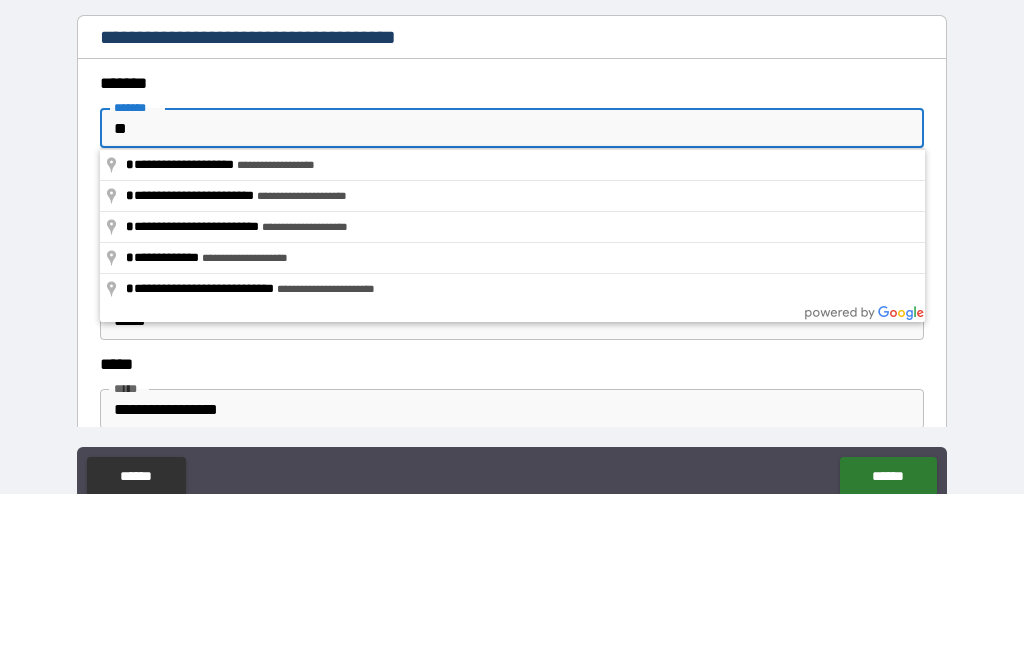 type on "*" 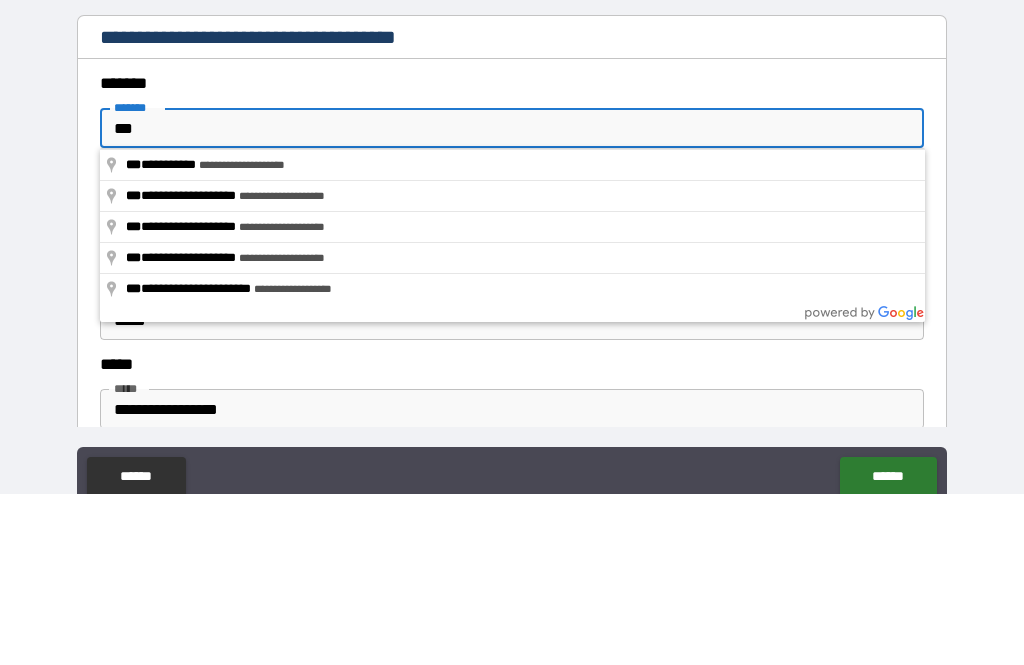 type on "*" 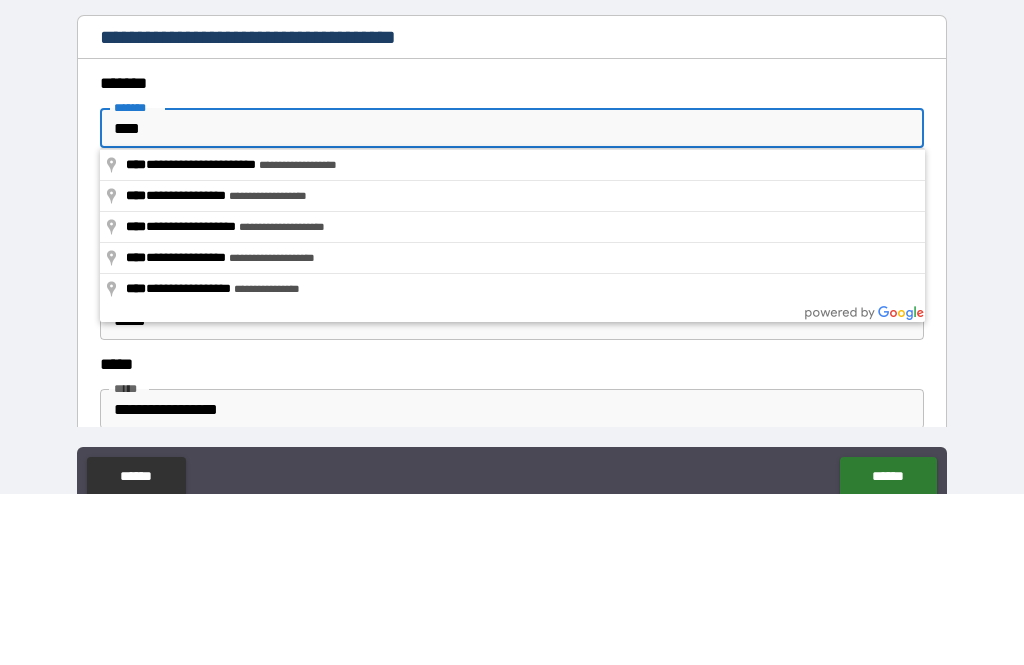 type on "*" 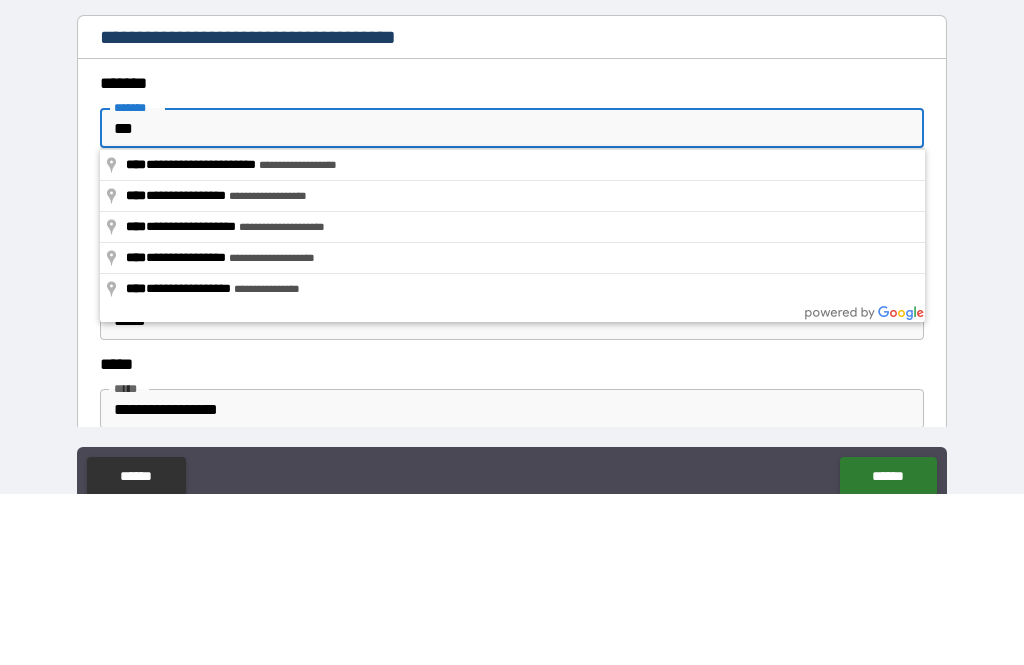 type on "*" 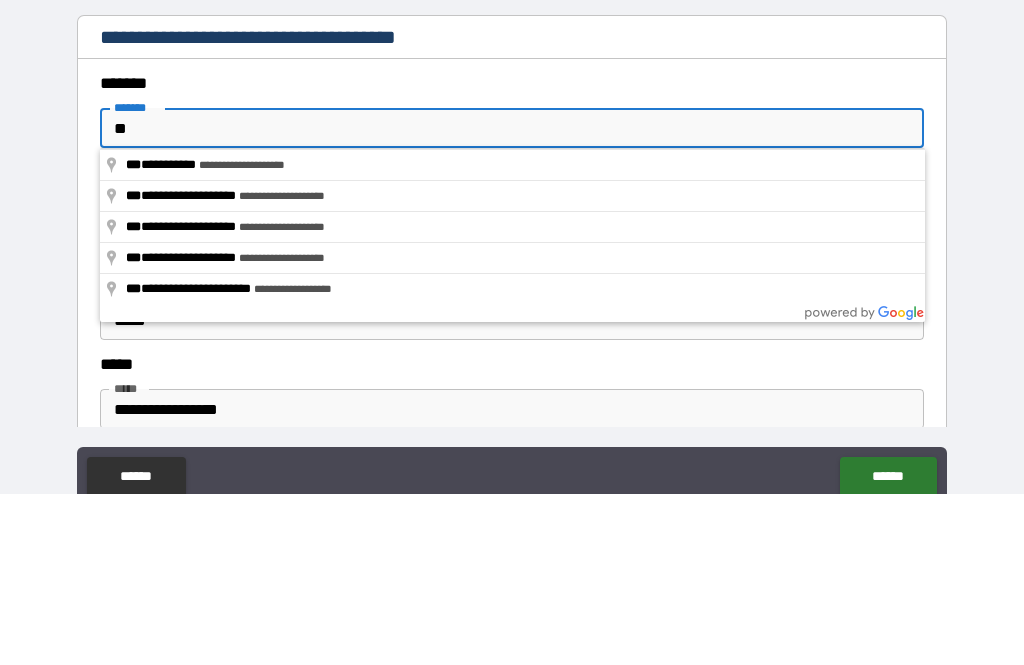 type on "*" 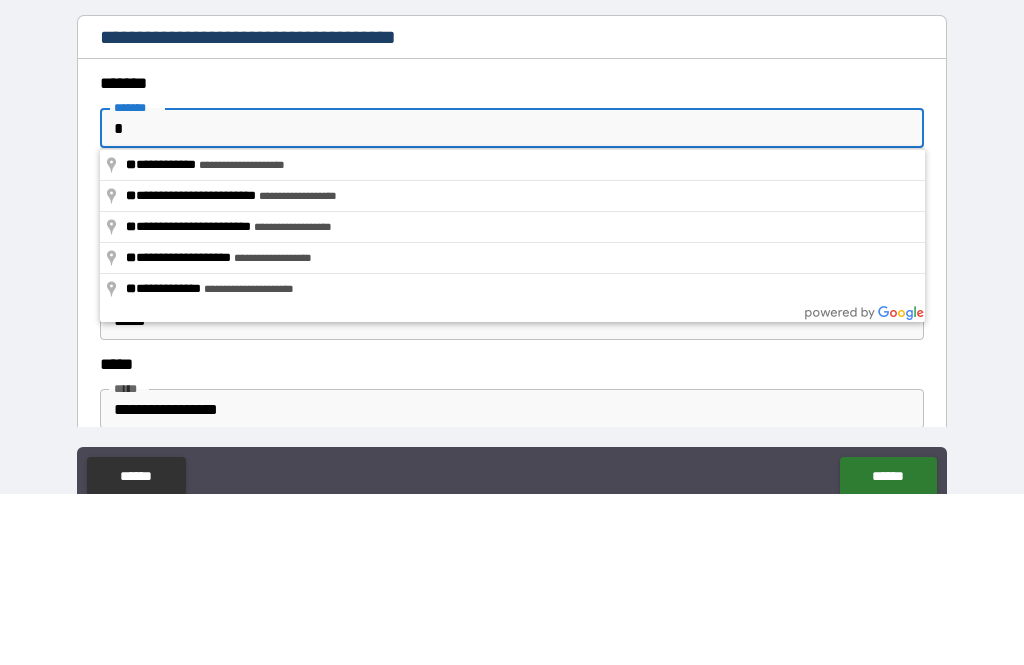 type 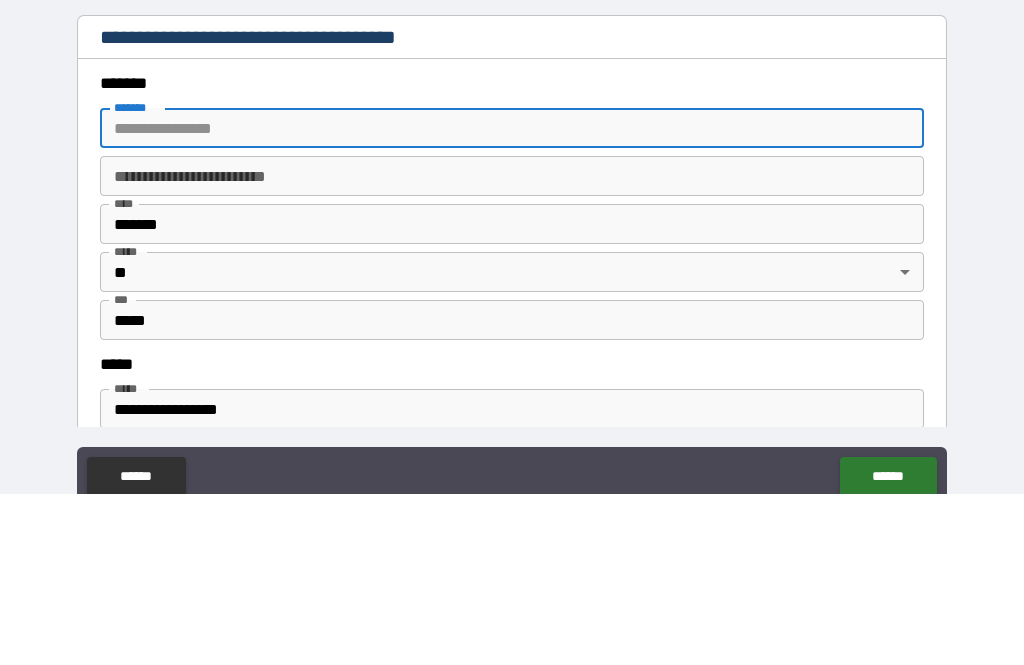 type on "*" 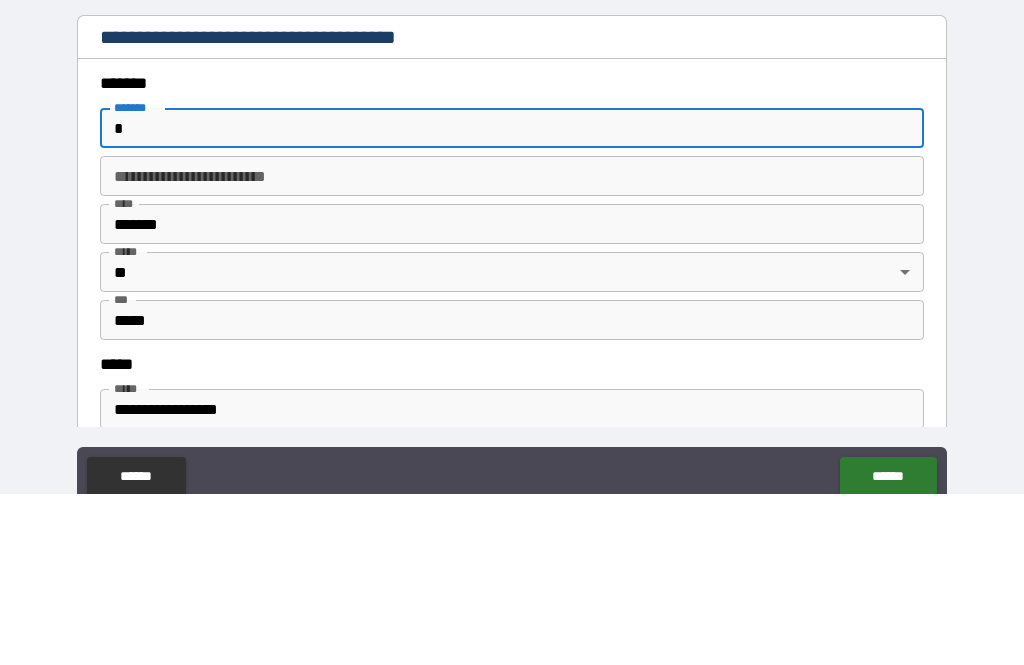 type on "*" 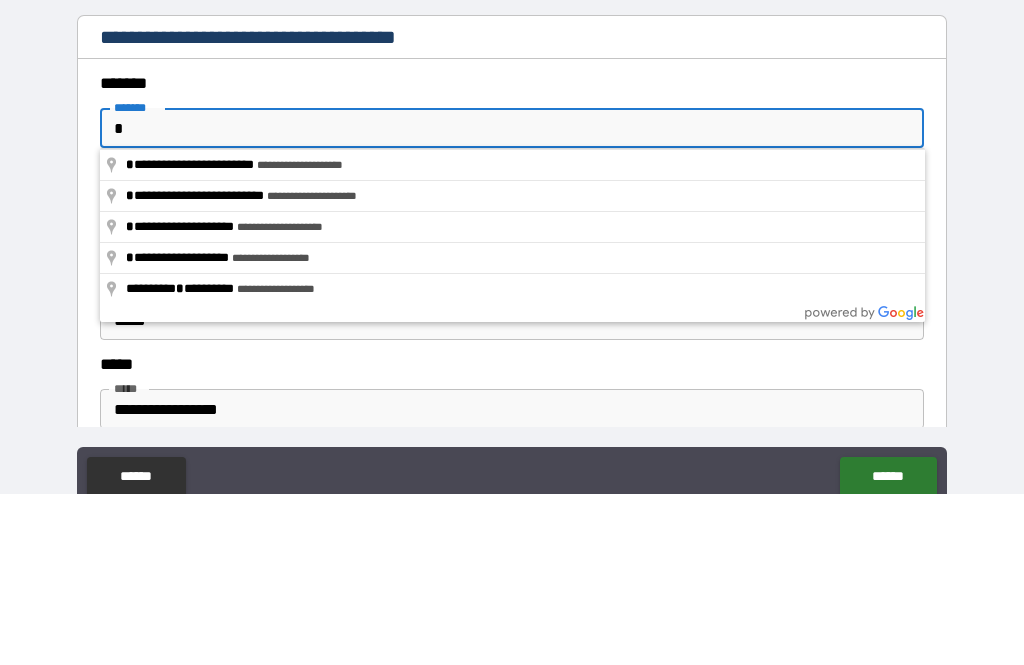 type on "**" 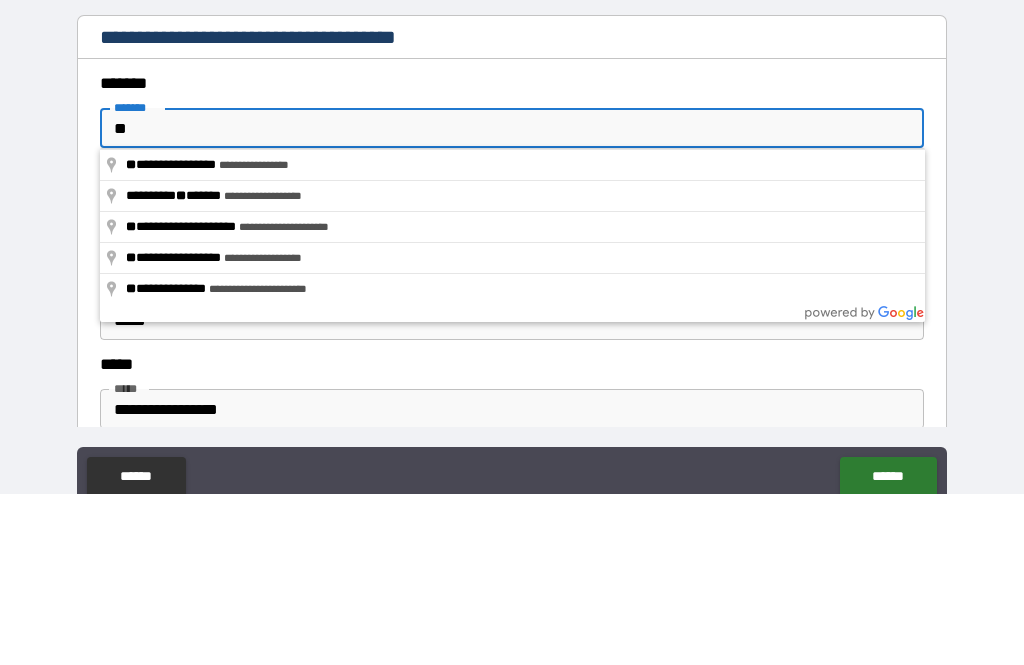 type on "*" 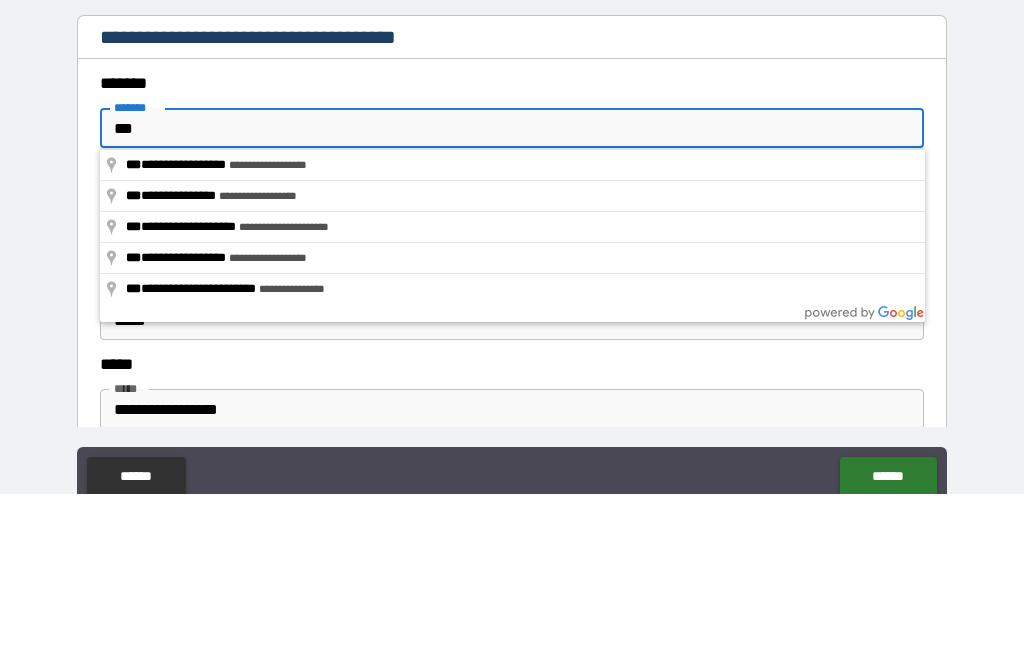 type on "*" 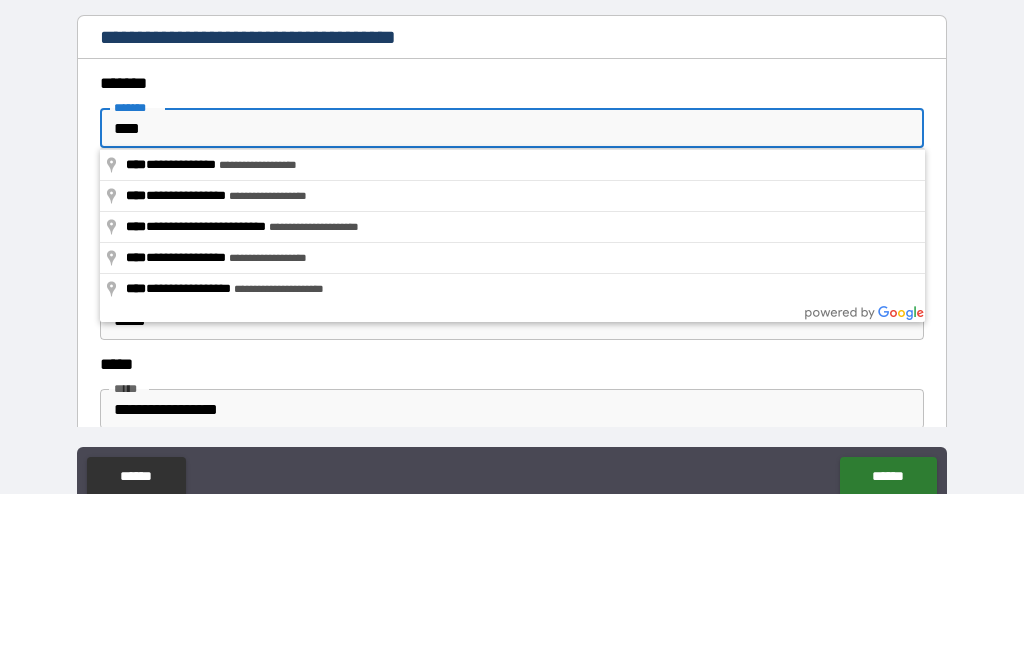 type on "*" 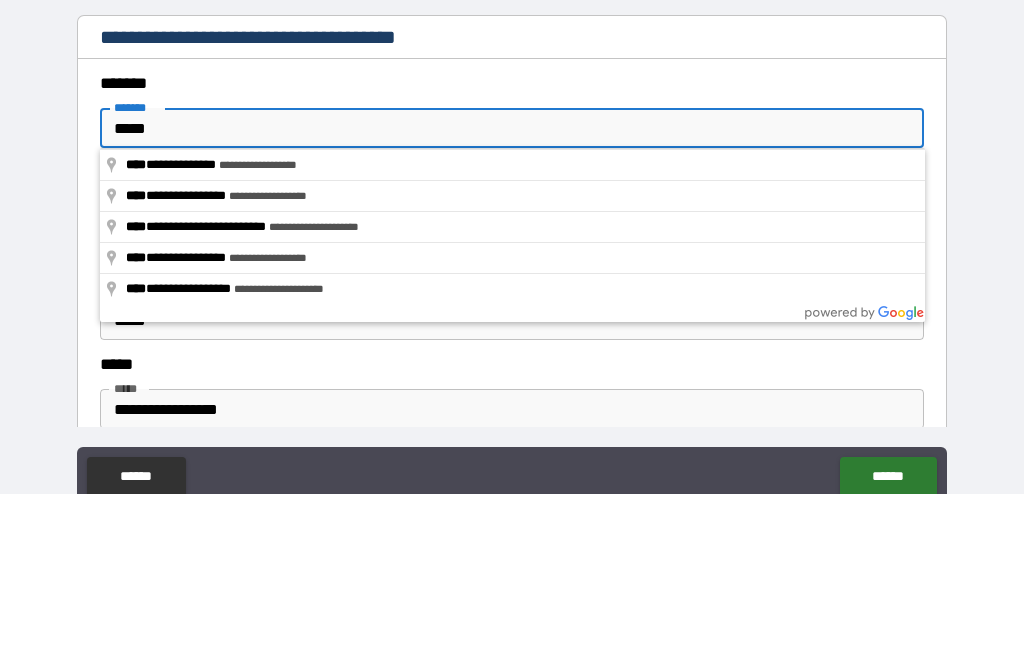 type on "*" 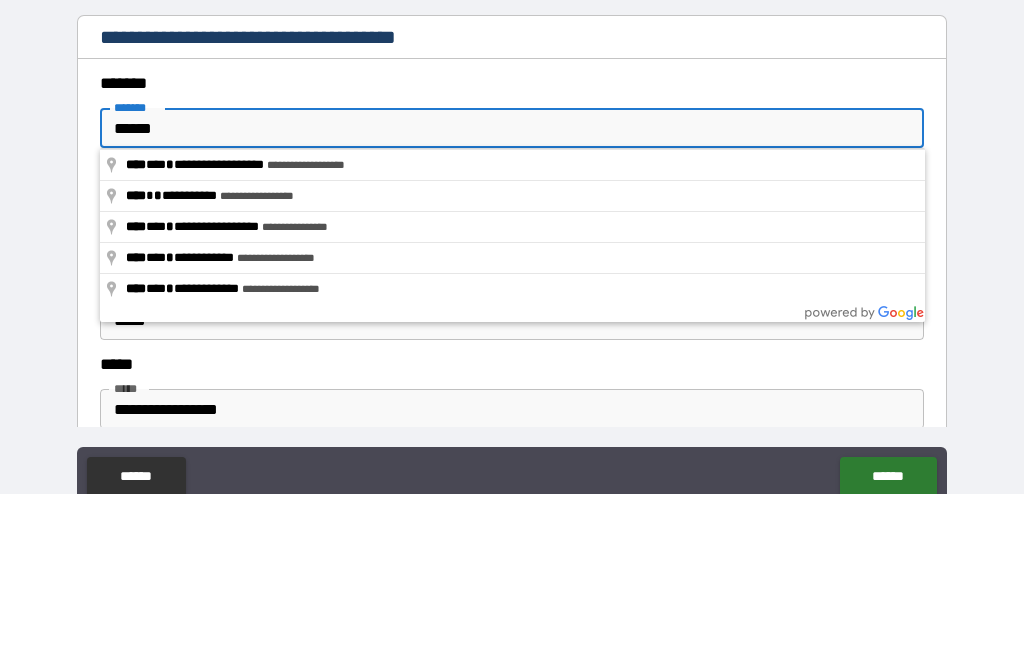 type on "*" 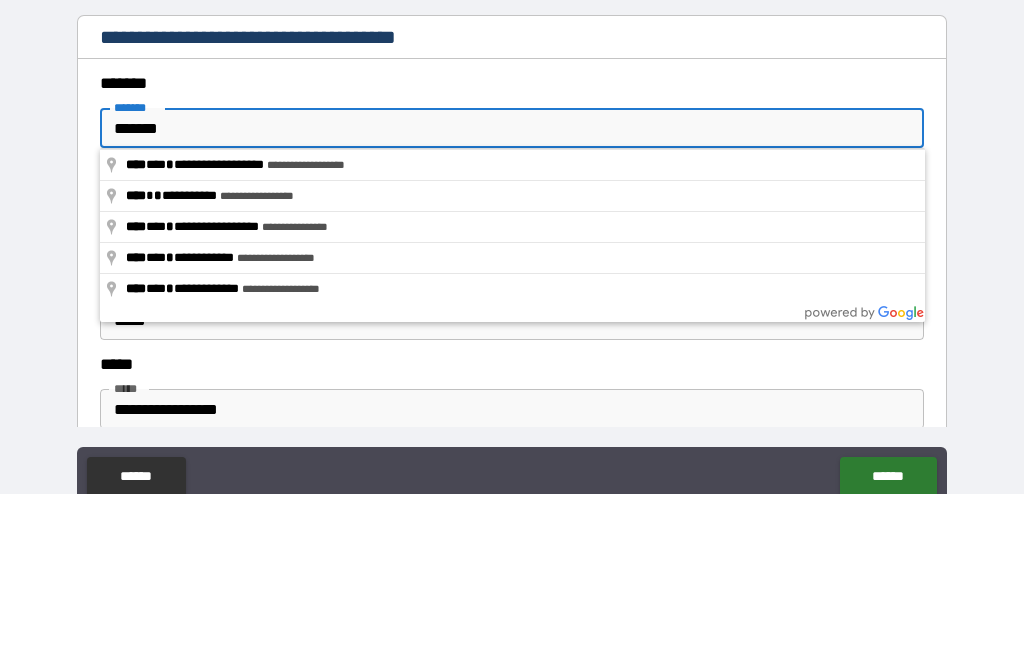 type on "*" 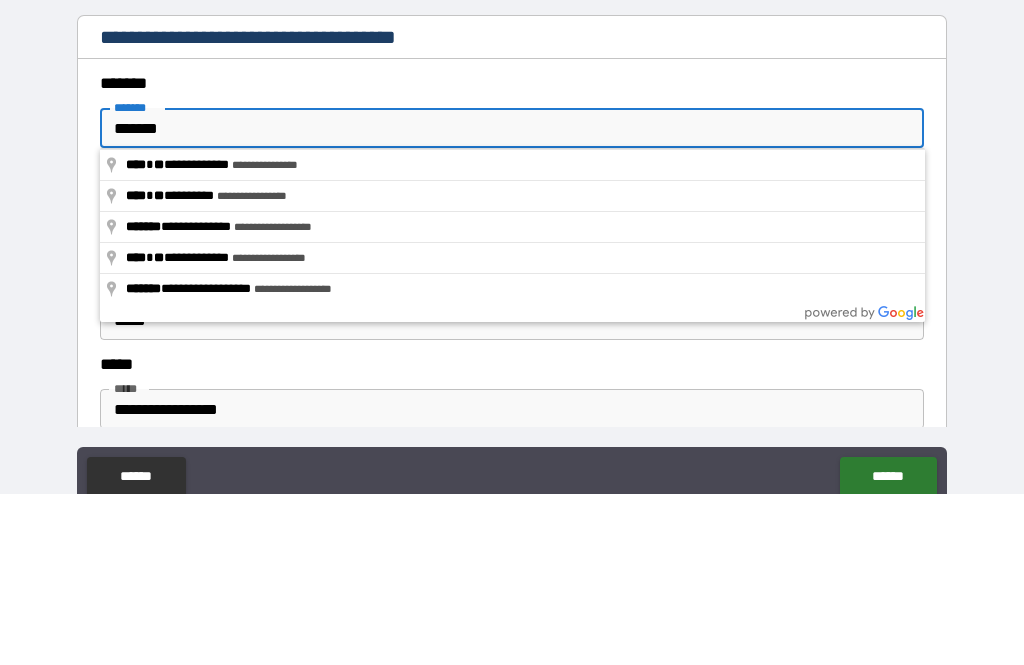 type on "********" 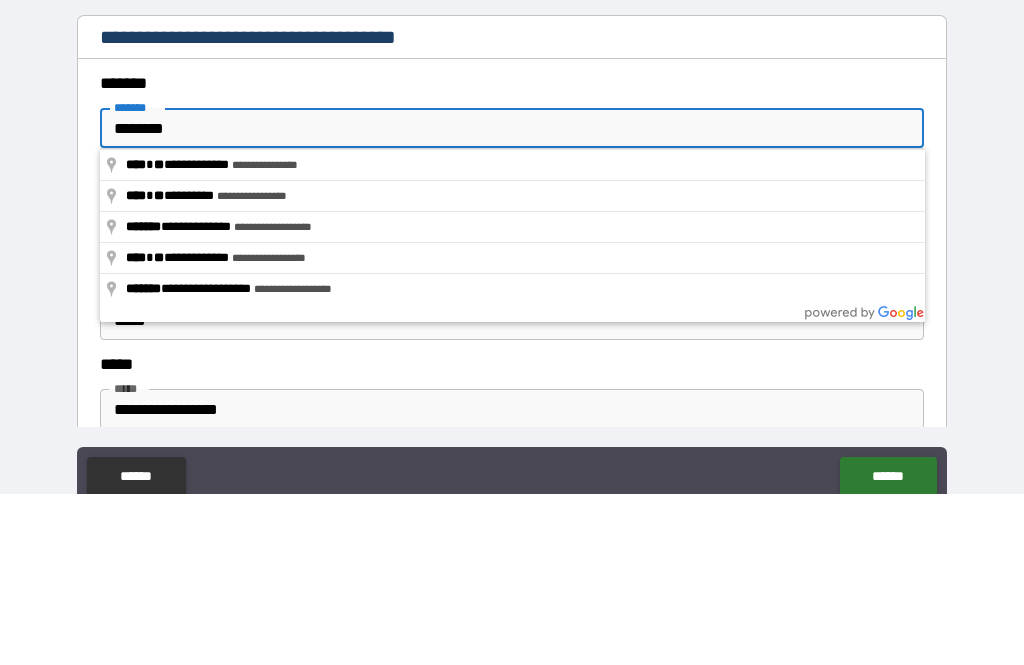 type on "*" 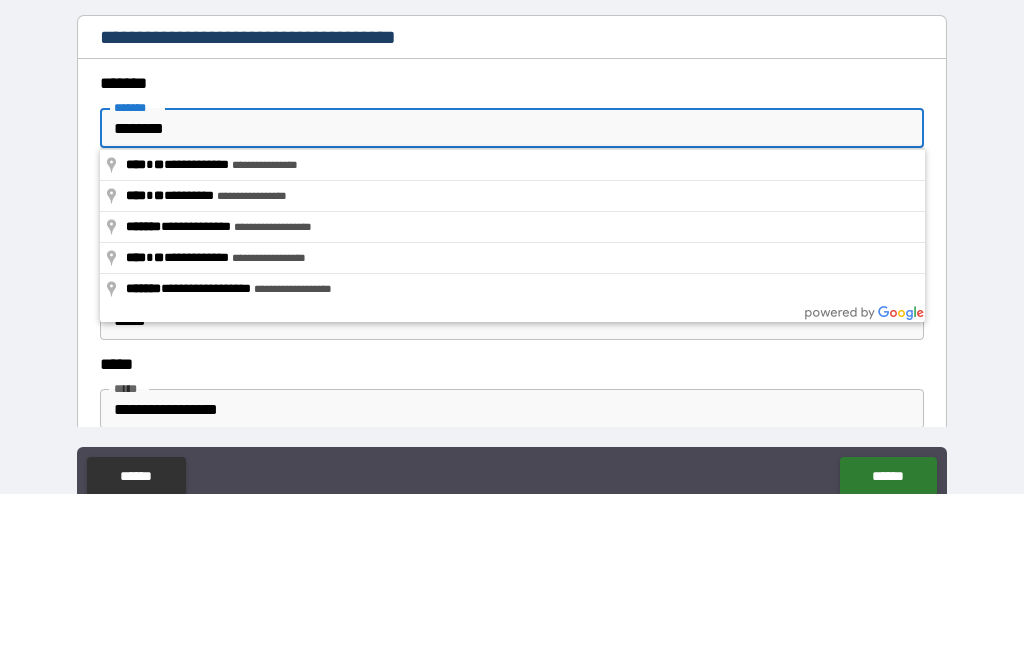 type on "*********" 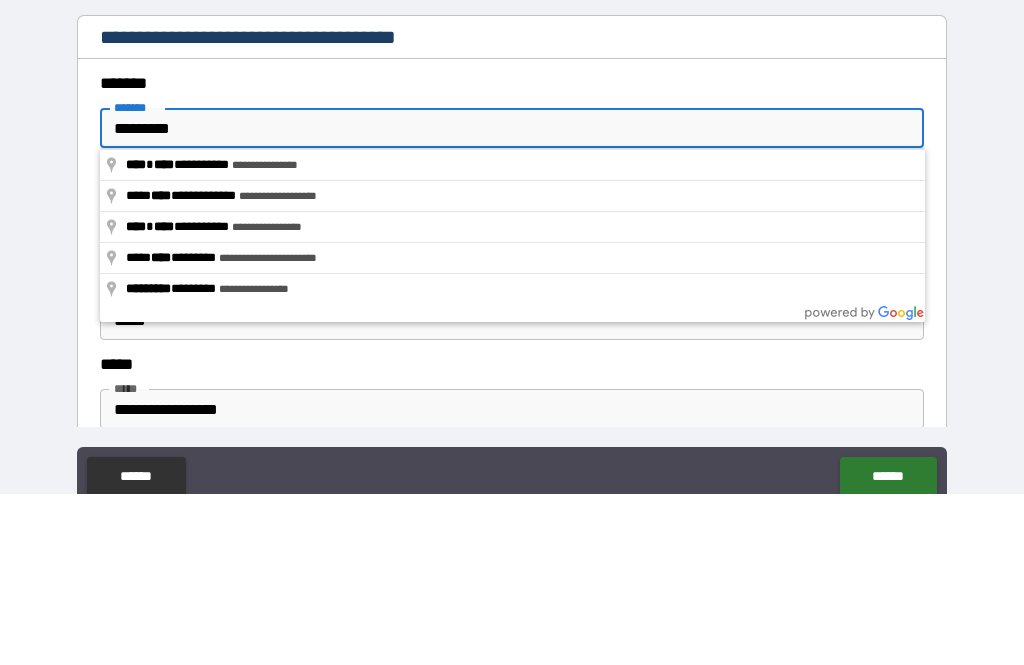 type on "*" 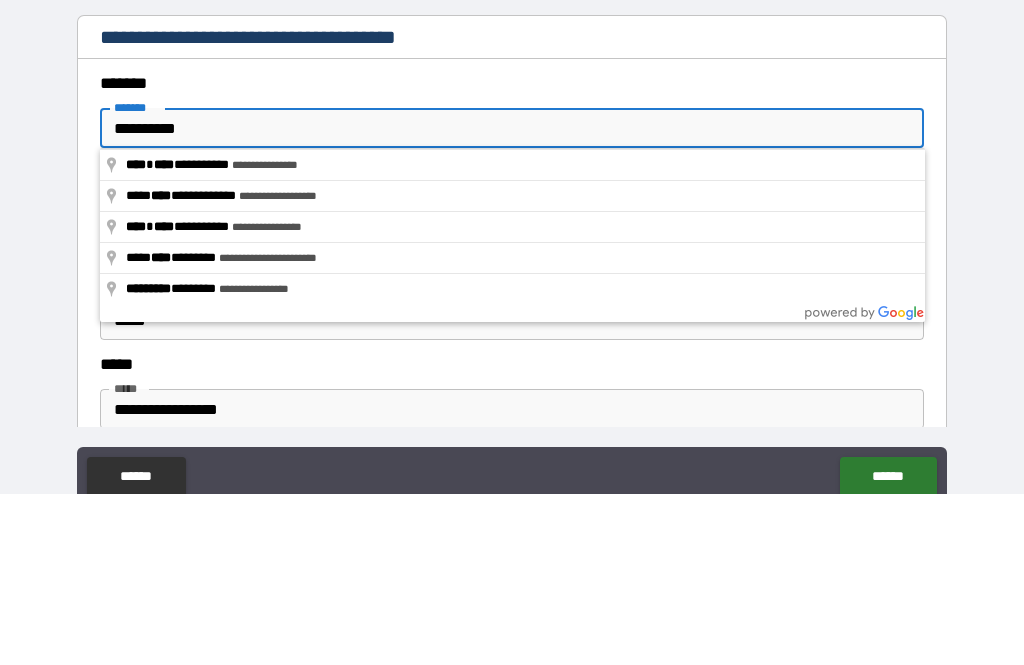 type on "**********" 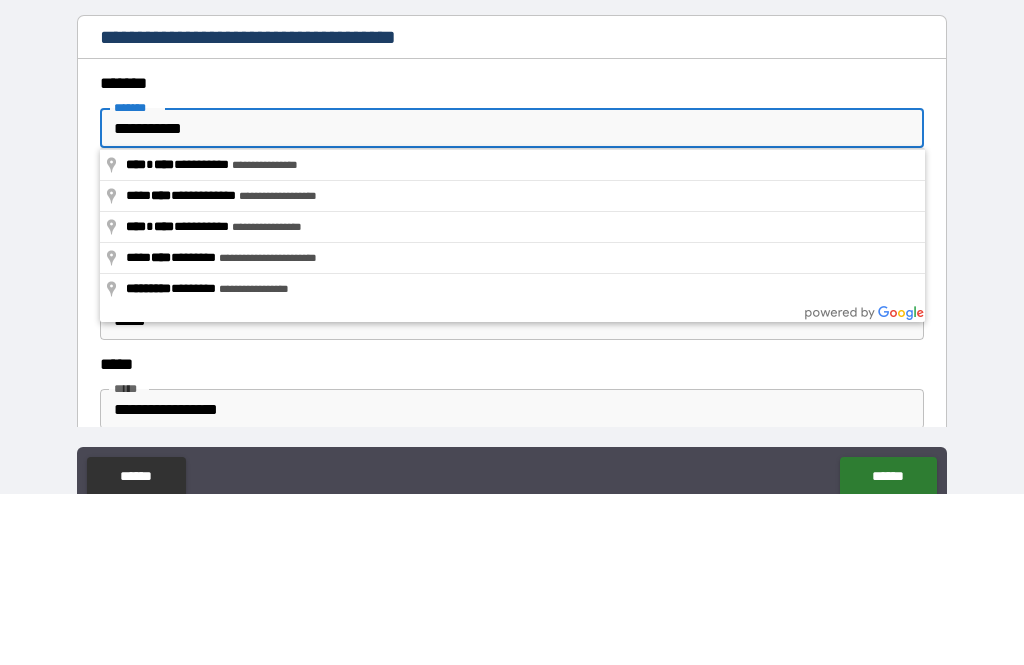 type on "*" 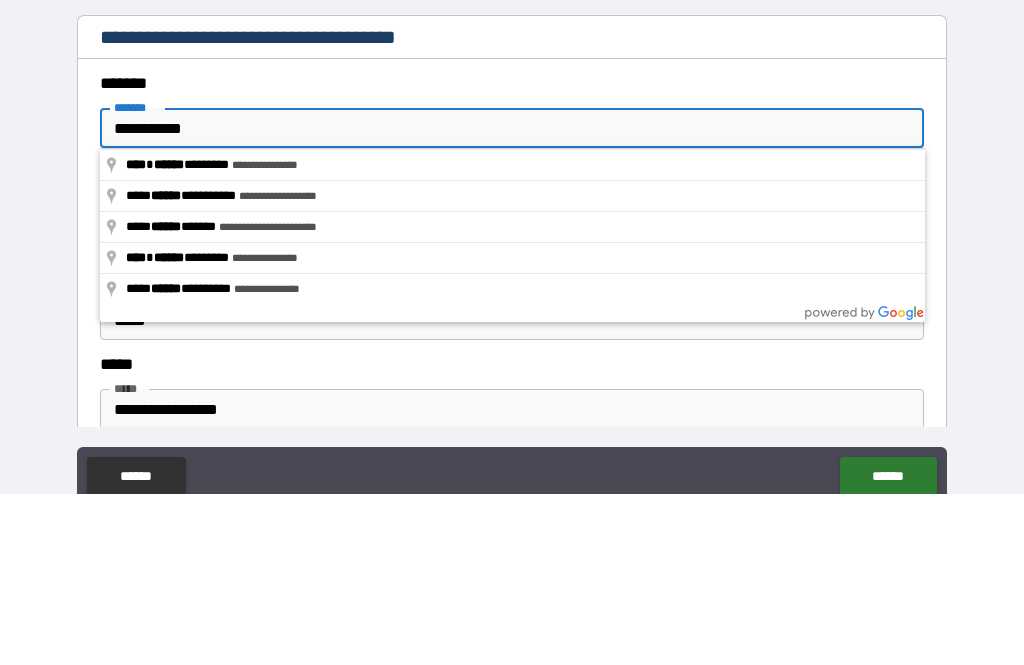 type on "**********" 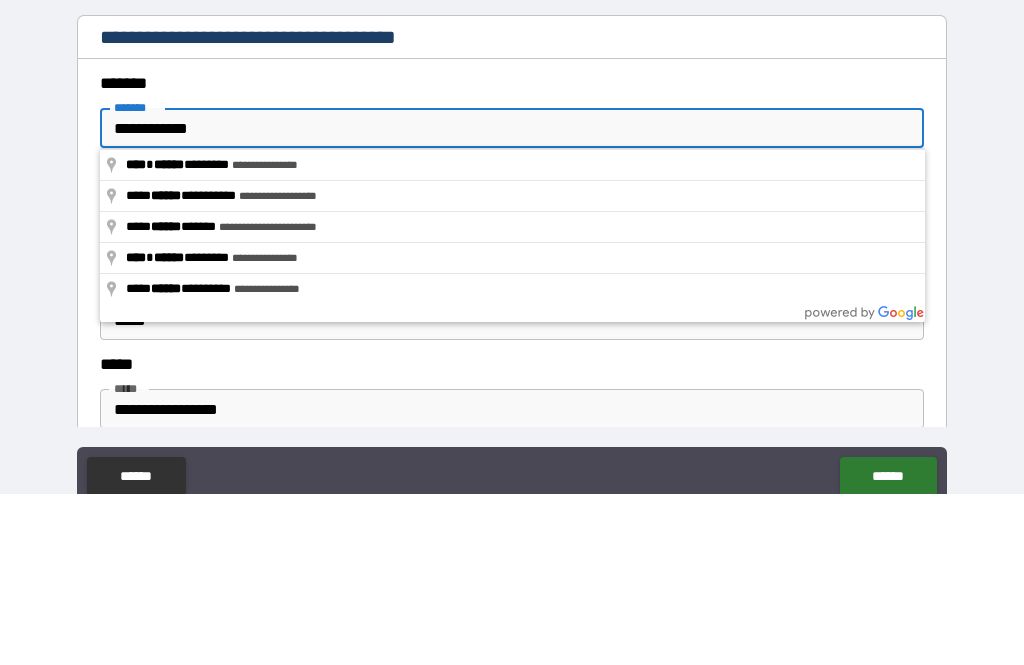 type on "*" 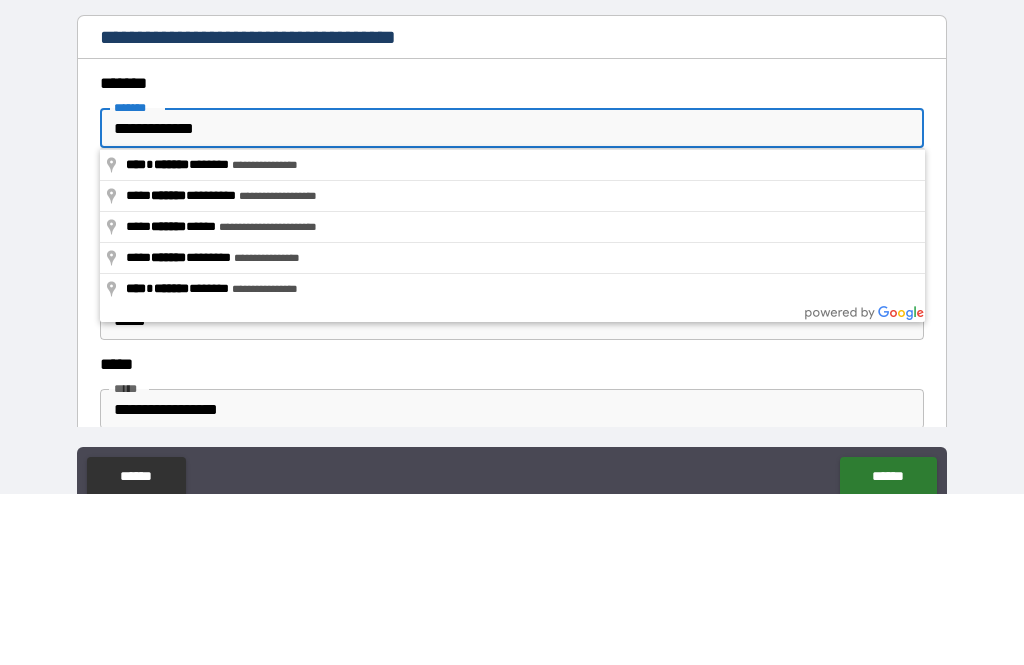 type on "**********" 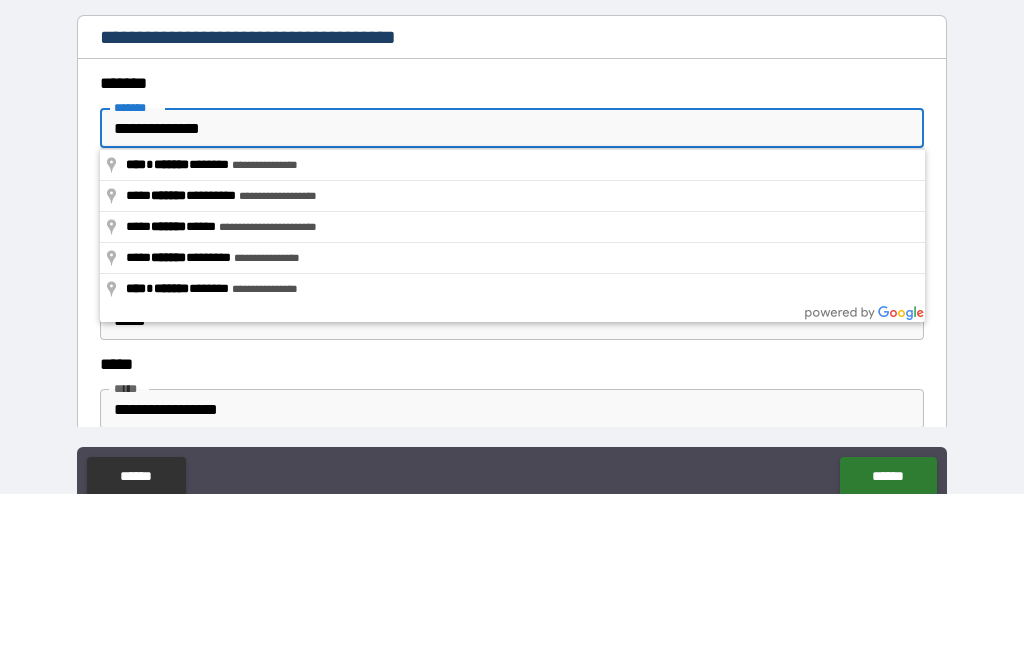 type on "*" 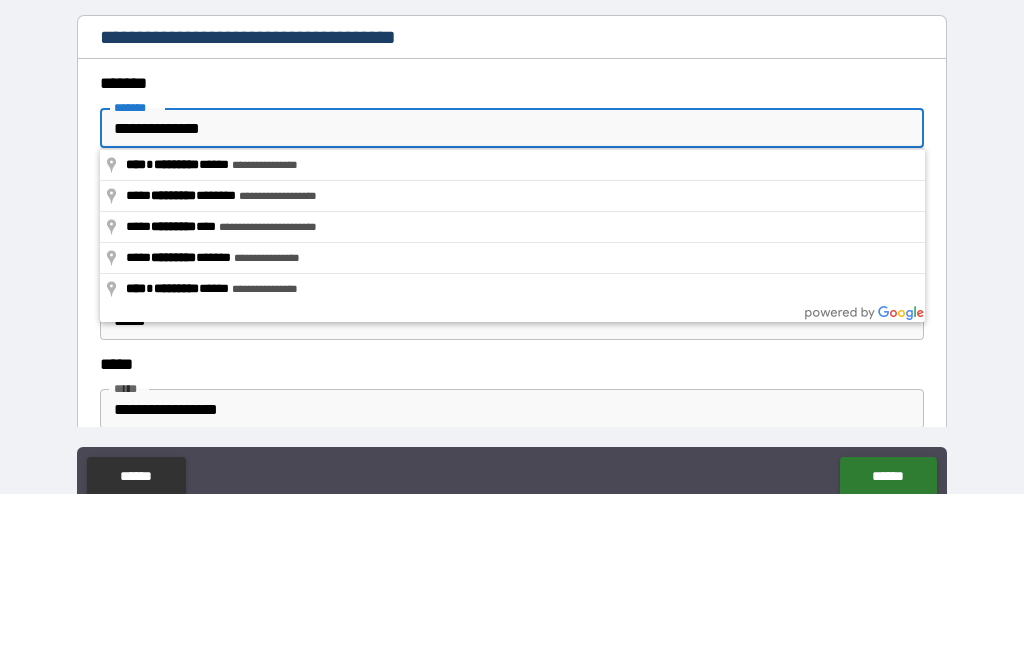 type on "**********" 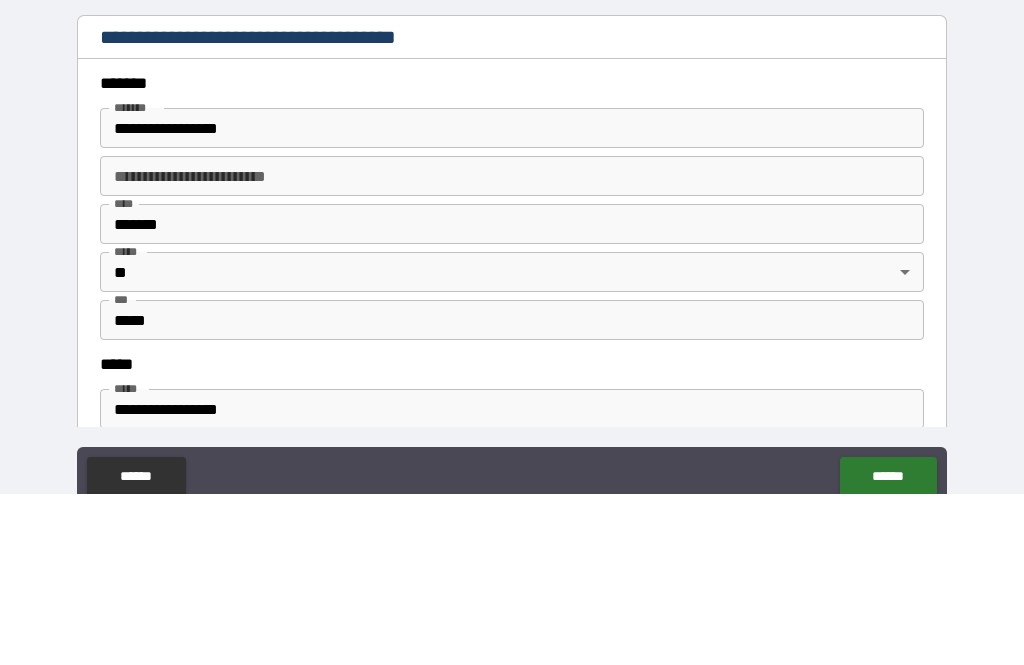 scroll, scrollTop: 64, scrollLeft: 0, axis: vertical 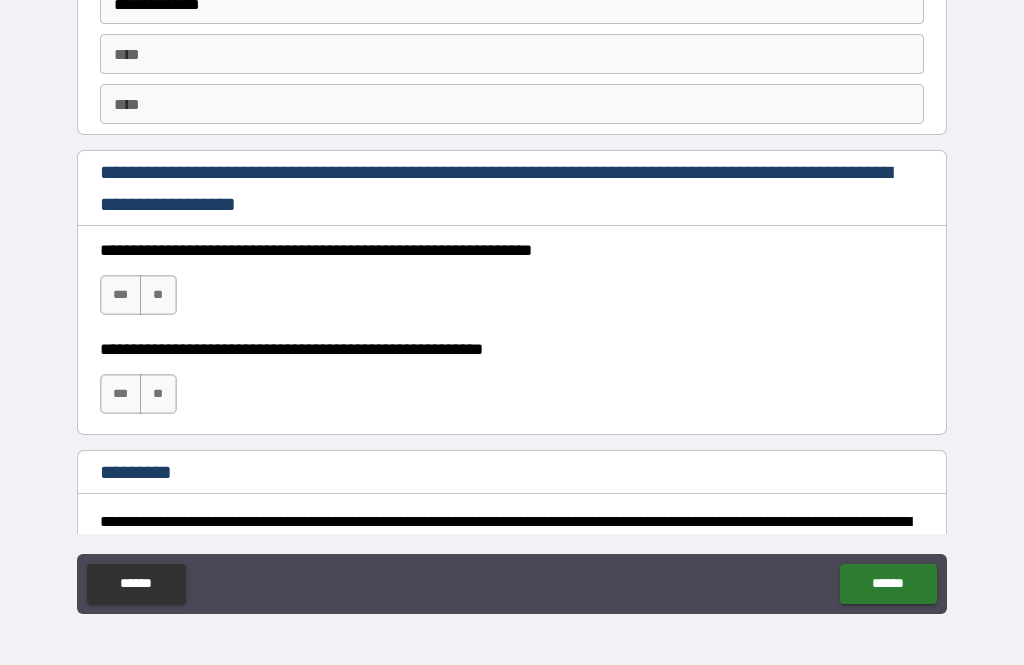 click on "***" at bounding box center (121, 295) 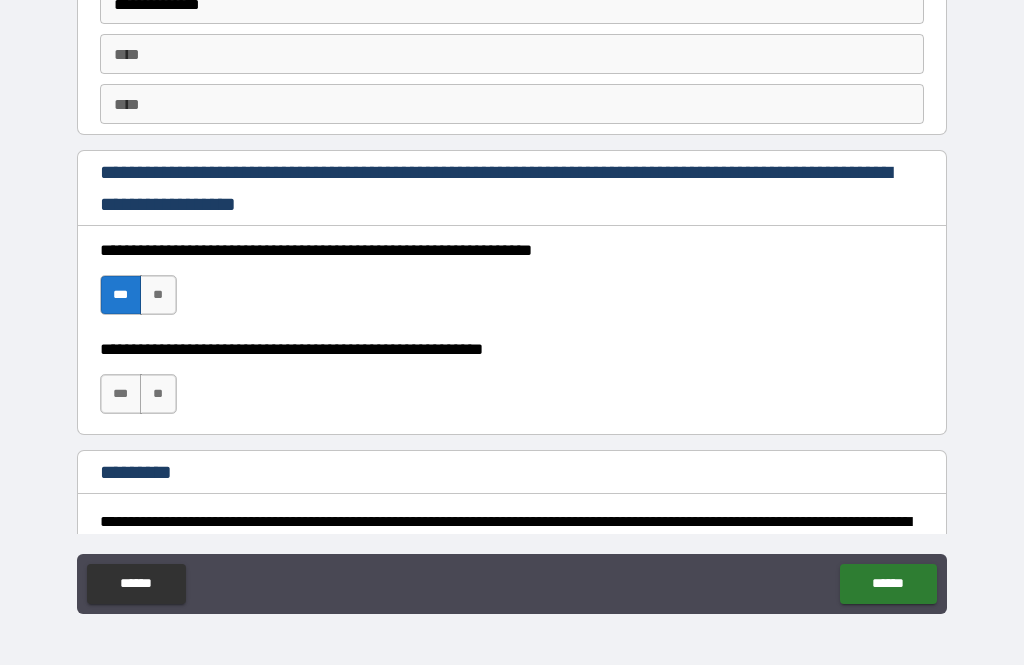 click on "**" at bounding box center (158, 394) 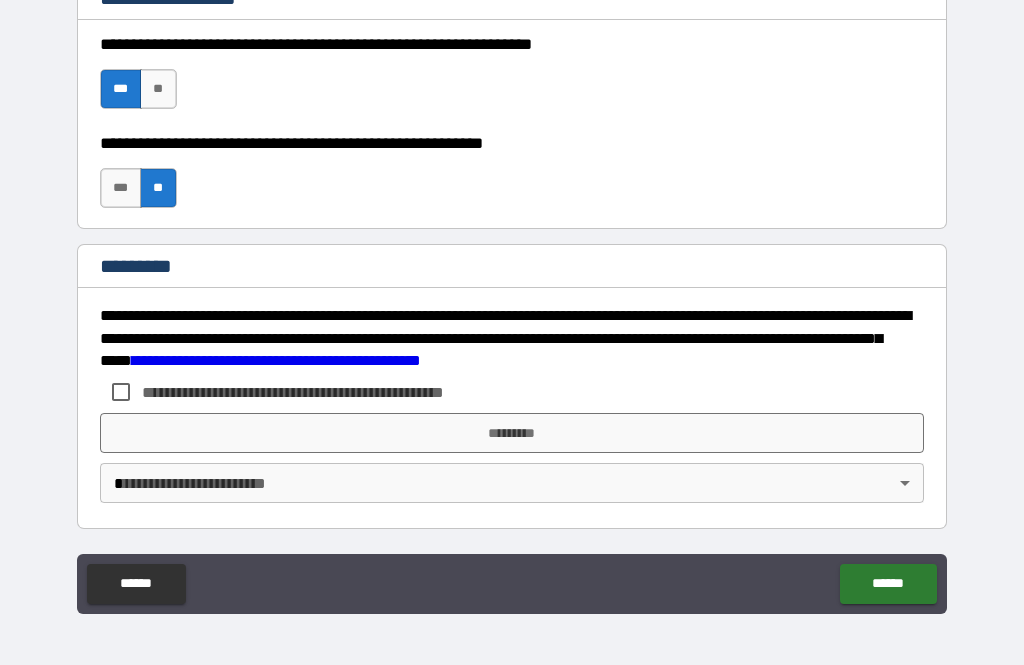 scroll, scrollTop: 3118, scrollLeft: 0, axis: vertical 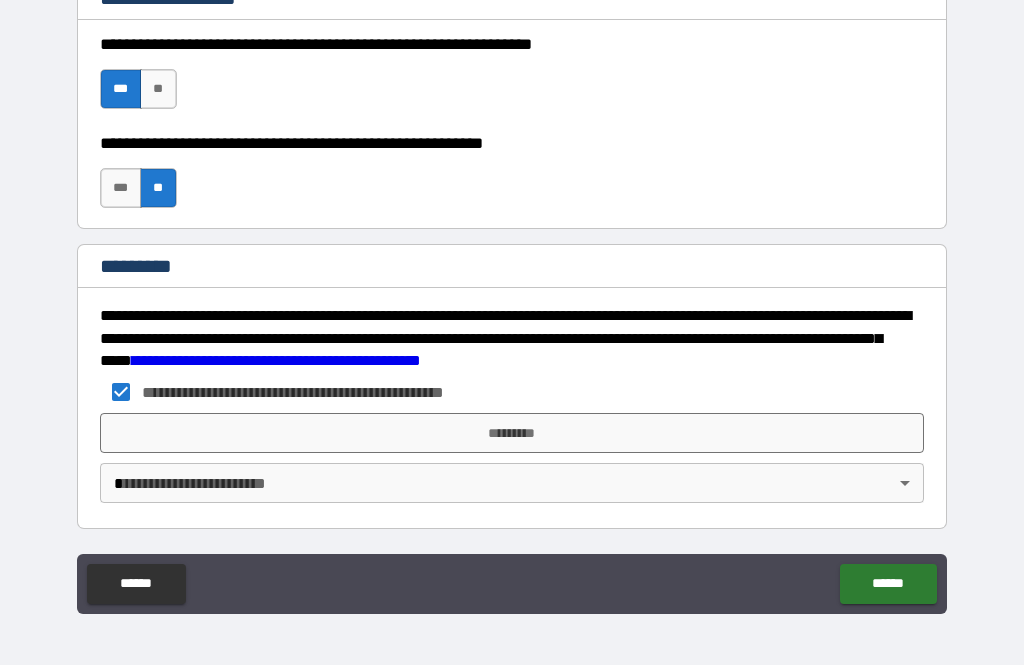 click on "*********" at bounding box center (512, 433) 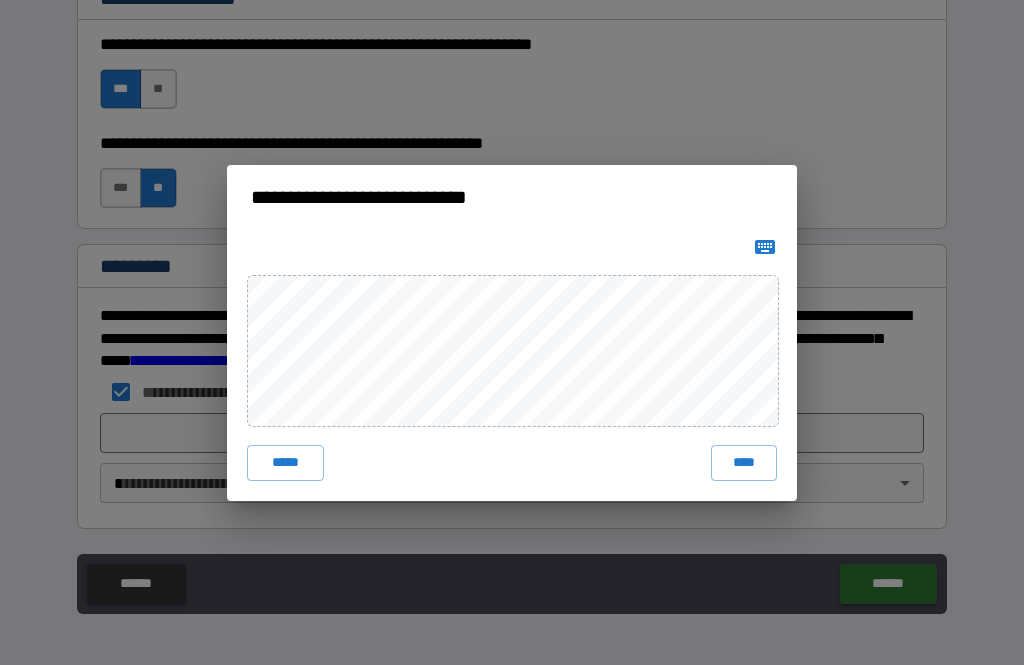 click on "****" at bounding box center (744, 463) 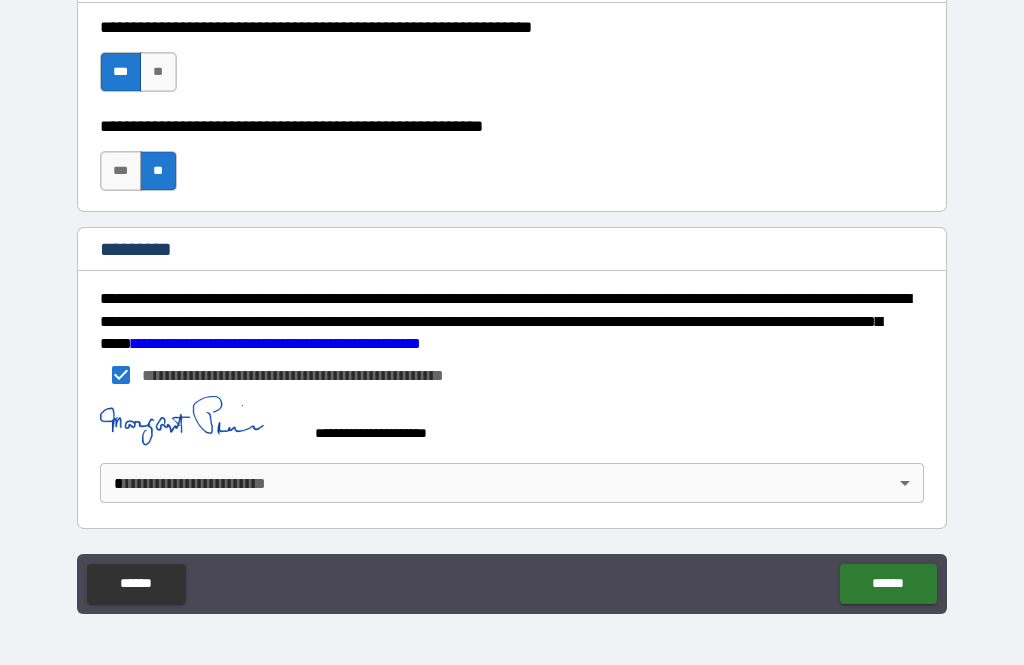 scroll, scrollTop: 3135, scrollLeft: 0, axis: vertical 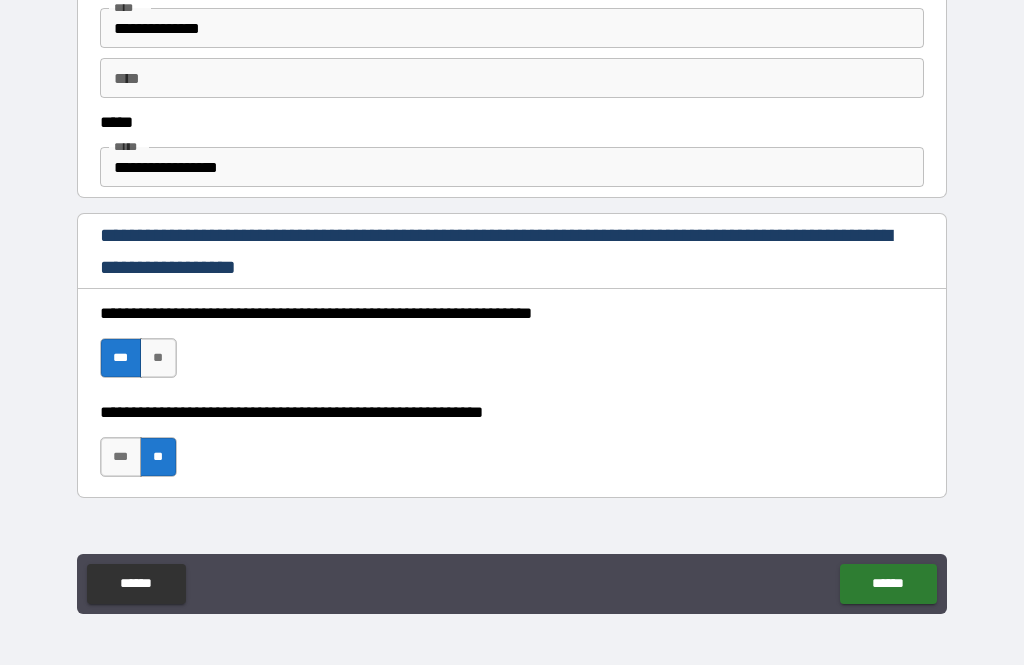 click on "******" 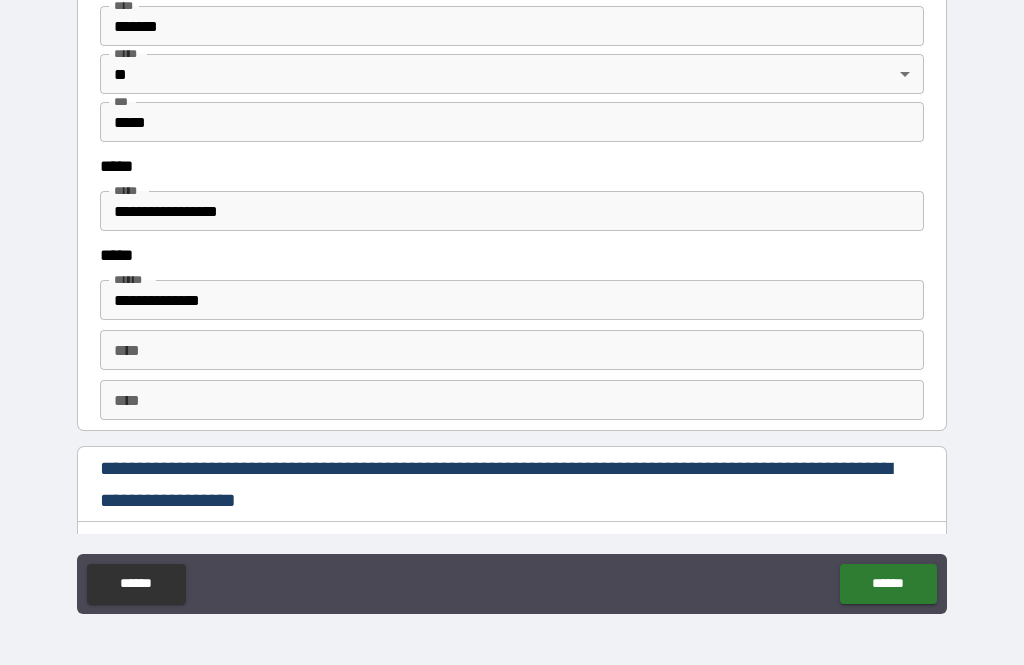 scroll, scrollTop: 2617, scrollLeft: 0, axis: vertical 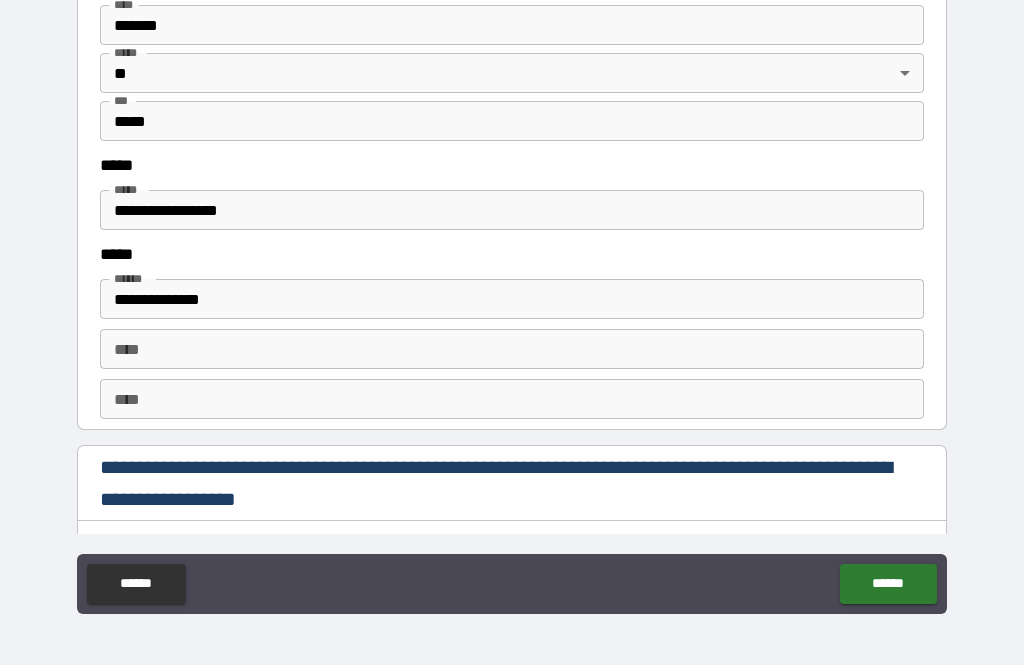 click on "****" at bounding box center (512, 349) 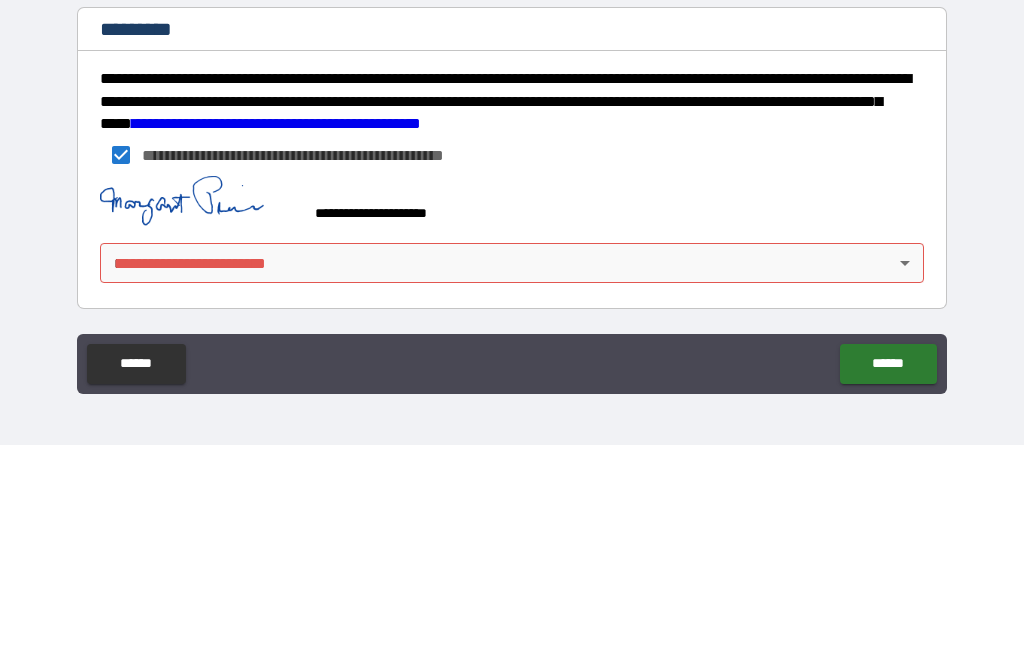 scroll, scrollTop: 3135, scrollLeft: 0, axis: vertical 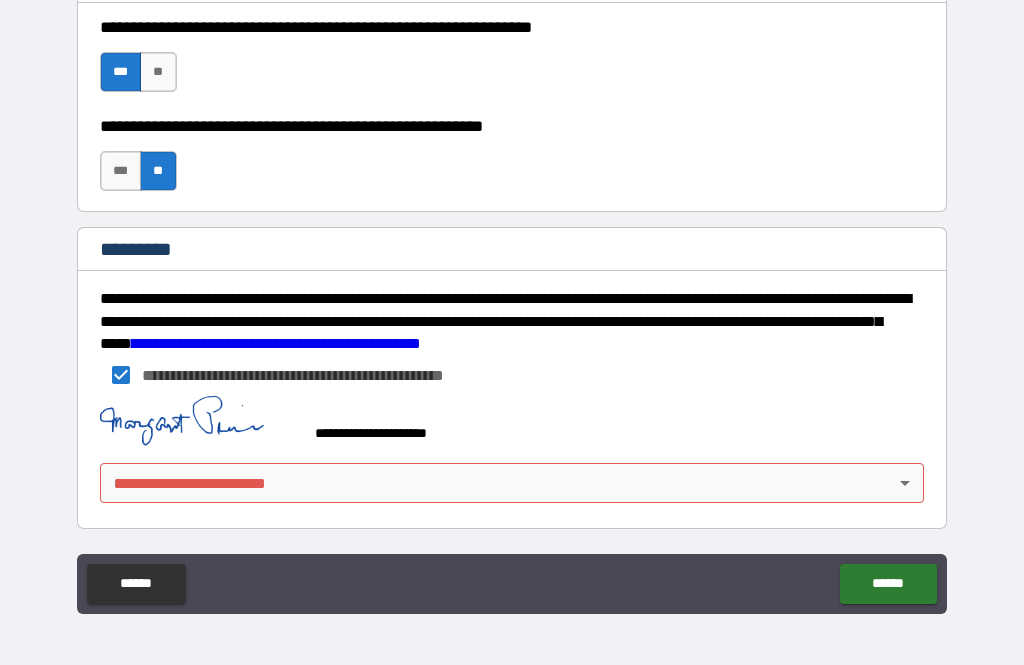 click on "******" at bounding box center [888, 584] 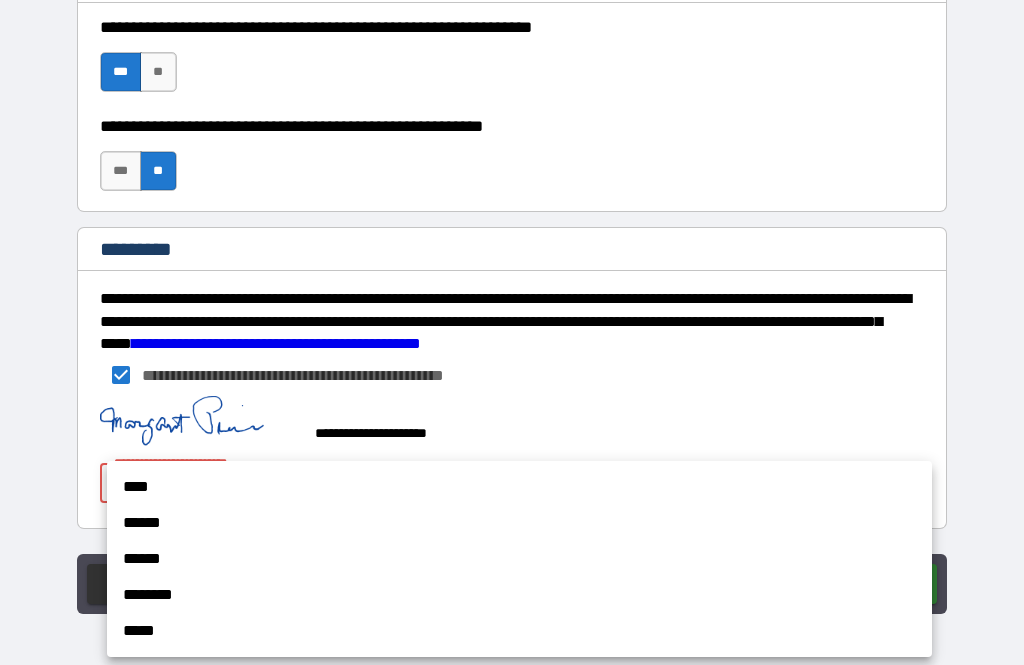 click on "****" at bounding box center [519, 487] 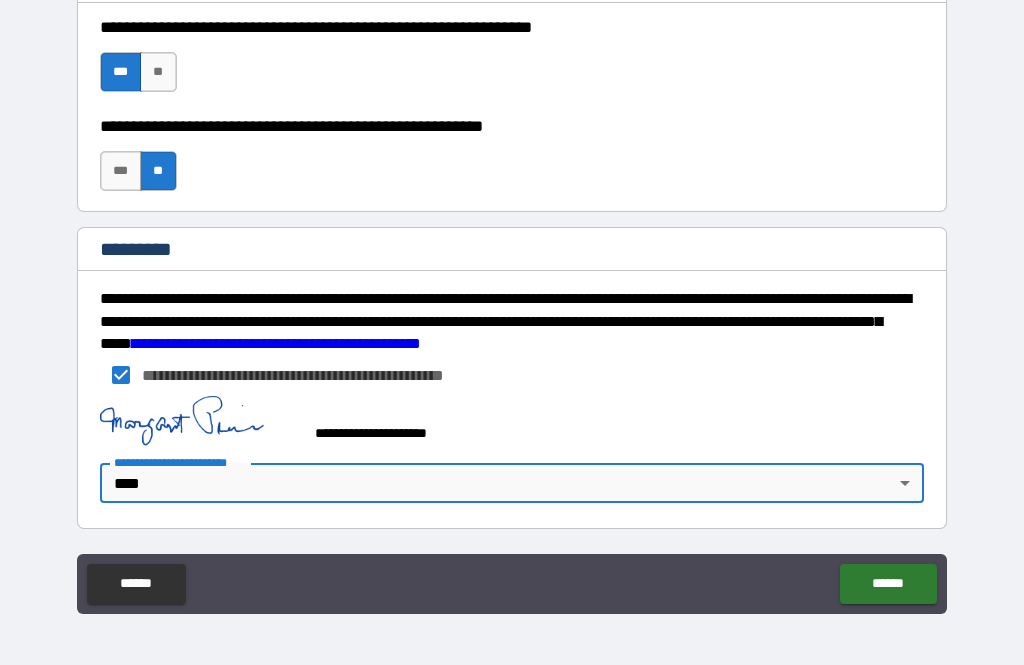 click on "******" at bounding box center [888, 584] 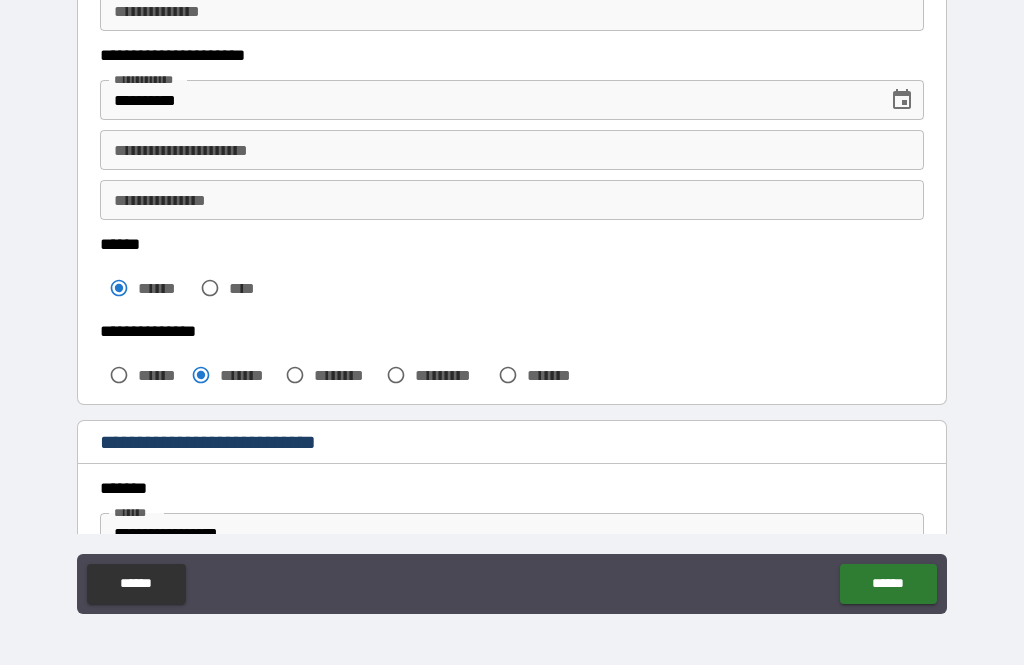 scroll, scrollTop: 377, scrollLeft: 0, axis: vertical 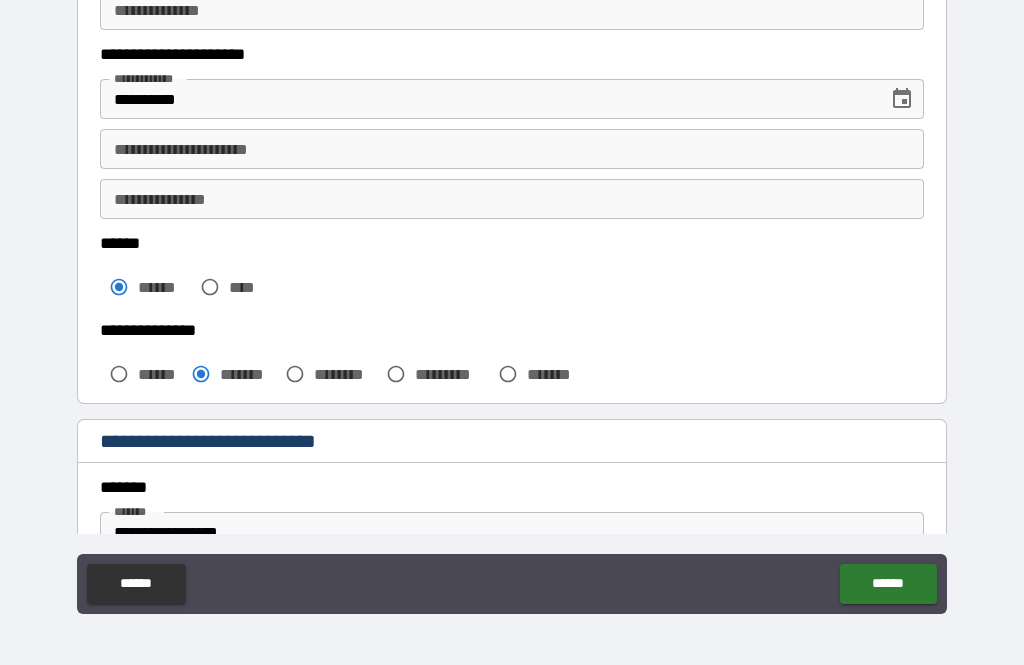 click on "**********" at bounding box center [512, 199] 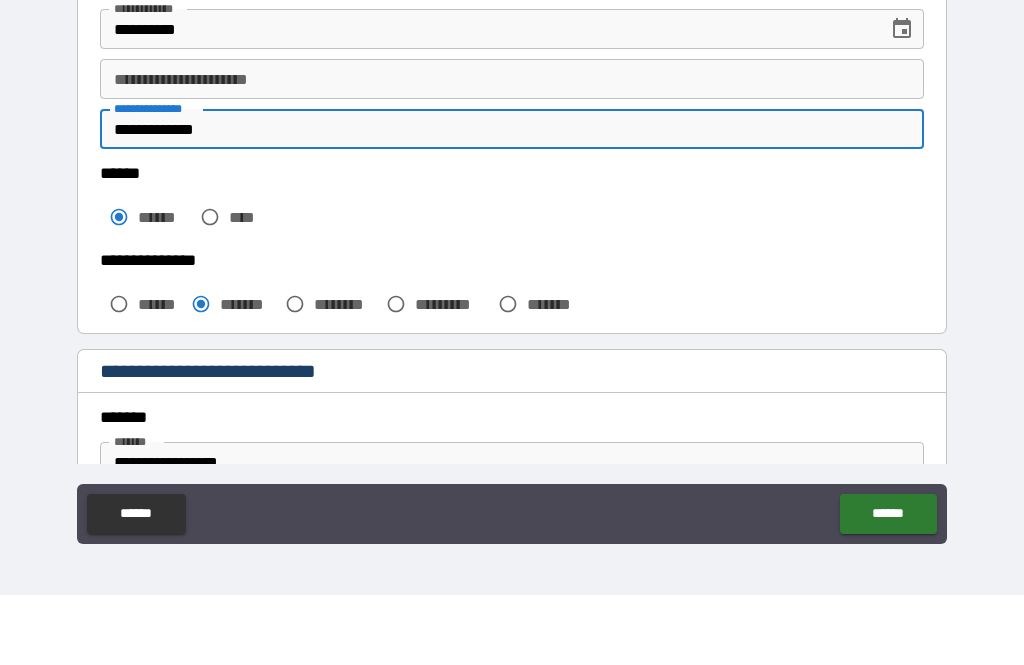 click on "**********" at bounding box center [512, 149] 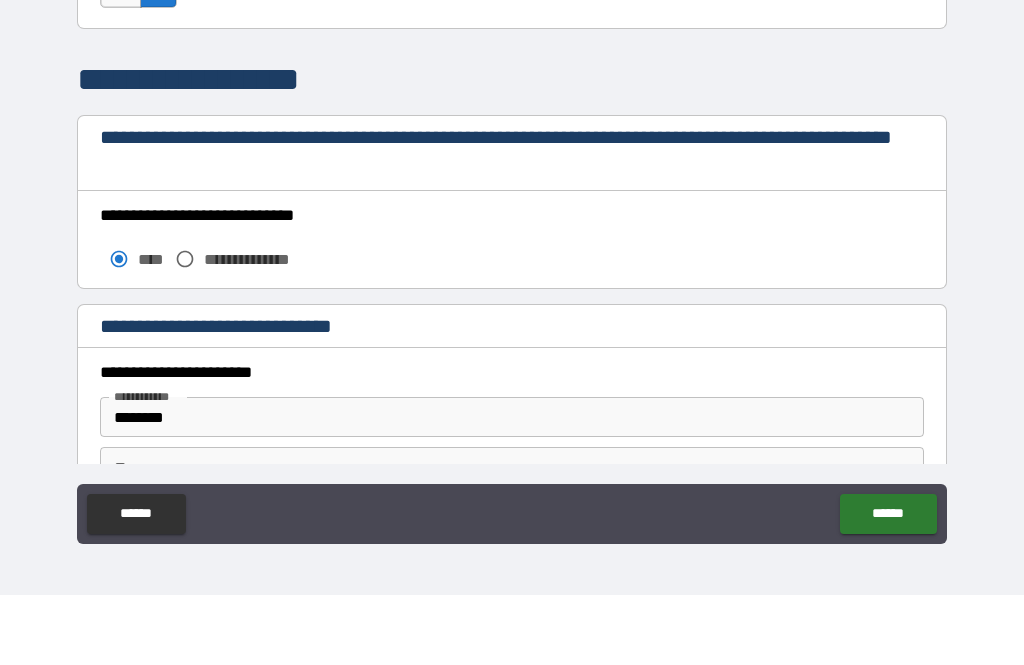 click on "**********" at bounding box center (512, 303) 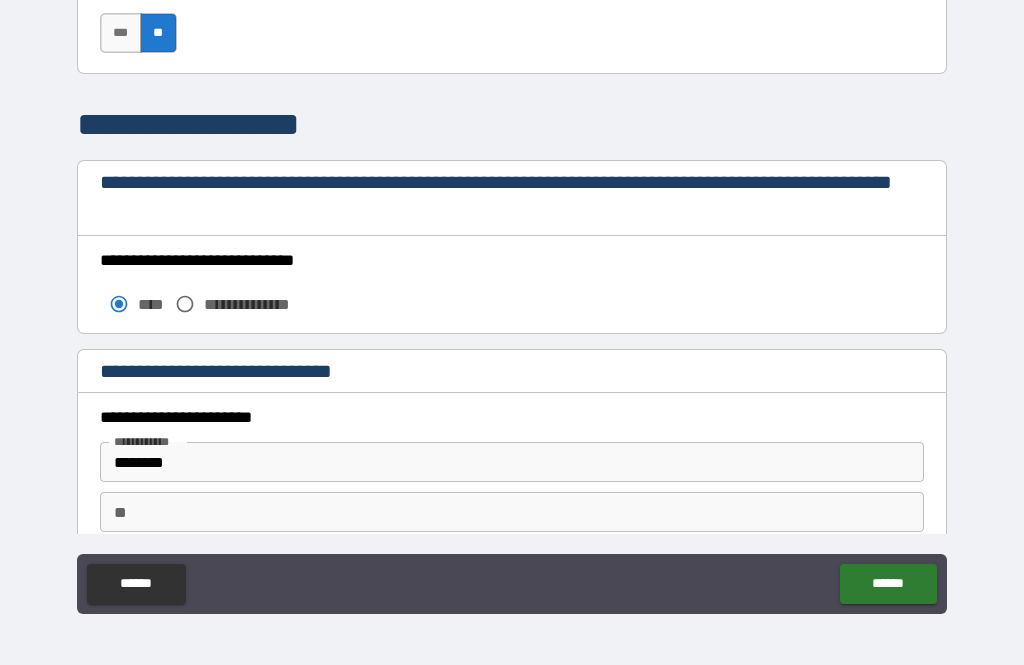 scroll, scrollTop: 1638, scrollLeft: 0, axis: vertical 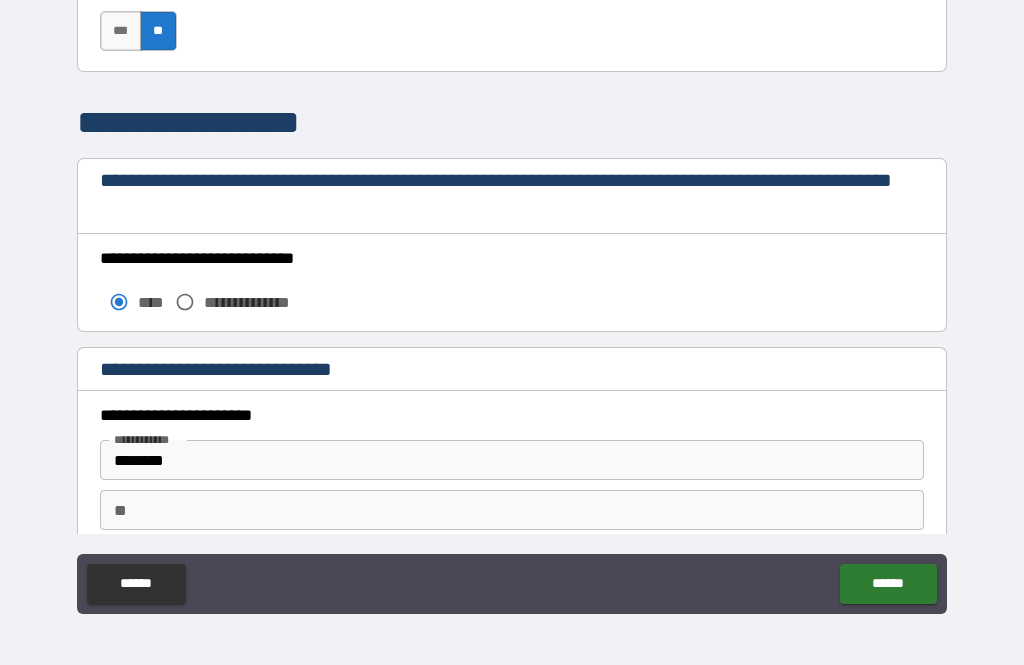 click on "******" at bounding box center [888, 584] 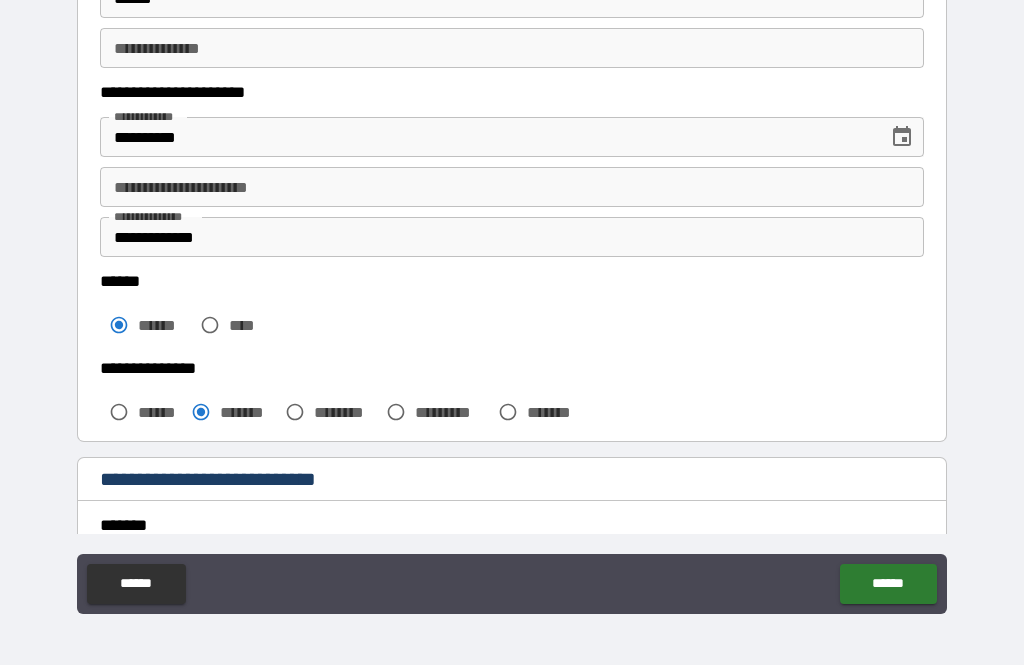 scroll, scrollTop: 342, scrollLeft: 0, axis: vertical 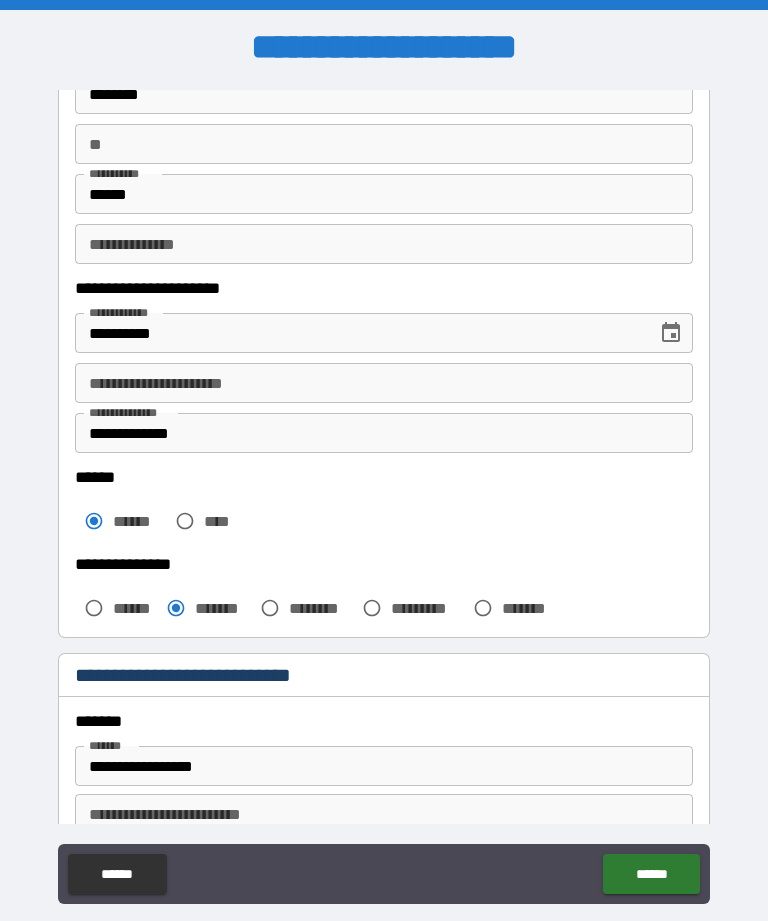 click on "**********" at bounding box center (384, 383) 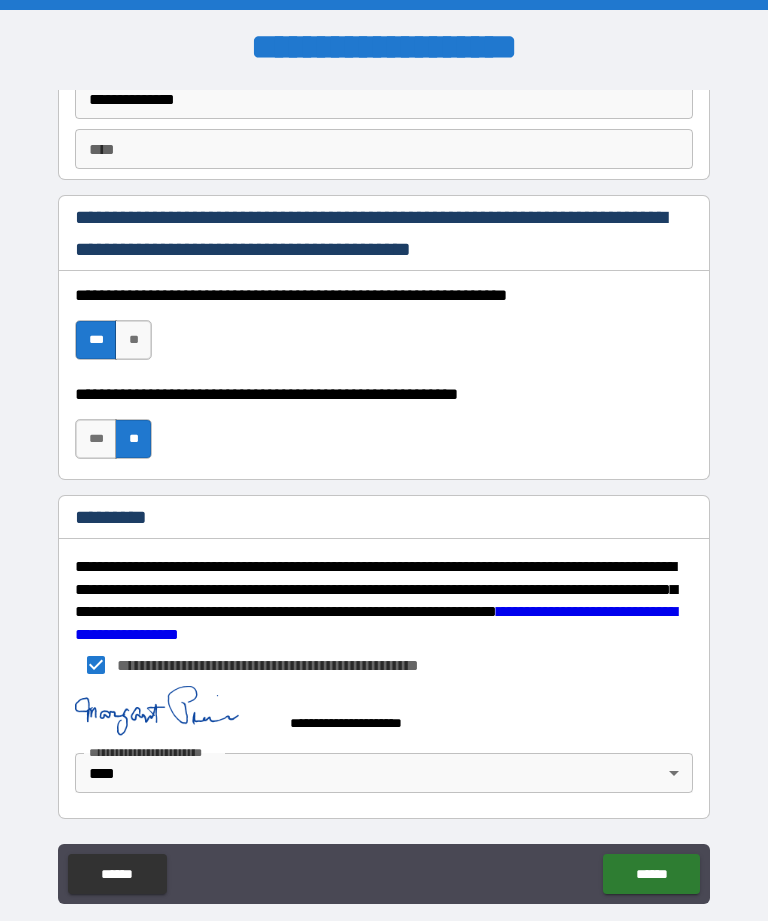 scroll, scrollTop: 2969, scrollLeft: 0, axis: vertical 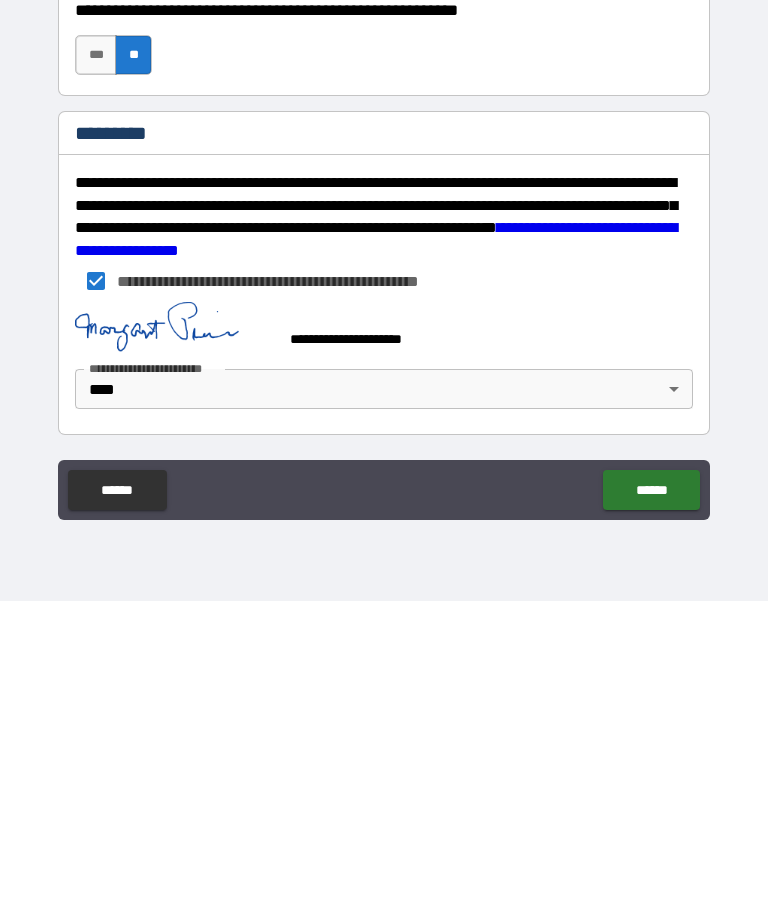 click on "******" at bounding box center [651, 810] 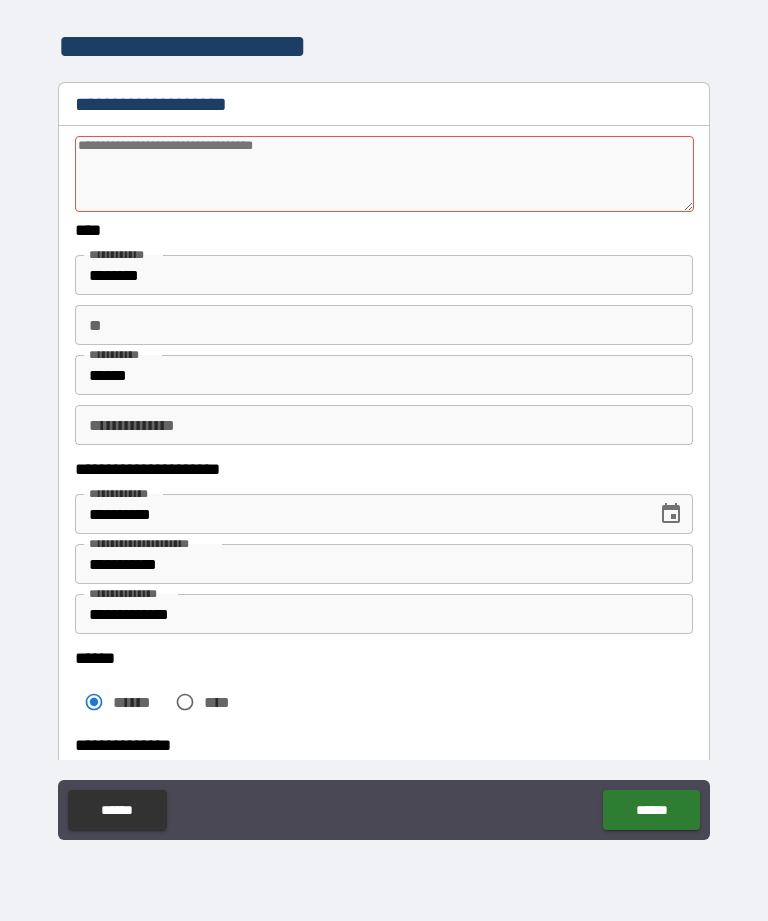 scroll, scrollTop: 0, scrollLeft: 0, axis: both 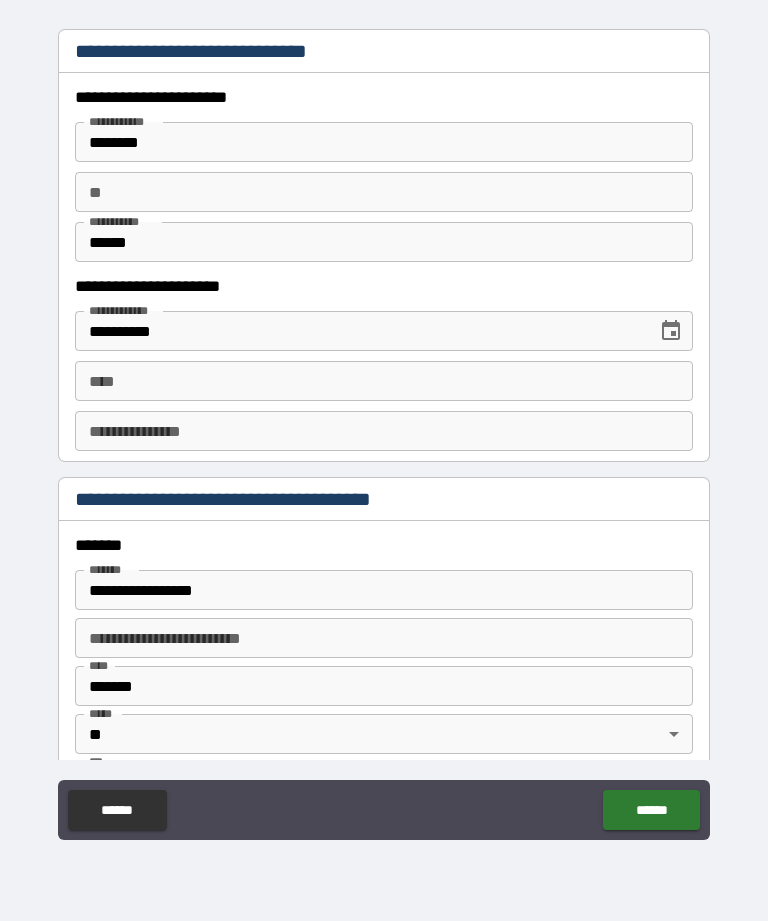 click on "****" at bounding box center [384, 381] 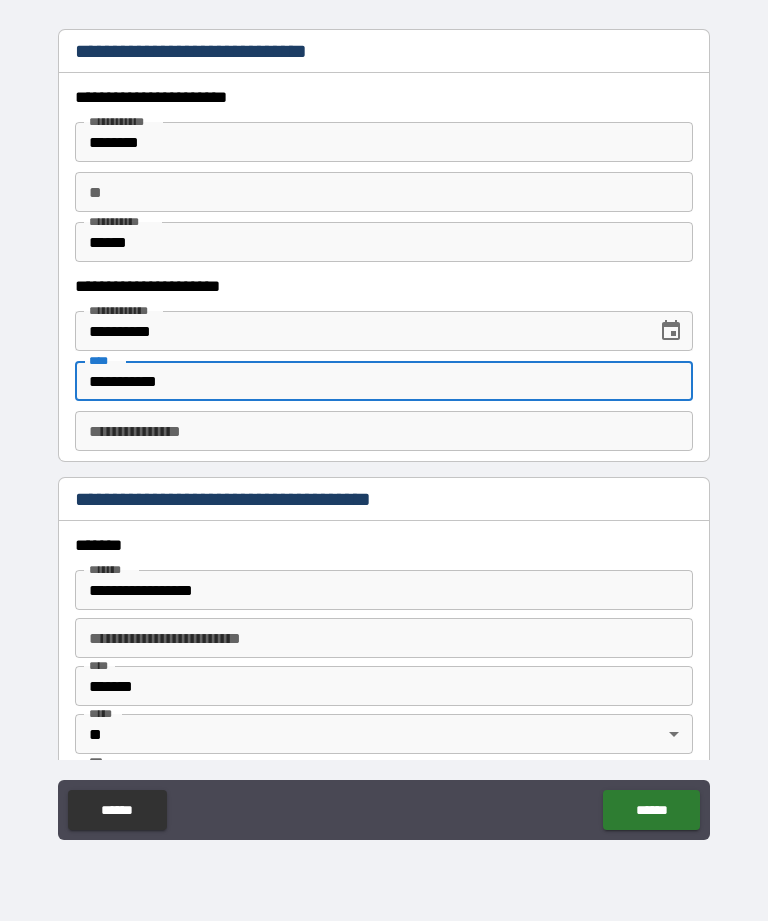 click on "**********" at bounding box center (384, 431) 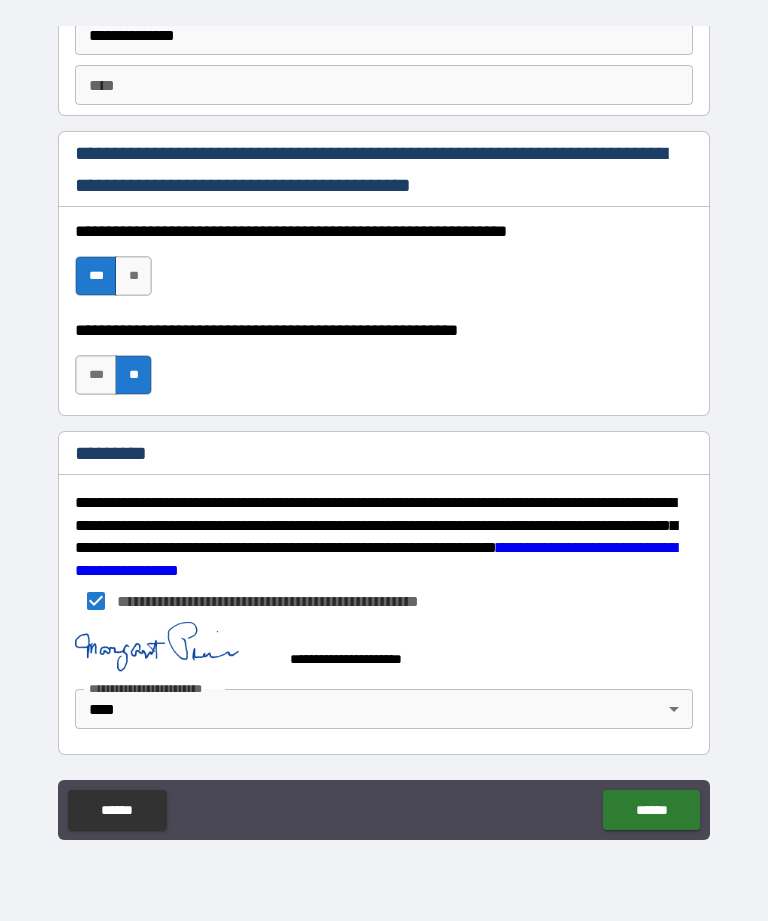 scroll, scrollTop: 2969, scrollLeft: 0, axis: vertical 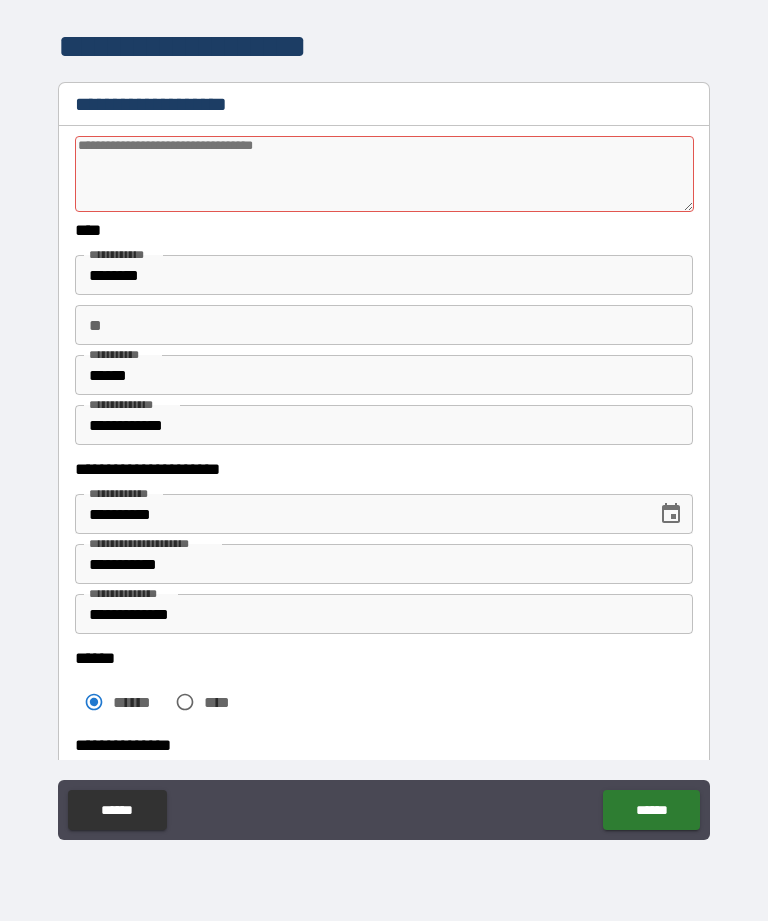 click at bounding box center (384, 174) 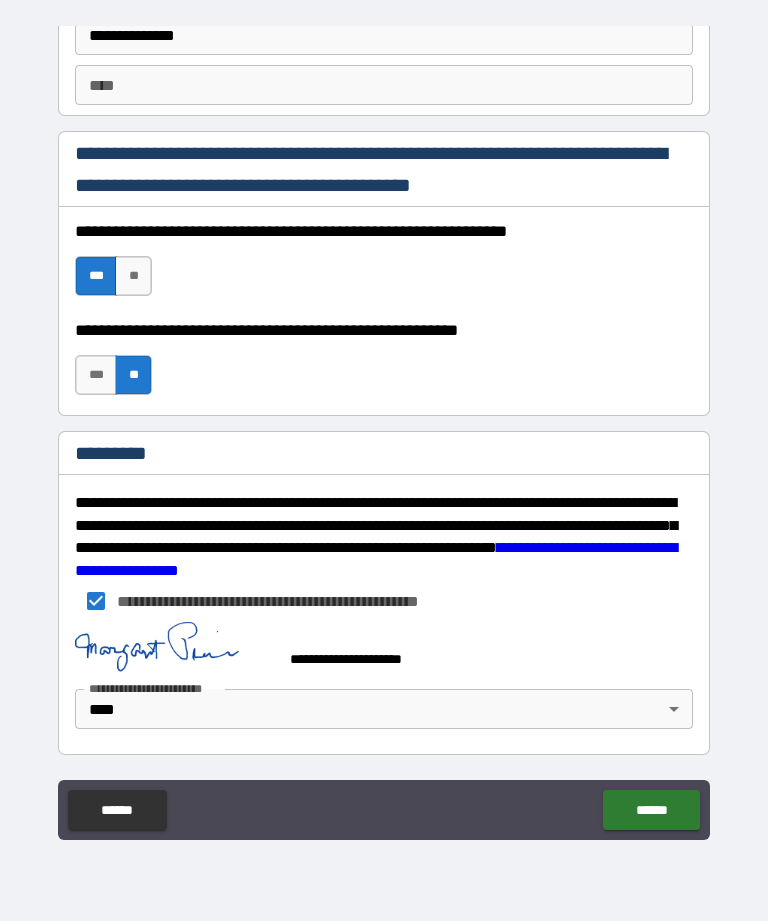 scroll, scrollTop: 2969, scrollLeft: 0, axis: vertical 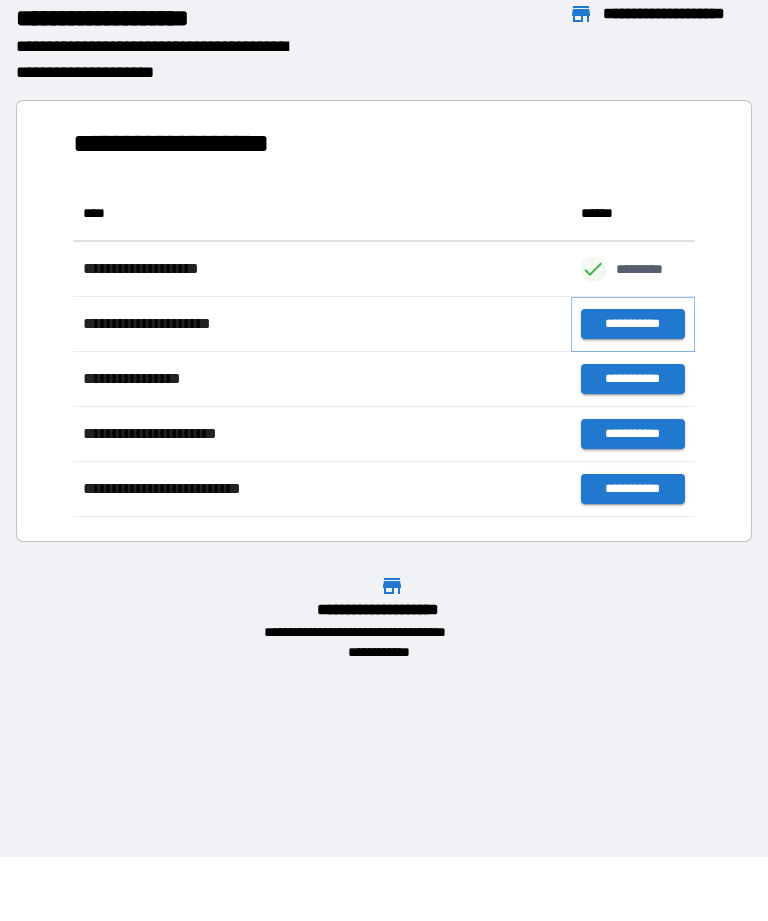 click on "**********" at bounding box center (633, 324) 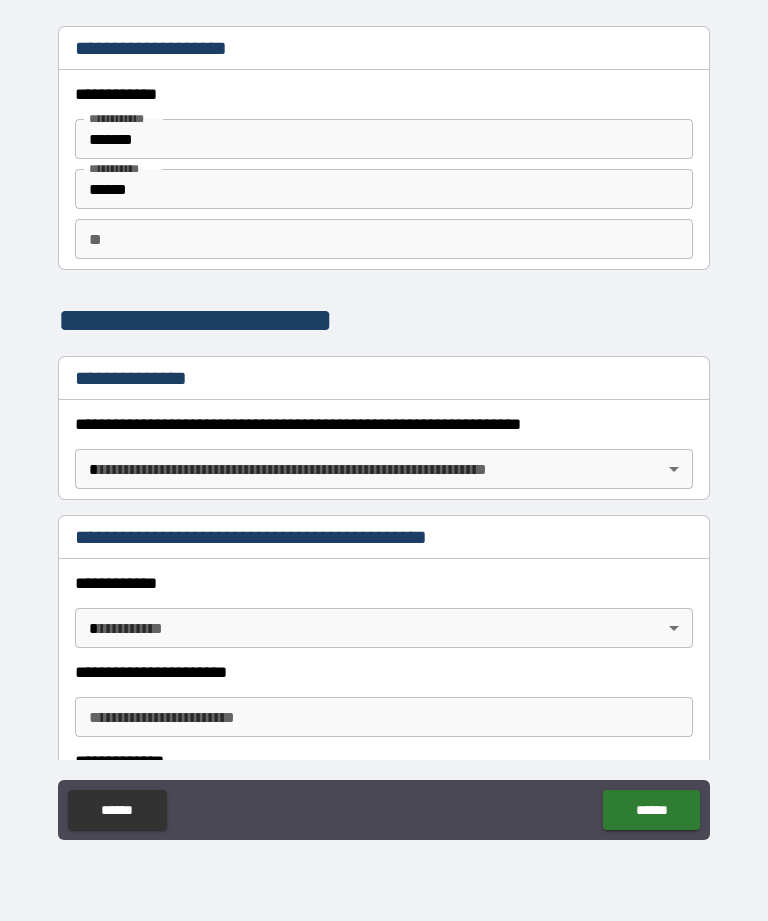 scroll, scrollTop: 0, scrollLeft: 0, axis: both 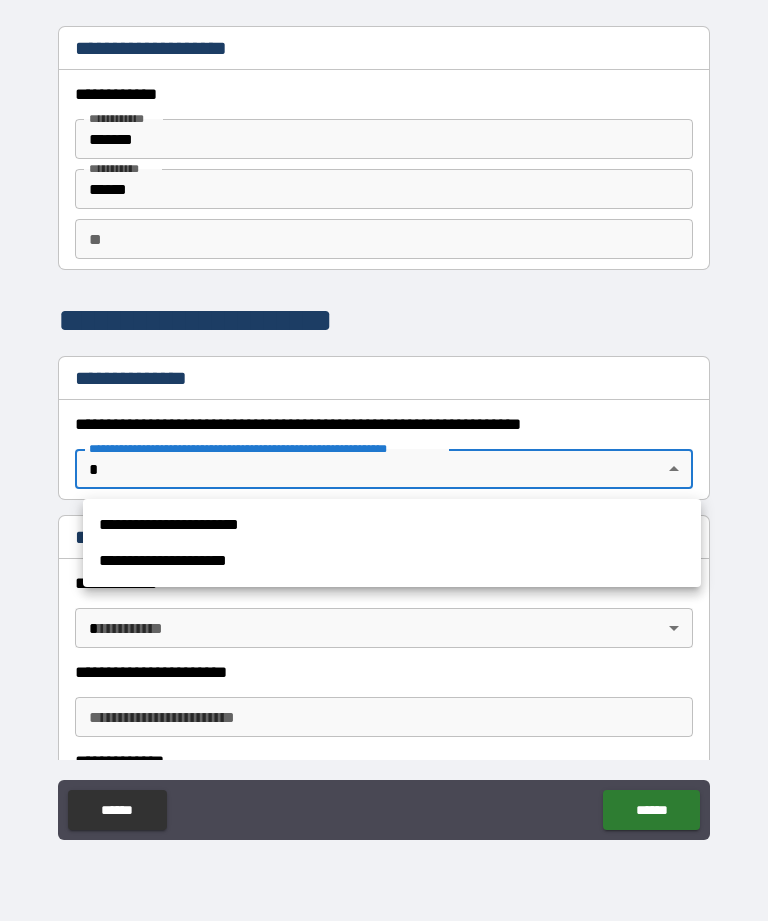 click on "**********" at bounding box center (392, 561) 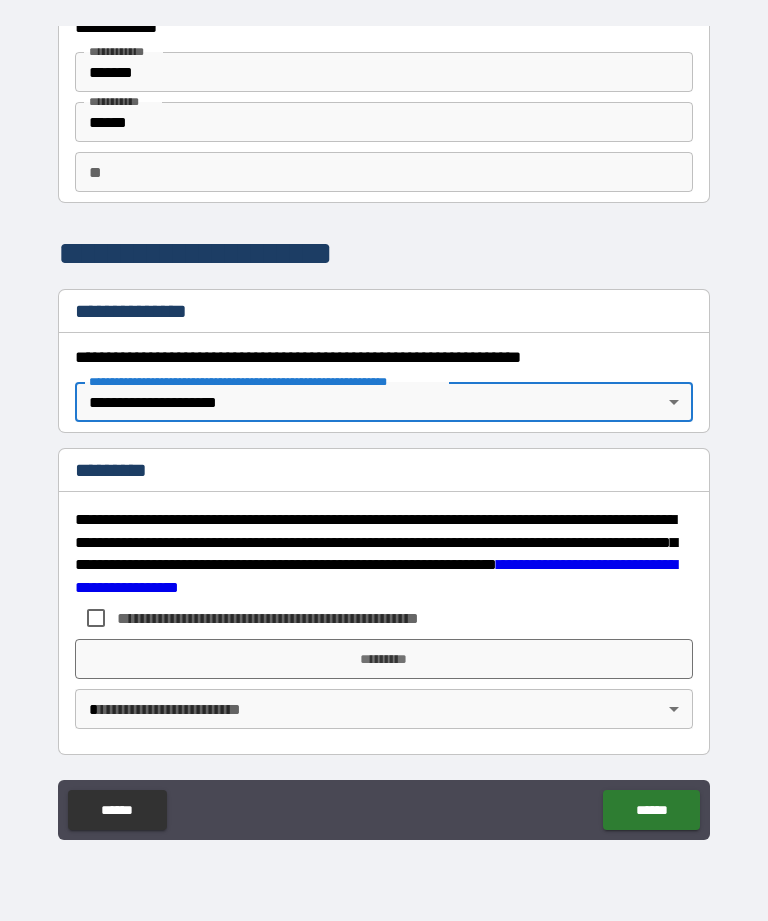 scroll, scrollTop: 67, scrollLeft: 0, axis: vertical 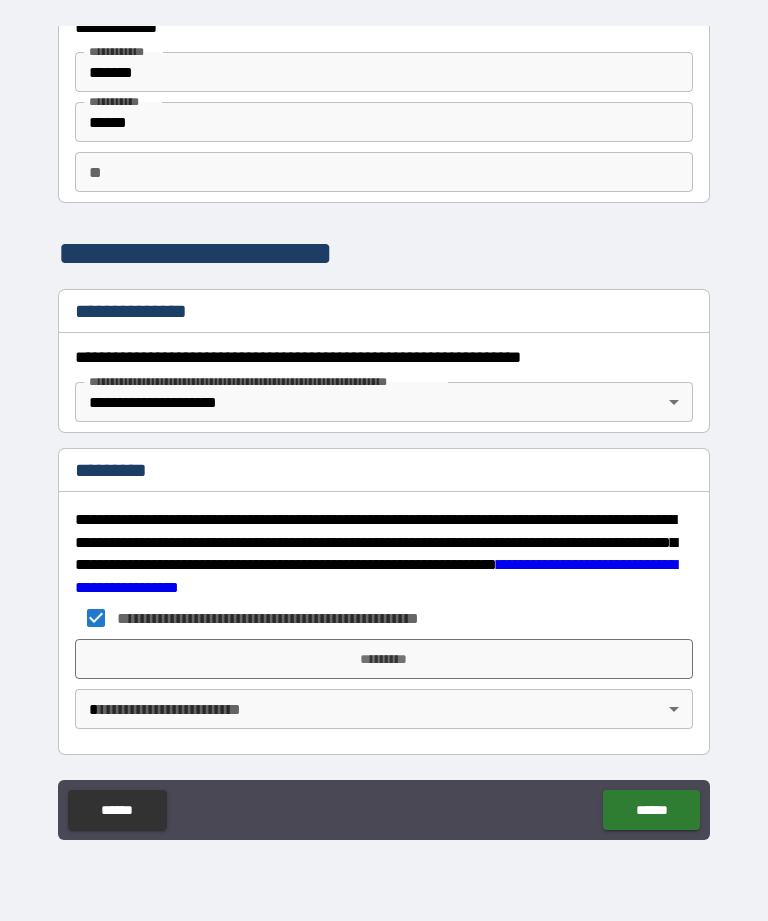 click on "*********" at bounding box center [384, 659] 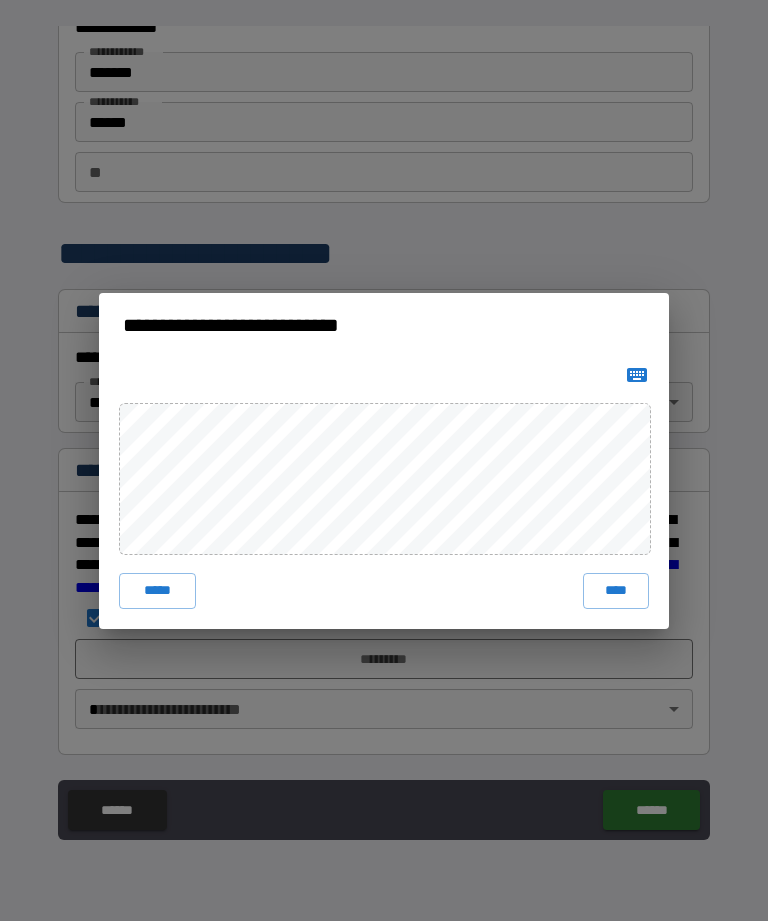 click on "****" at bounding box center [616, 591] 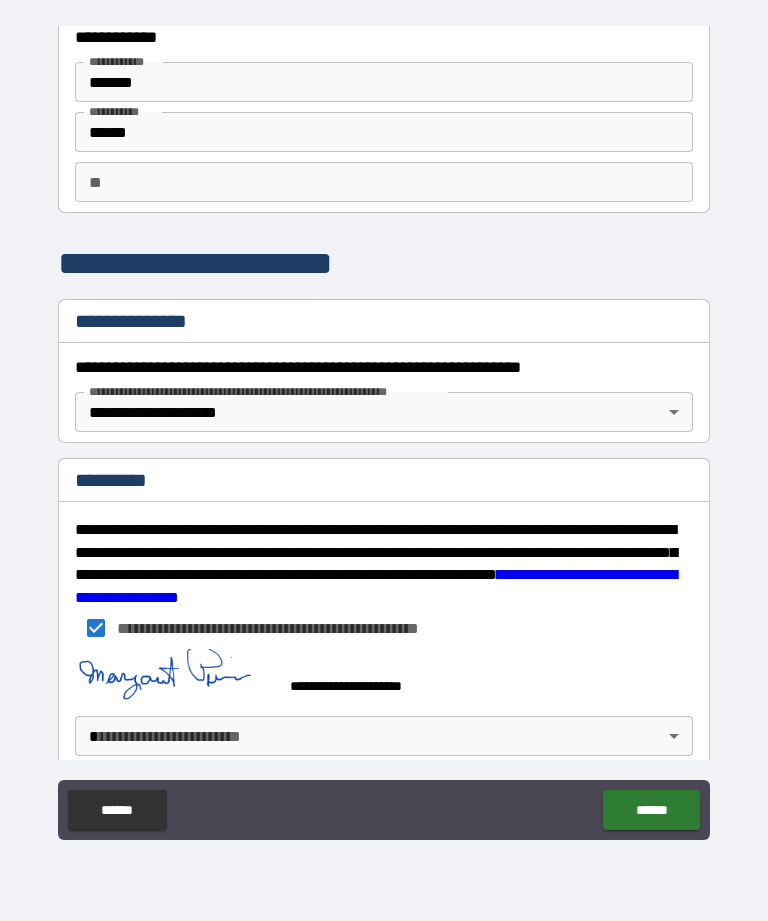click on "**********" at bounding box center [384, 428] 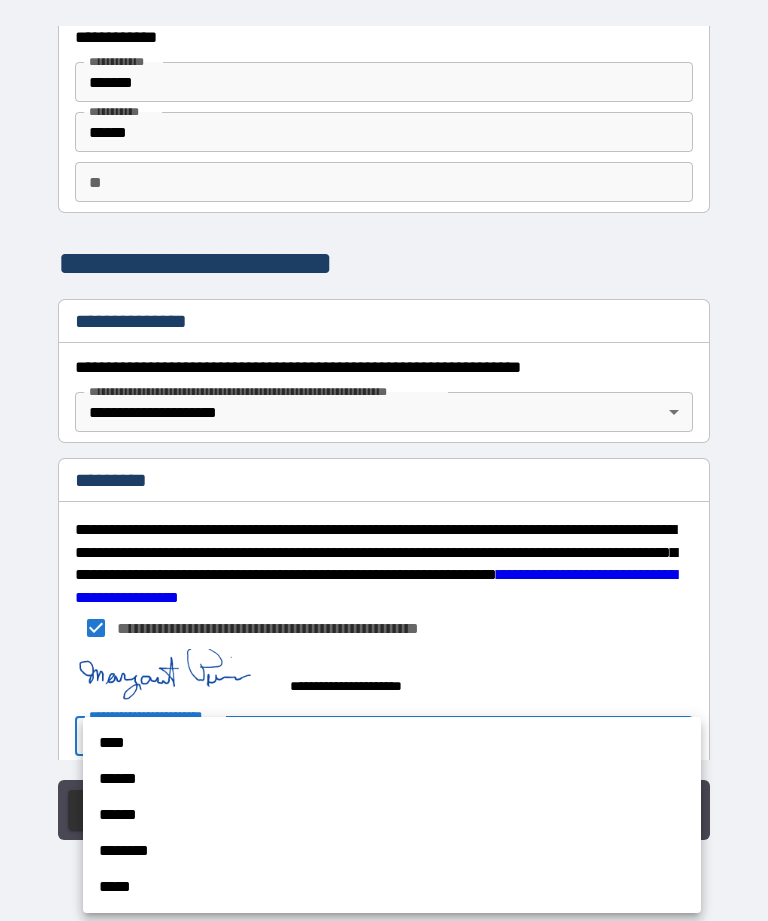 click on "****" at bounding box center [392, 743] 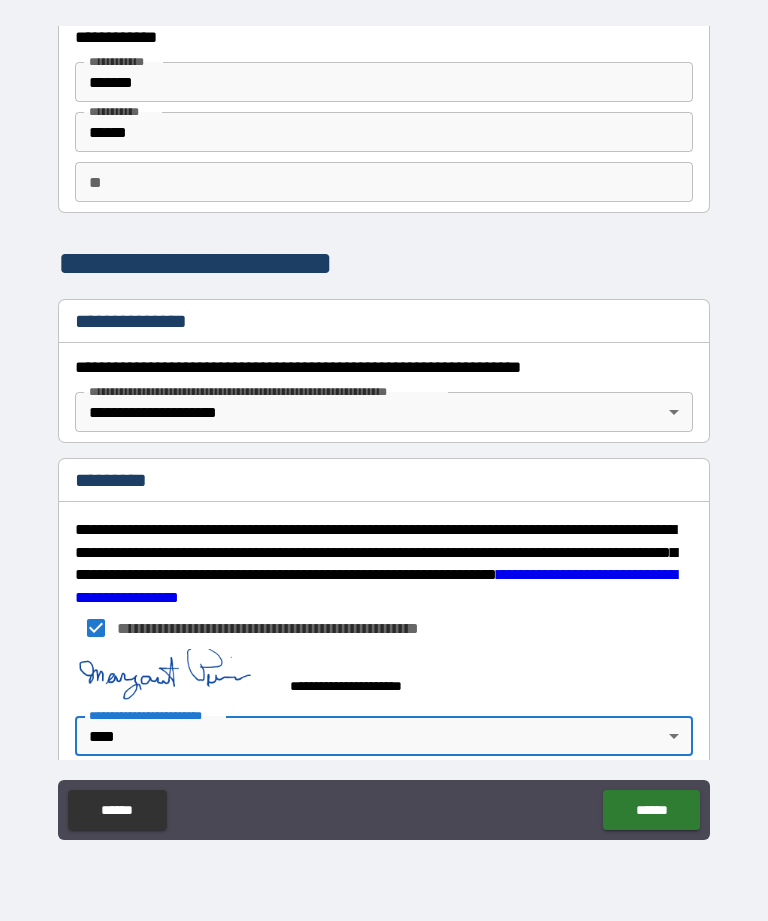 click on "******" at bounding box center (651, 810) 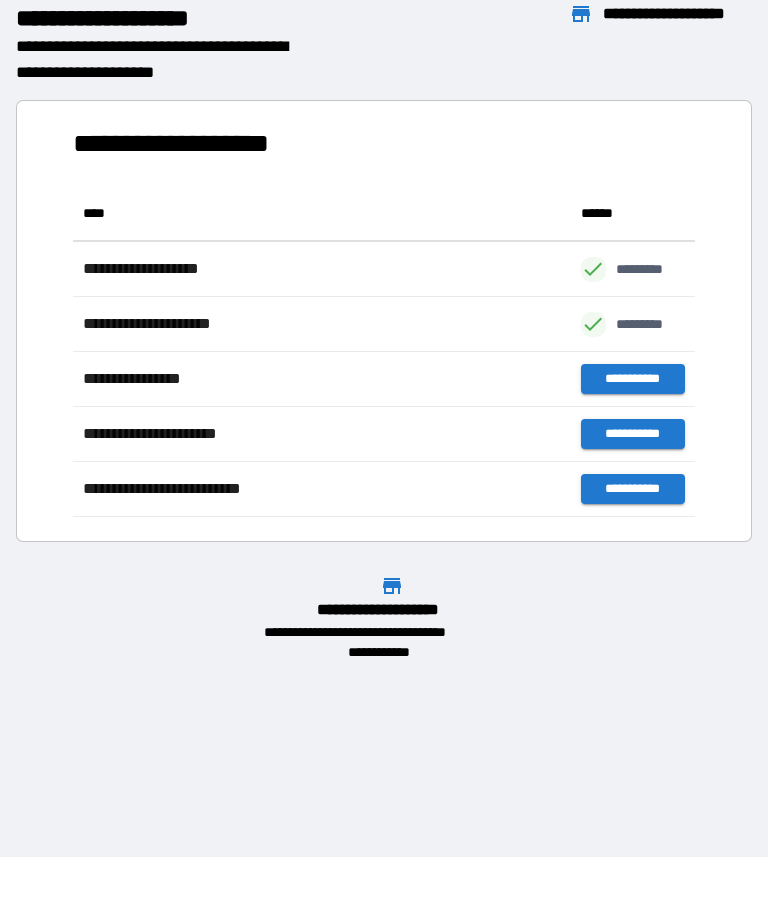 scroll, scrollTop: 1, scrollLeft: 1, axis: both 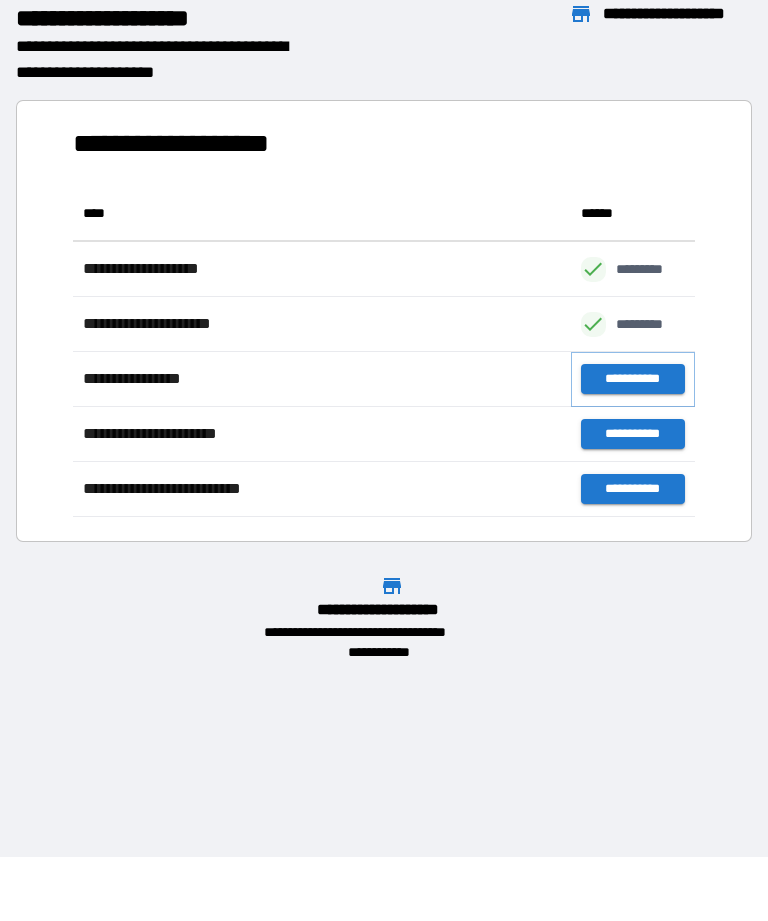 click on "**********" at bounding box center [633, 379] 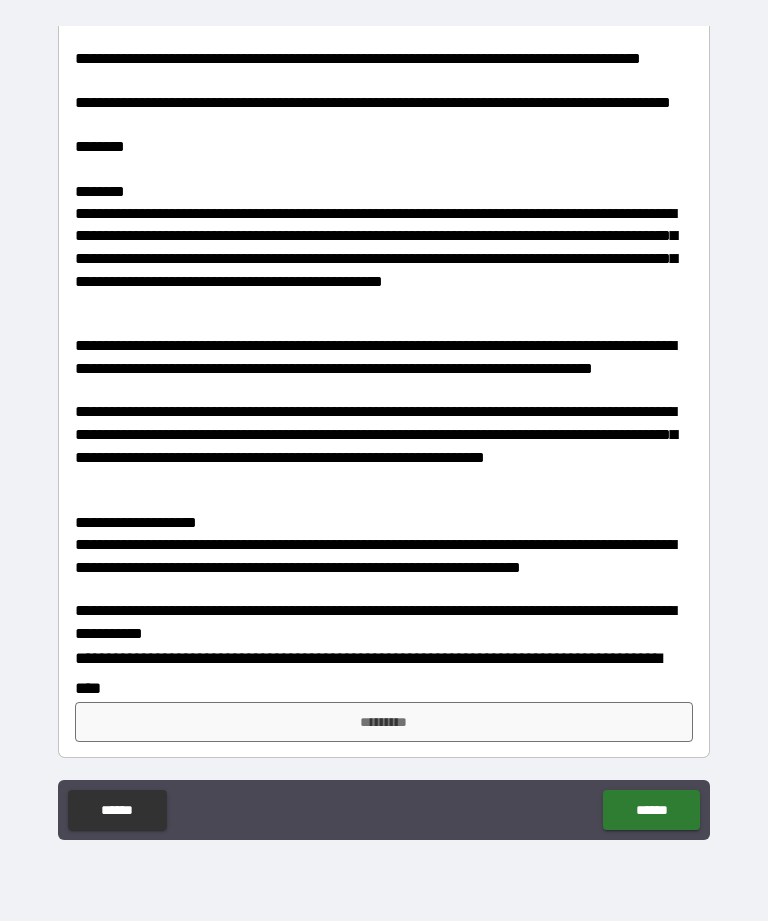 scroll, scrollTop: 495, scrollLeft: 0, axis: vertical 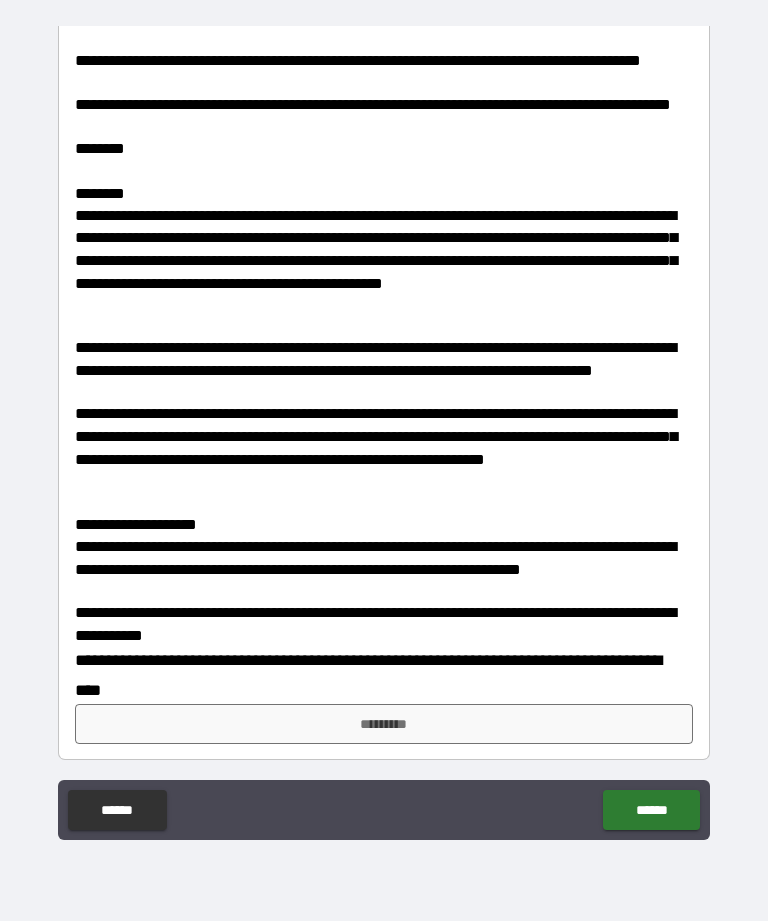 click on "*********" at bounding box center (384, 724) 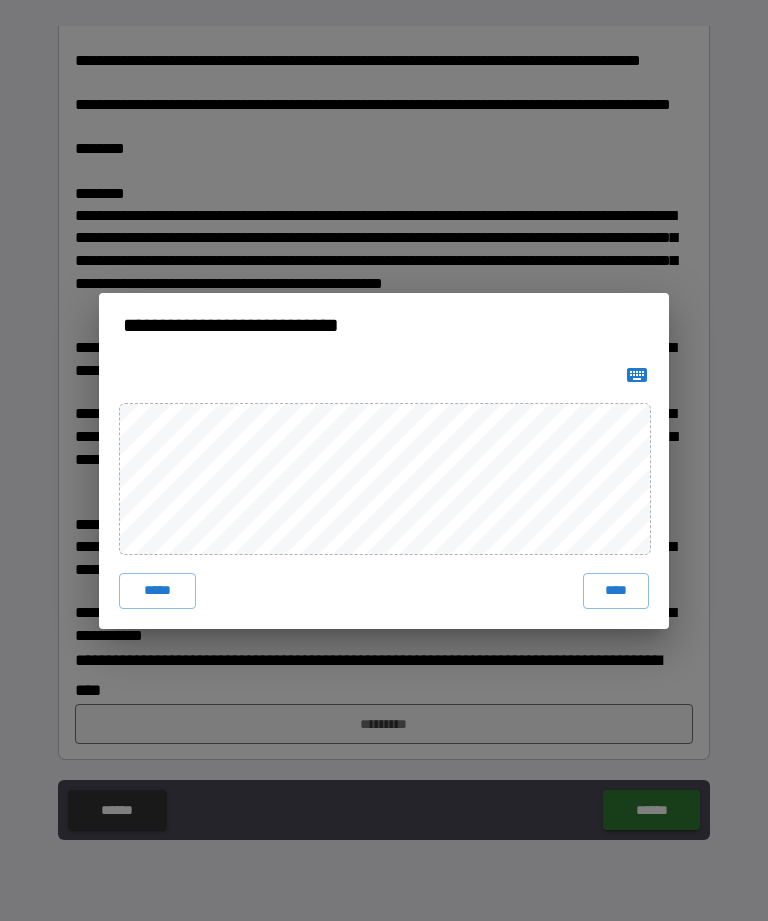 click on "****" at bounding box center [616, 591] 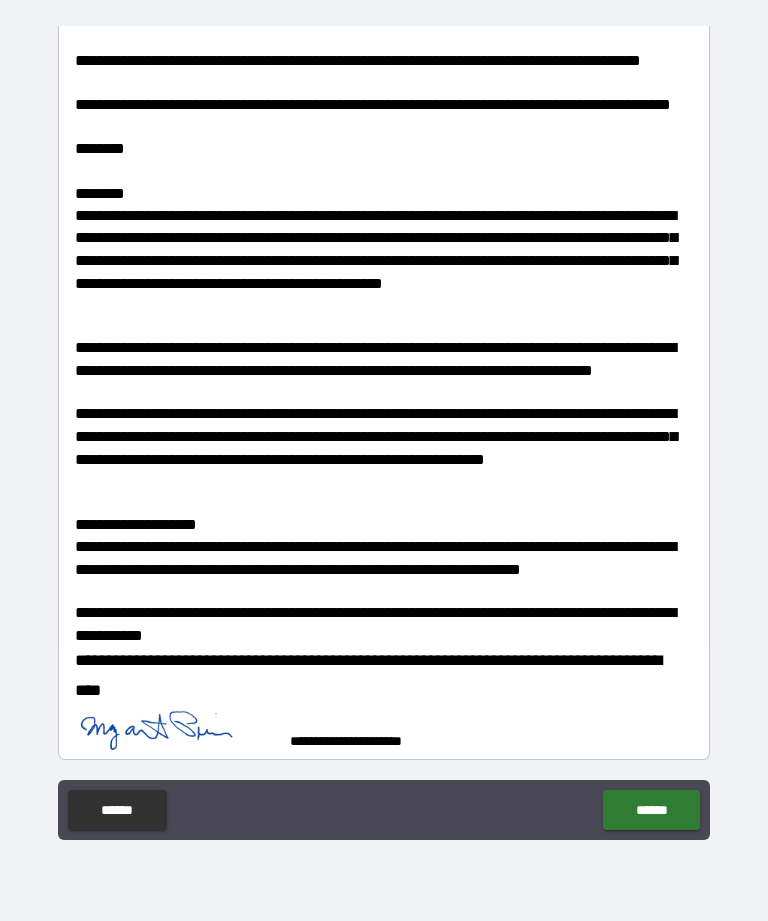 scroll, scrollTop: 485, scrollLeft: 0, axis: vertical 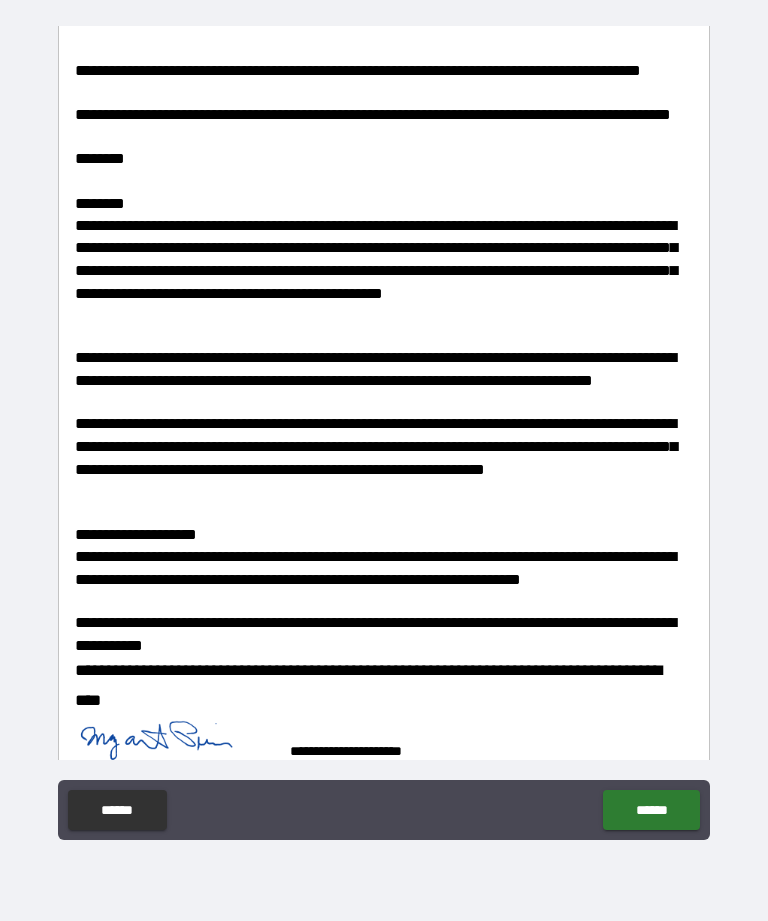 click on "******" at bounding box center (651, 810) 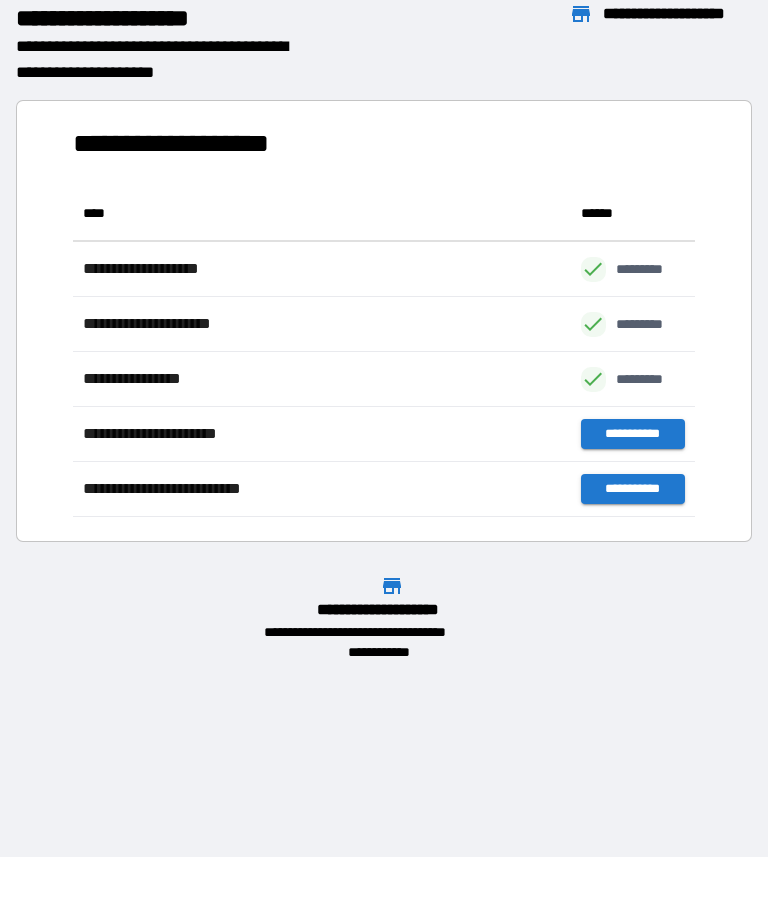 scroll, scrollTop: 331, scrollLeft: 622, axis: both 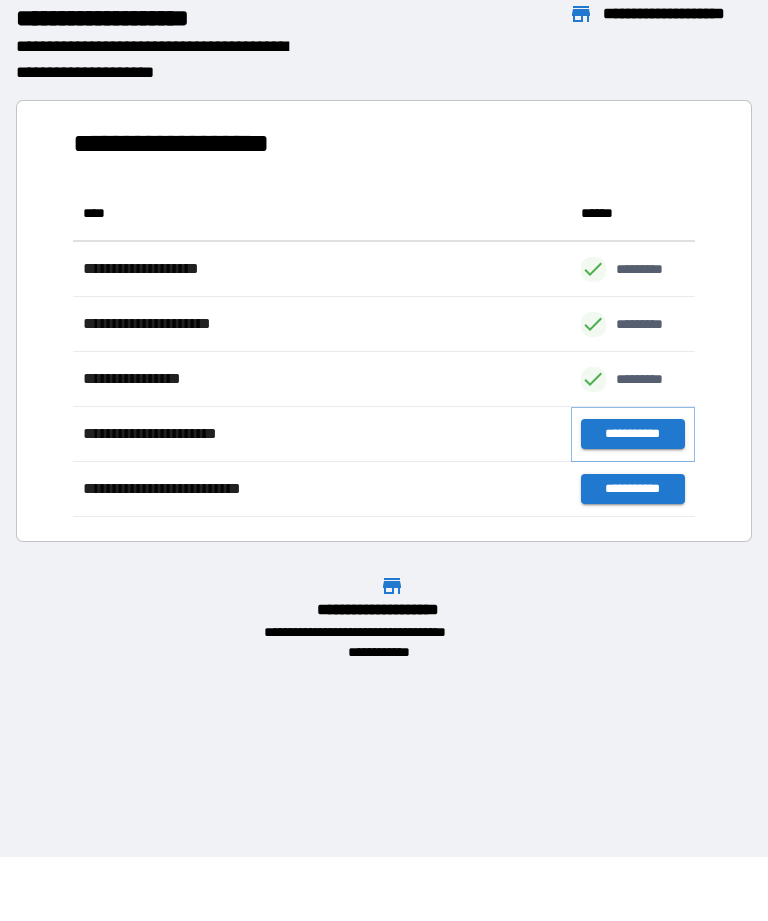 click on "**********" at bounding box center [633, 434] 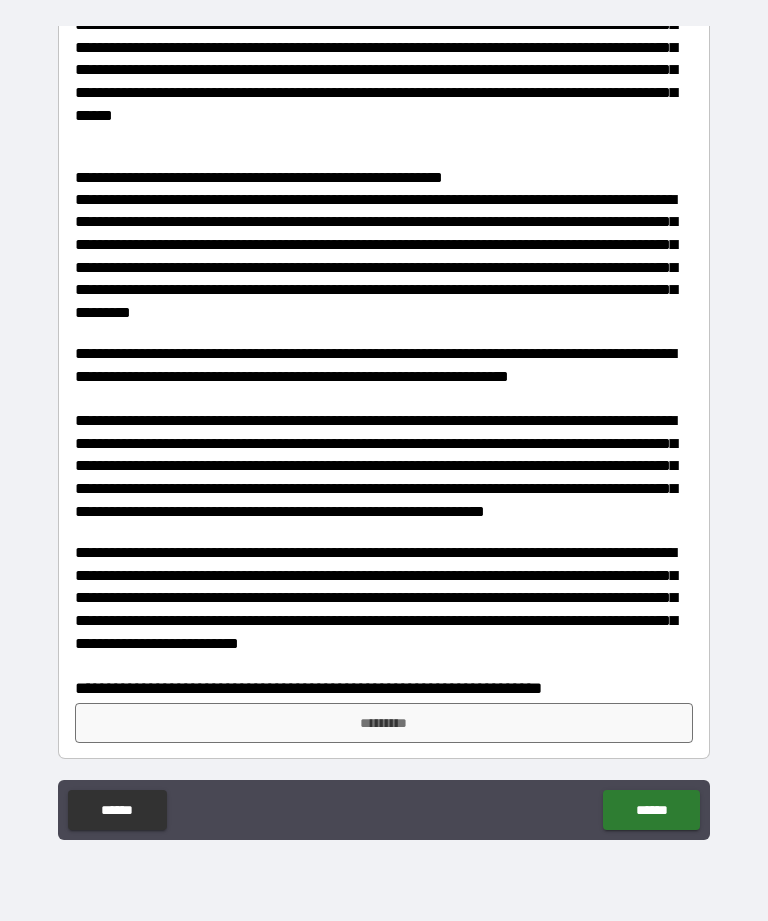 scroll, scrollTop: 752, scrollLeft: 0, axis: vertical 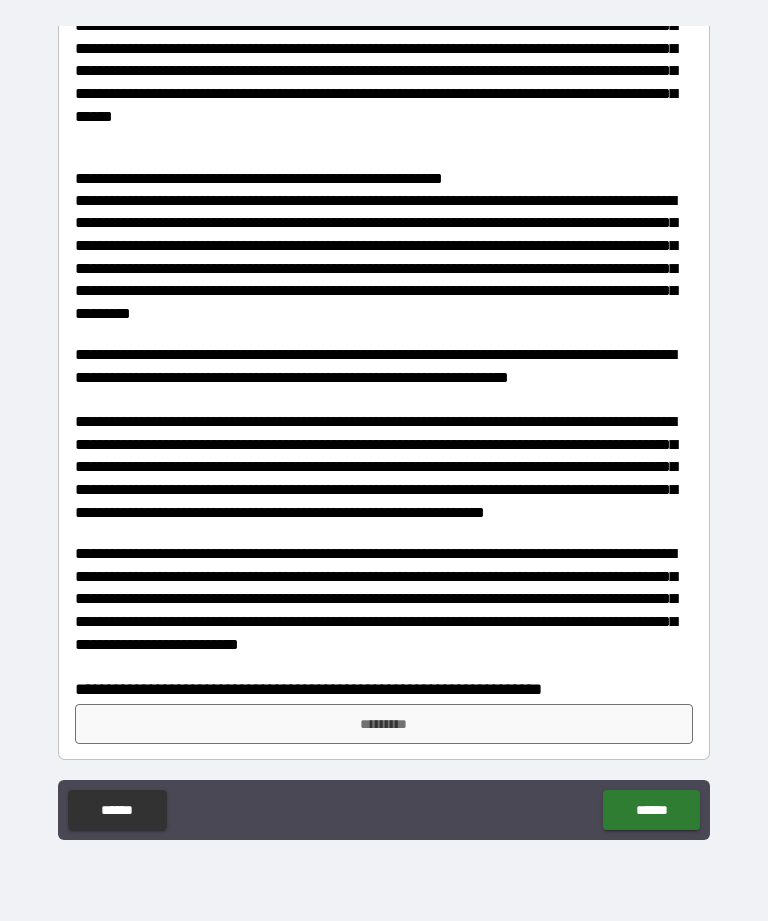 click on "*********" at bounding box center (384, 724) 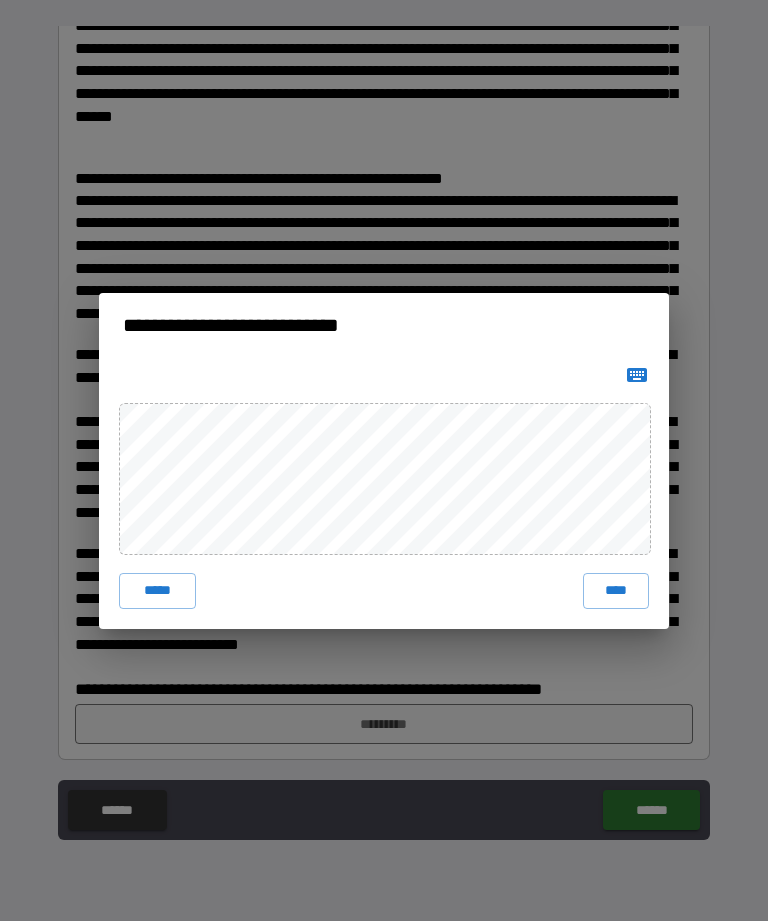 click on "****" at bounding box center (616, 591) 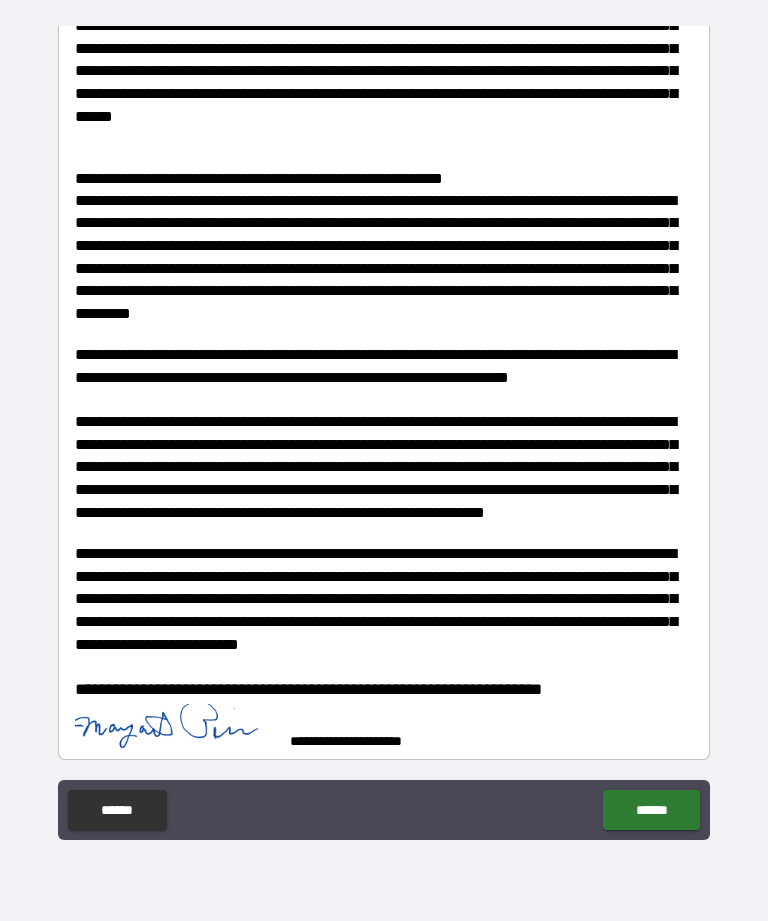 scroll, scrollTop: 742, scrollLeft: 0, axis: vertical 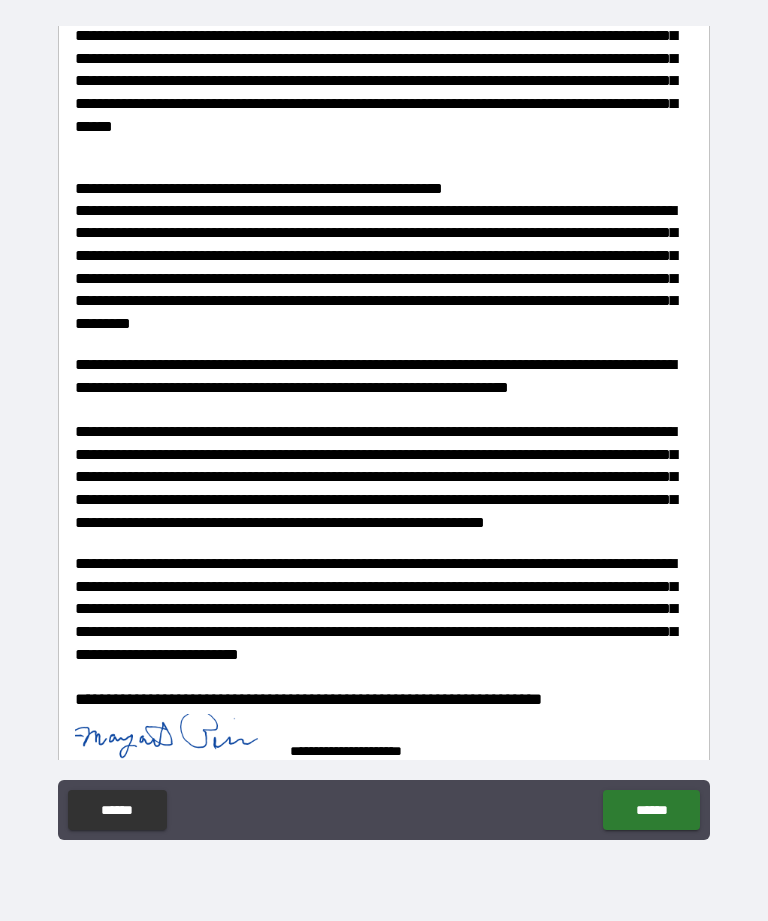 click on "******" at bounding box center [651, 810] 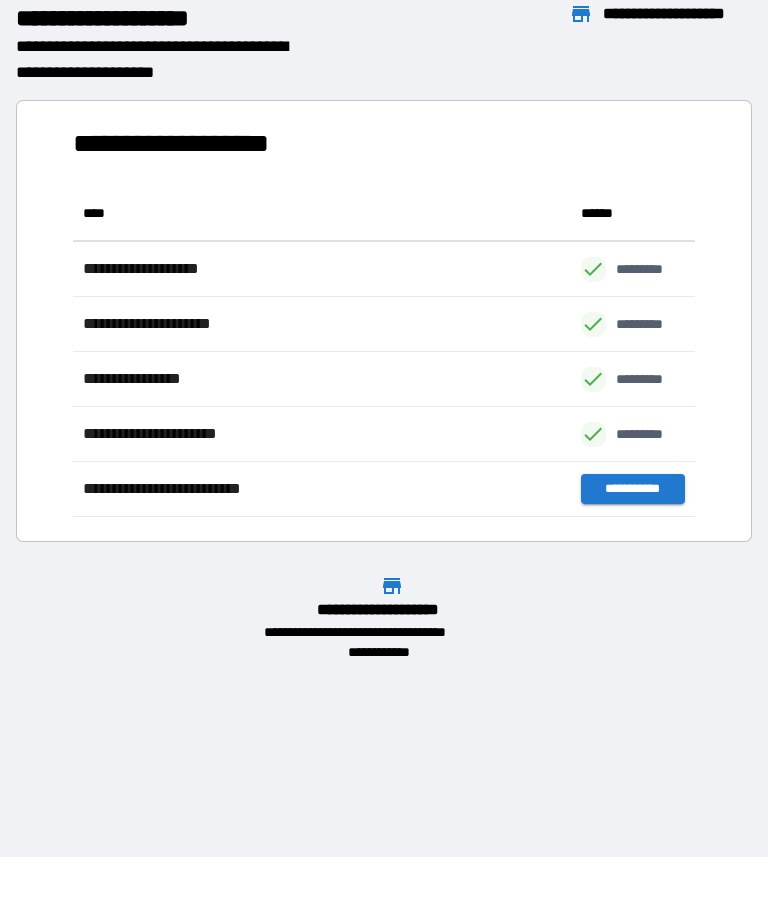 scroll, scrollTop: 1, scrollLeft: 1, axis: both 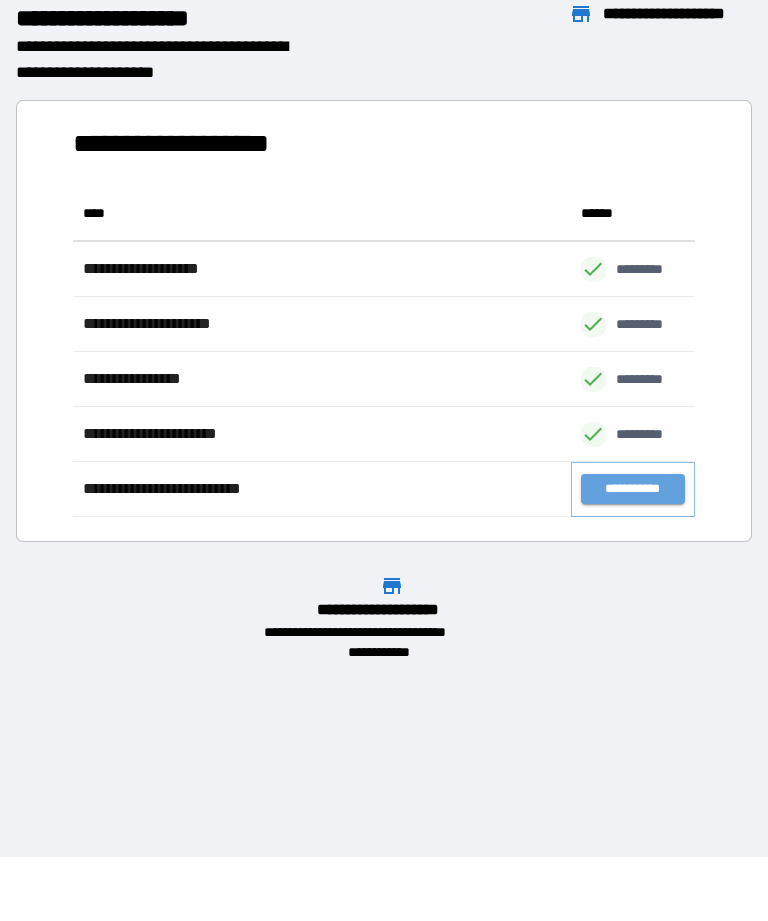 click on "**********" at bounding box center (633, 489) 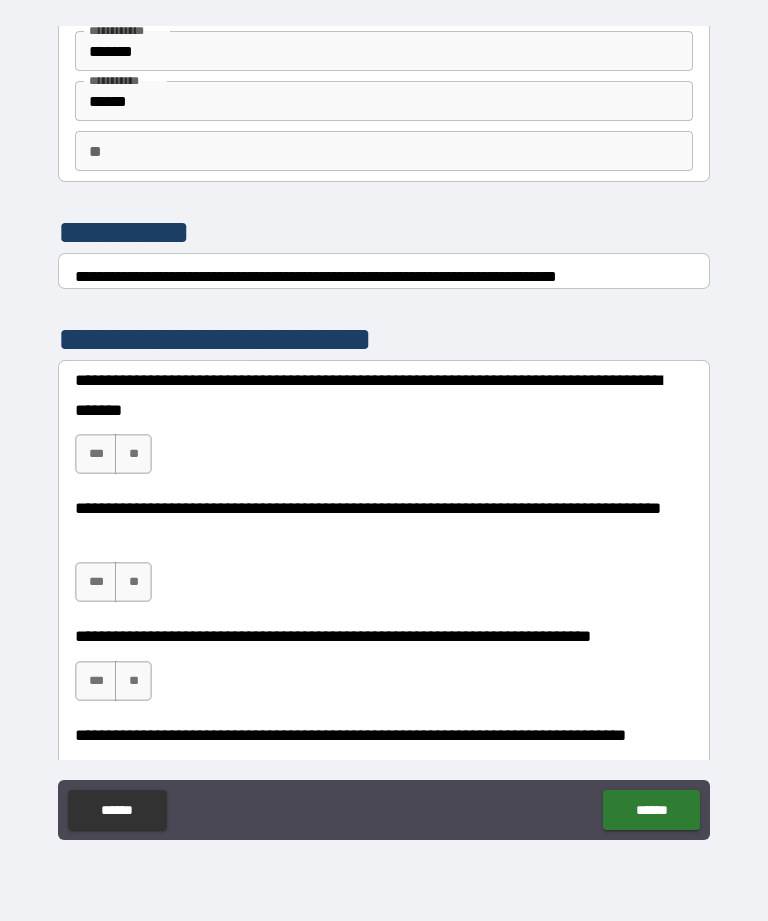 scroll, scrollTop: 90, scrollLeft: 0, axis: vertical 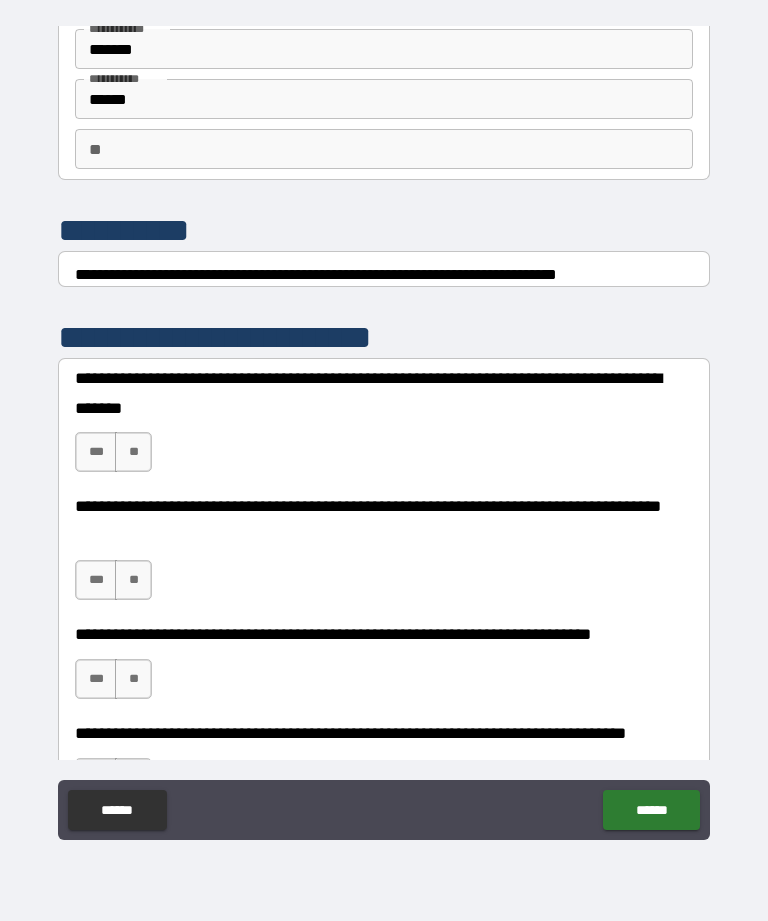 click on "***" at bounding box center [96, 452] 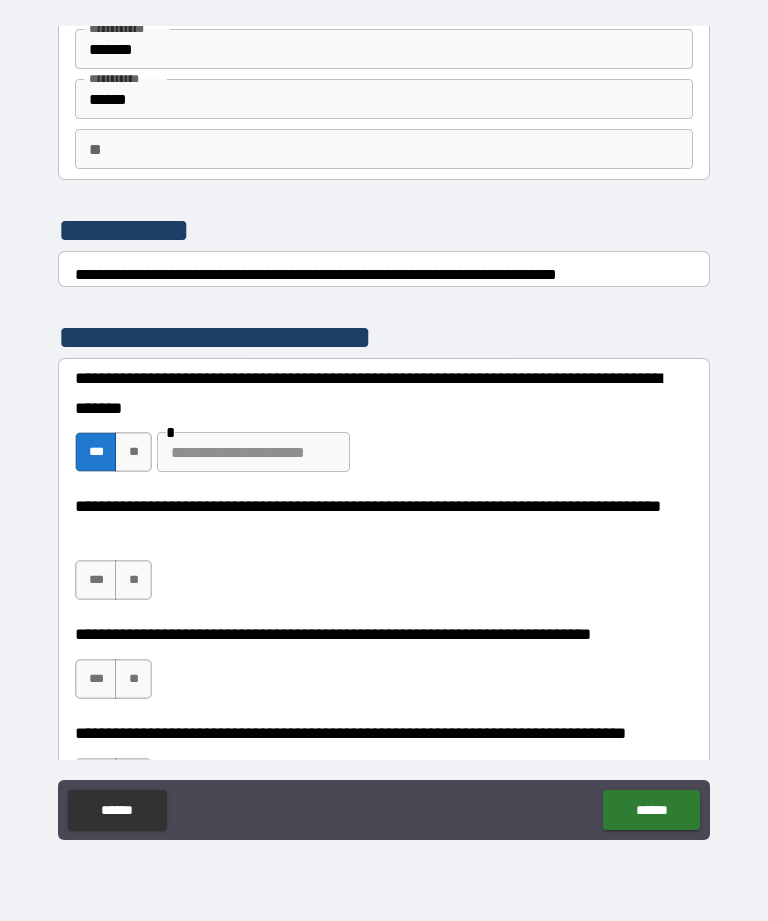 click at bounding box center [253, 452] 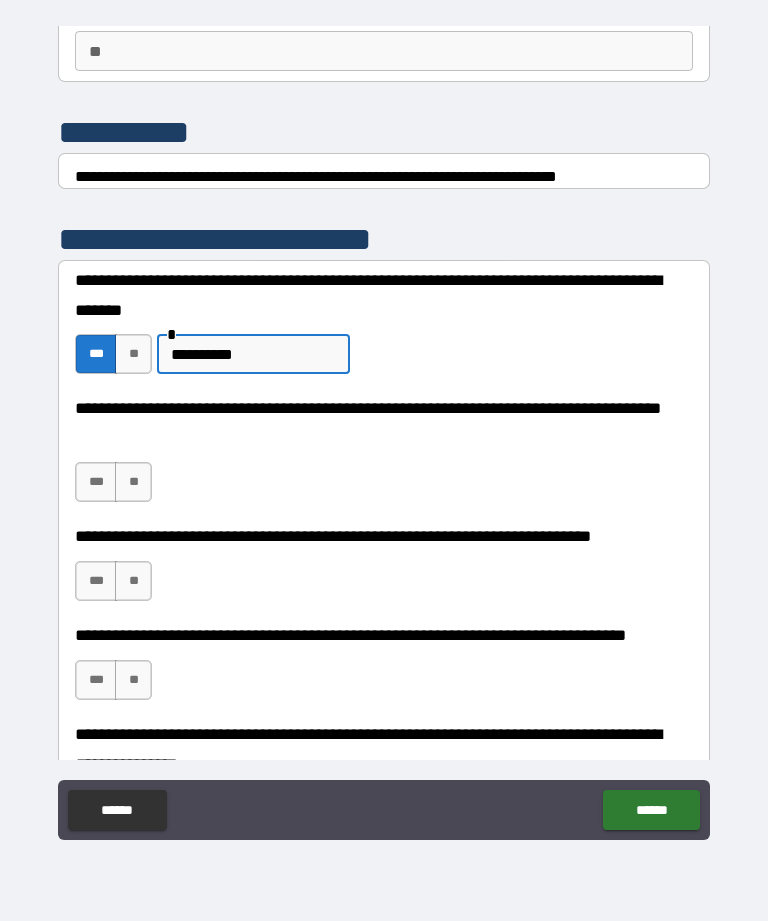scroll, scrollTop: 190, scrollLeft: 0, axis: vertical 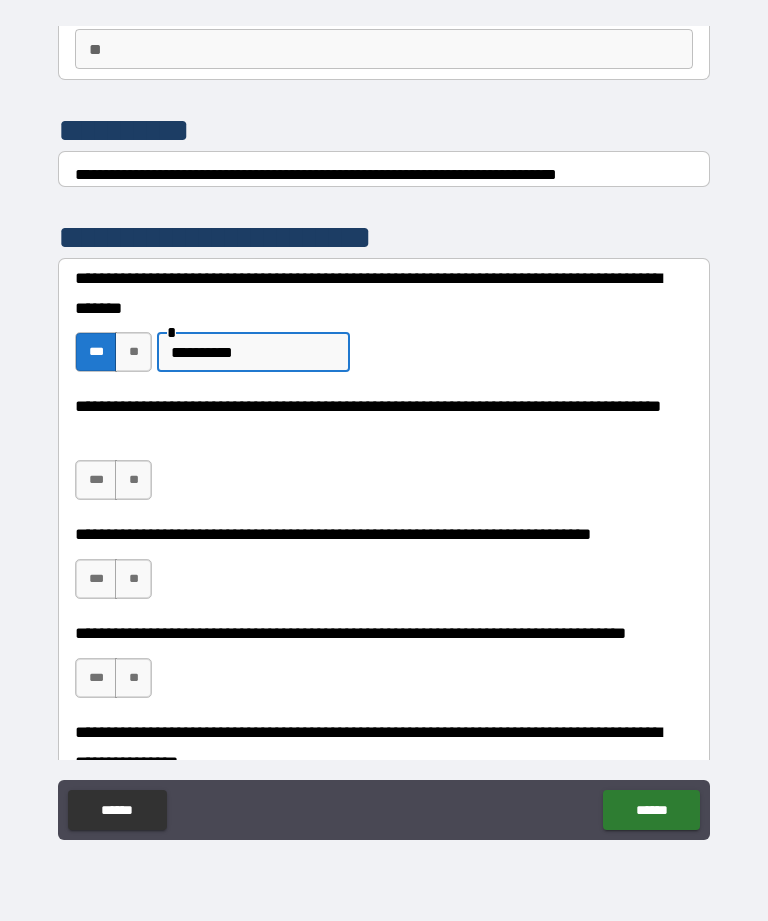 click on "**" at bounding box center (133, 480) 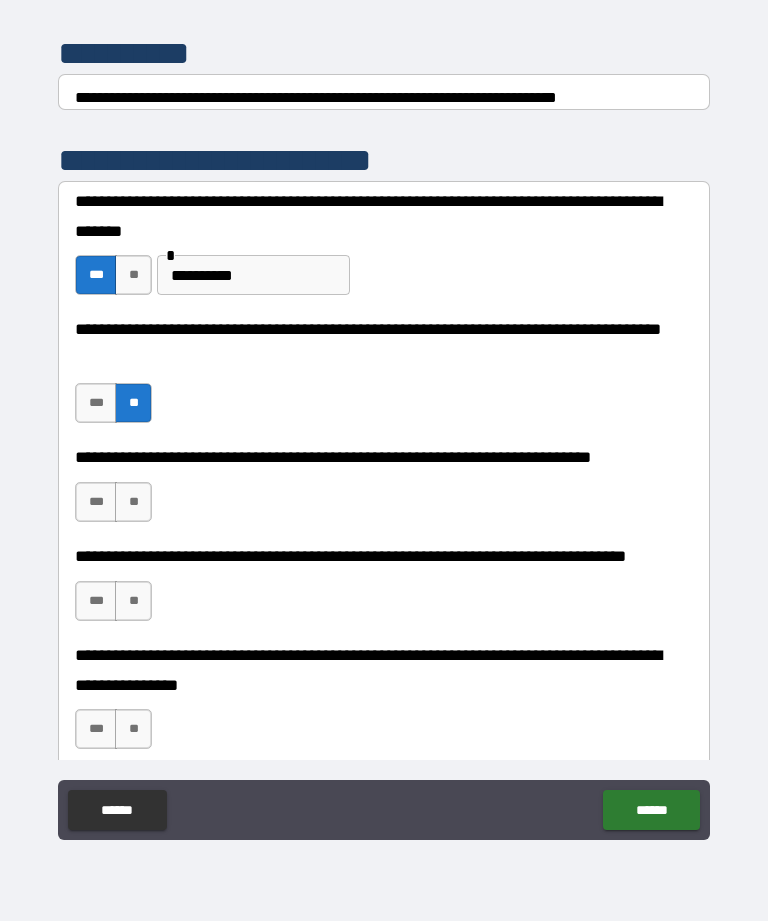 scroll, scrollTop: 271, scrollLeft: 0, axis: vertical 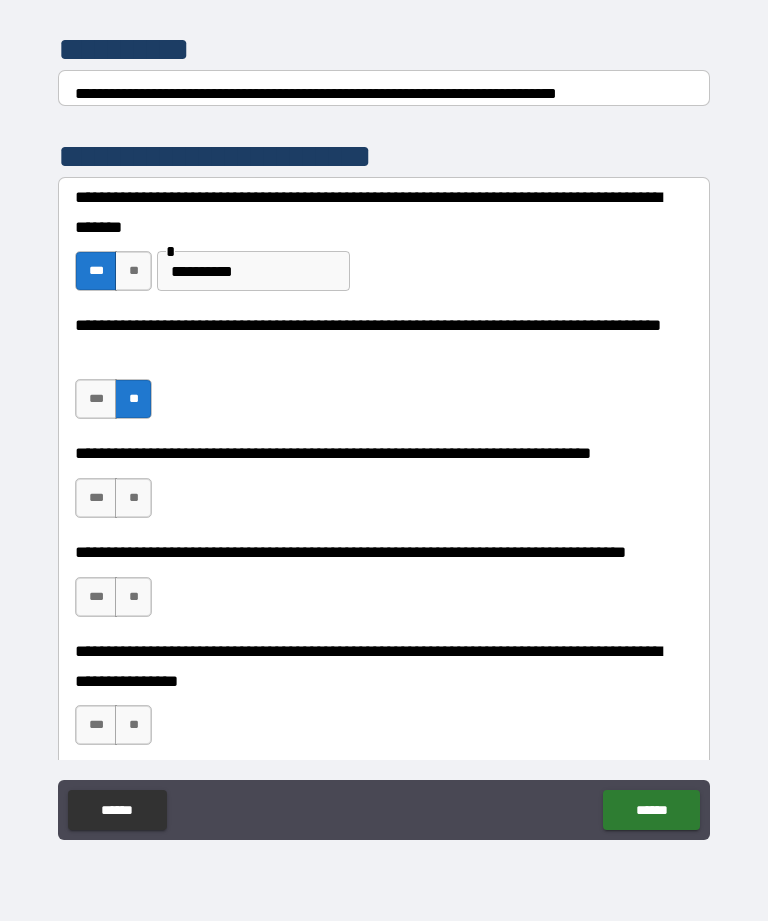 click on "***" at bounding box center (96, 498) 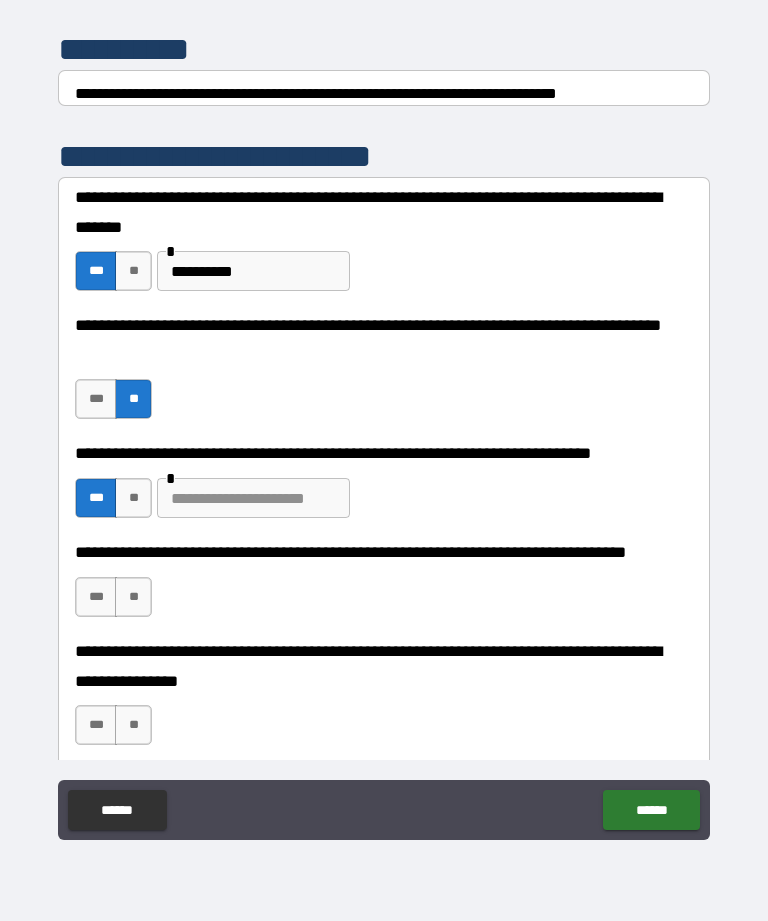 click at bounding box center [253, 498] 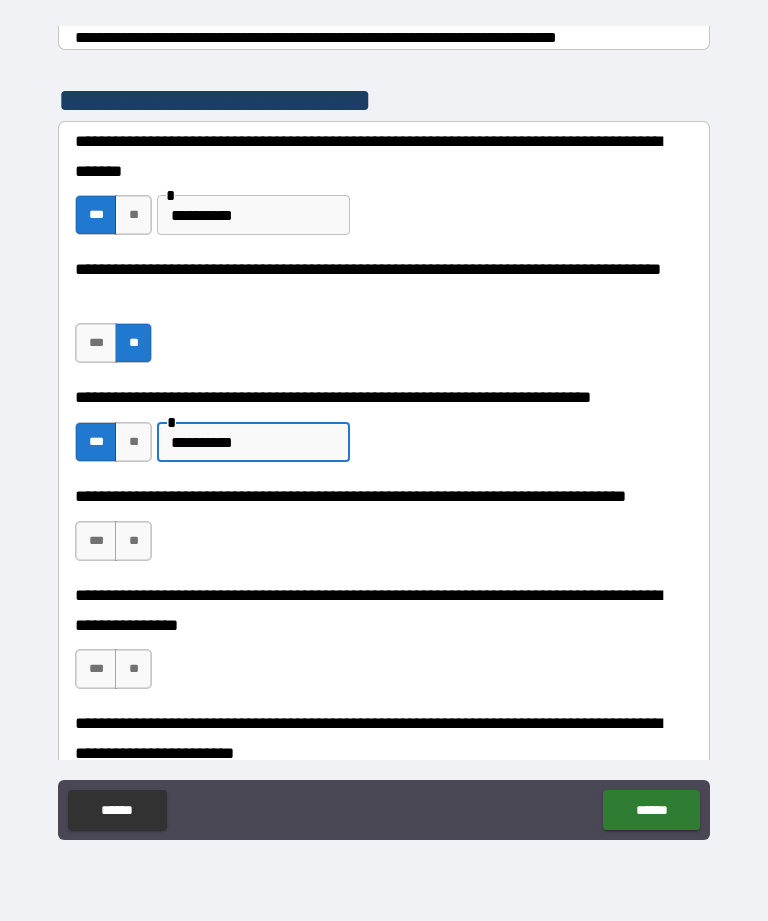 scroll, scrollTop: 326, scrollLeft: 0, axis: vertical 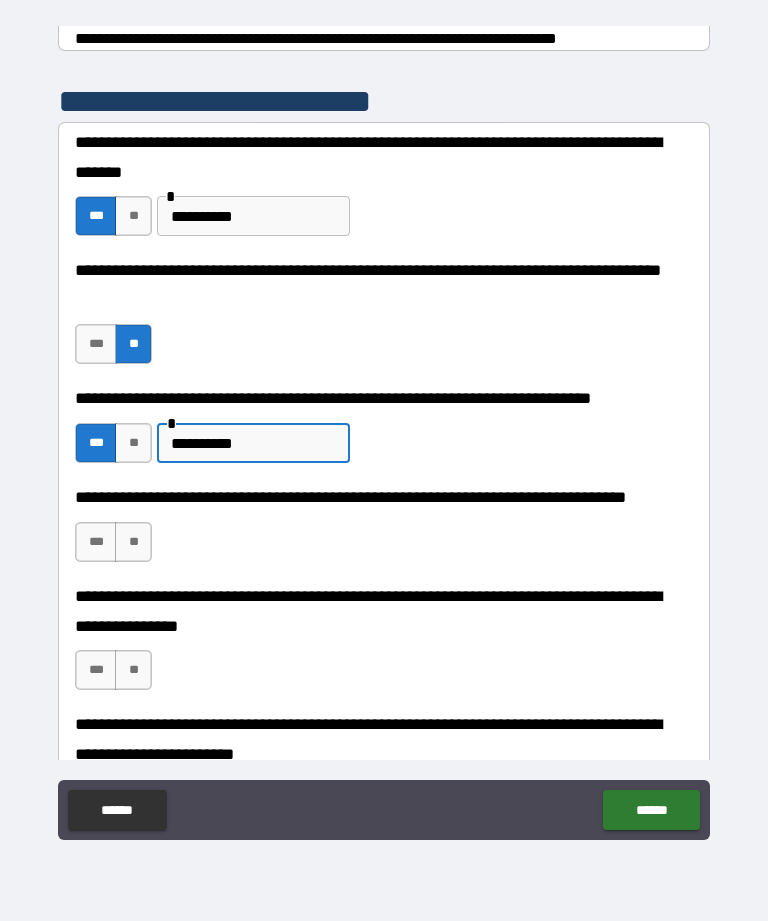 click on "*********" at bounding box center (253, 443) 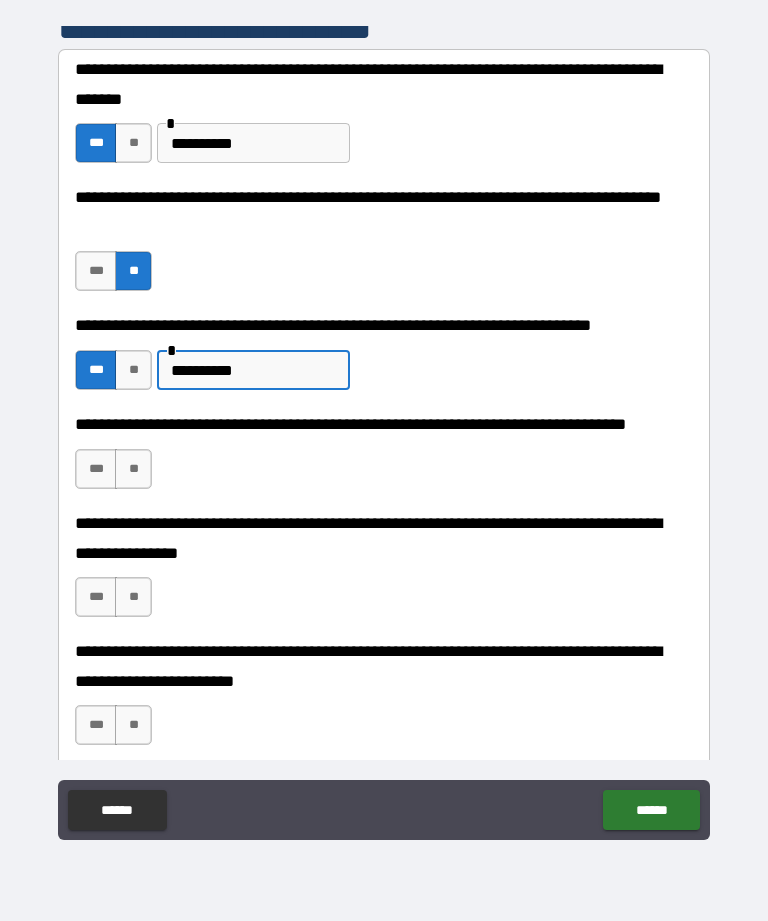 scroll, scrollTop: 411, scrollLeft: 0, axis: vertical 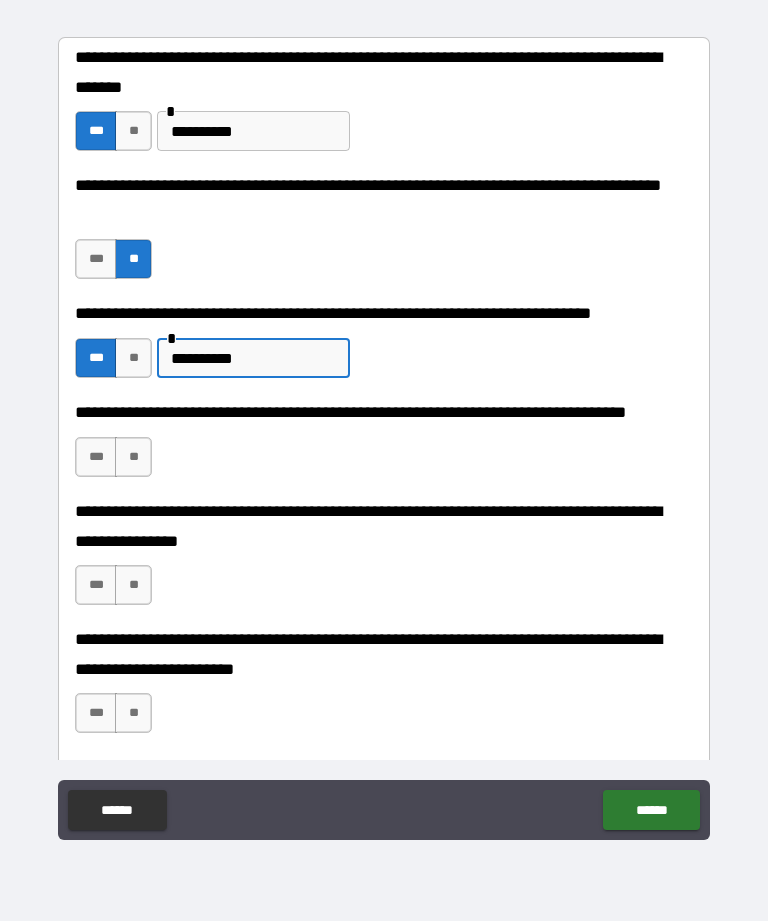 click on "**" at bounding box center [133, 457] 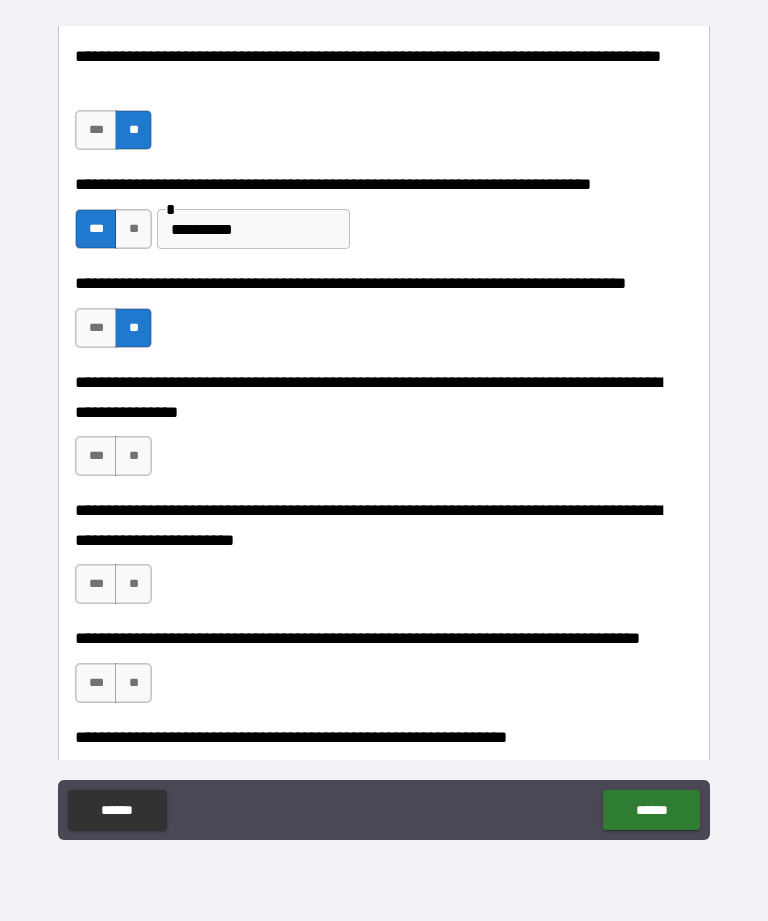 scroll, scrollTop: 541, scrollLeft: 0, axis: vertical 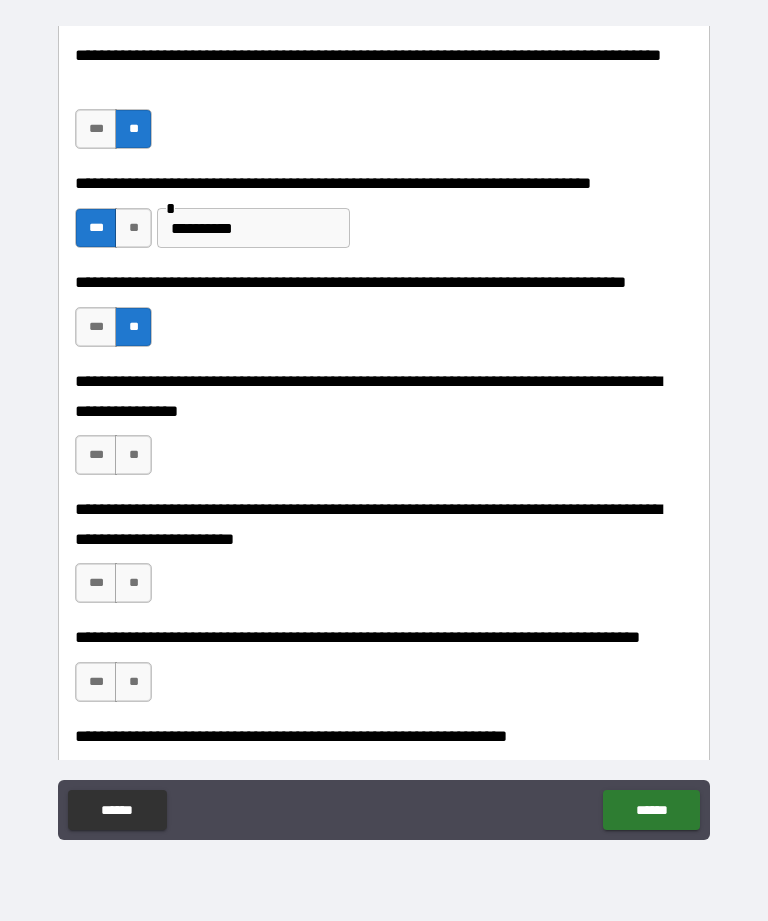 click on "**" at bounding box center (133, 455) 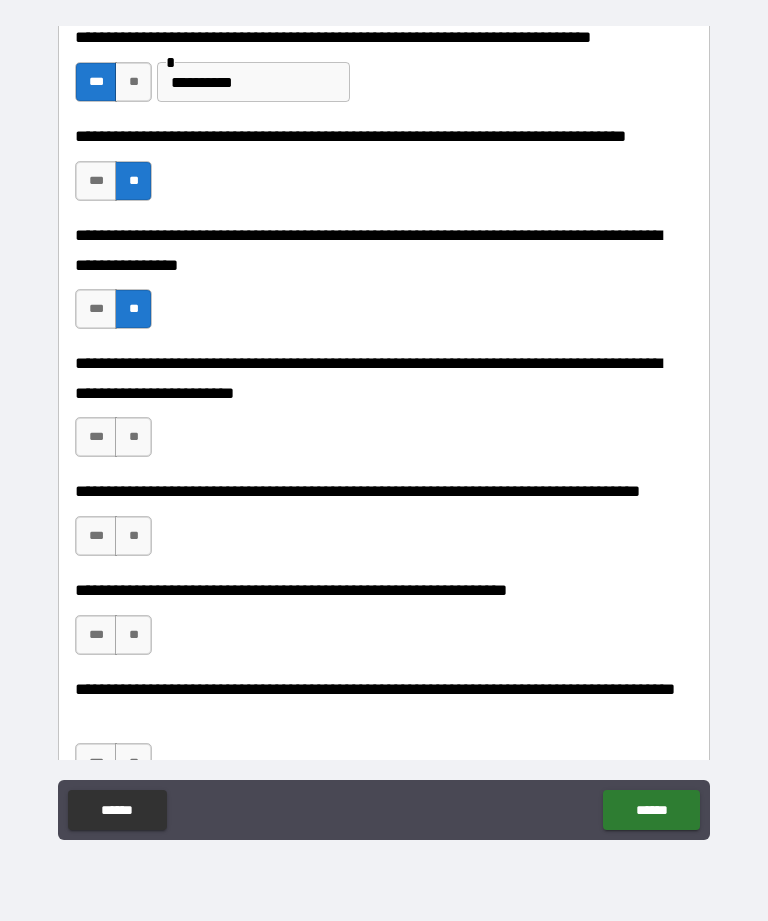 scroll, scrollTop: 689, scrollLeft: 0, axis: vertical 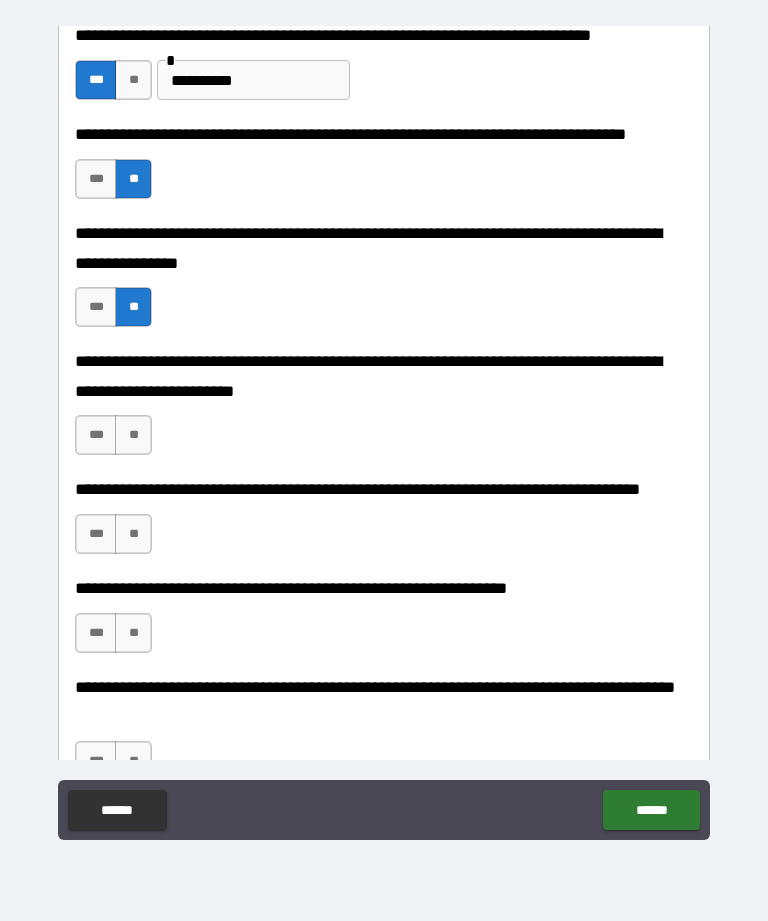click on "**" at bounding box center [133, 435] 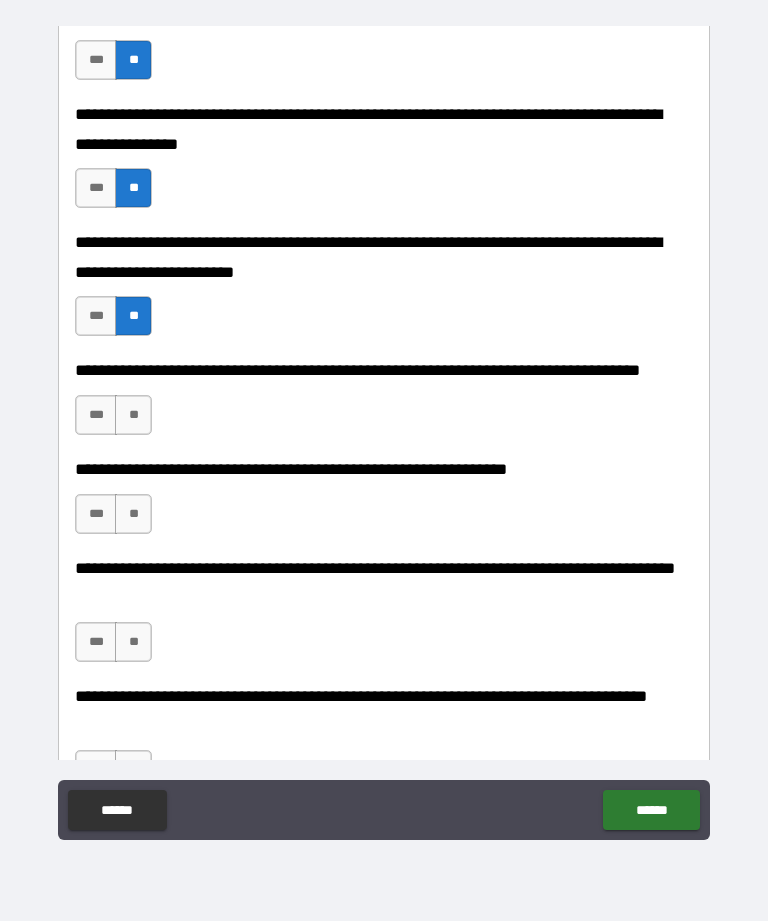 scroll, scrollTop: 809, scrollLeft: 0, axis: vertical 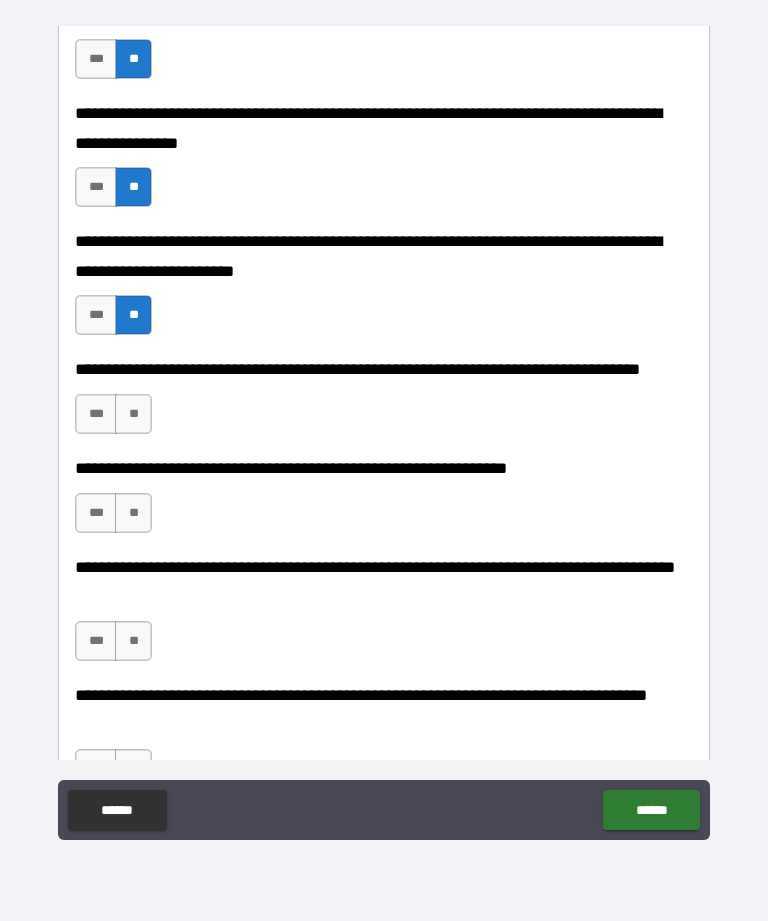 click on "**" at bounding box center [133, 414] 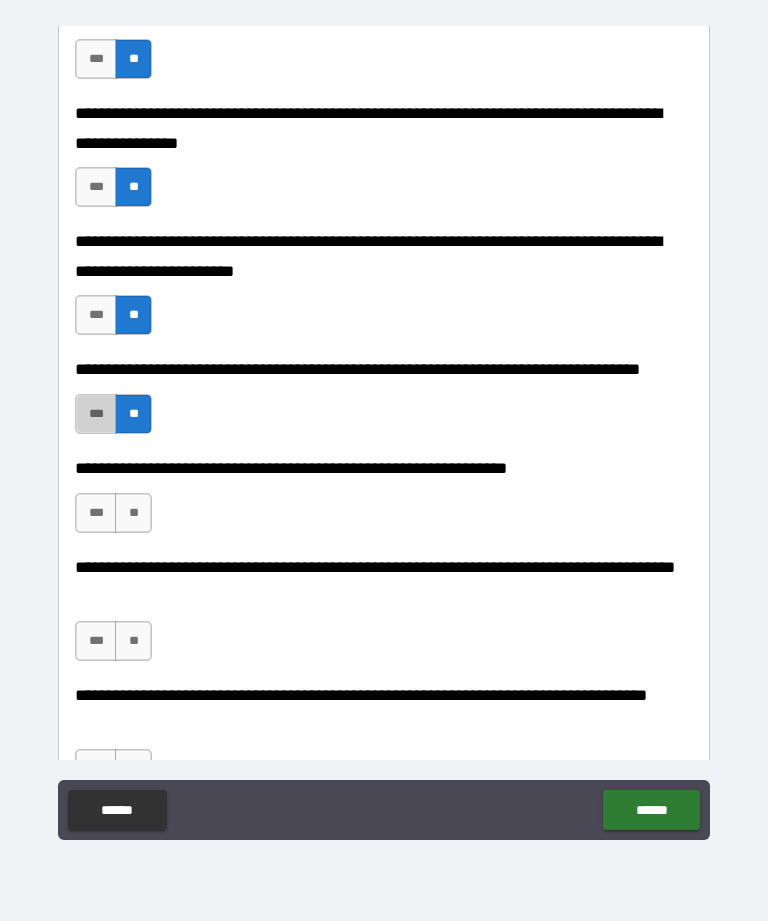 click on "***" at bounding box center (96, 414) 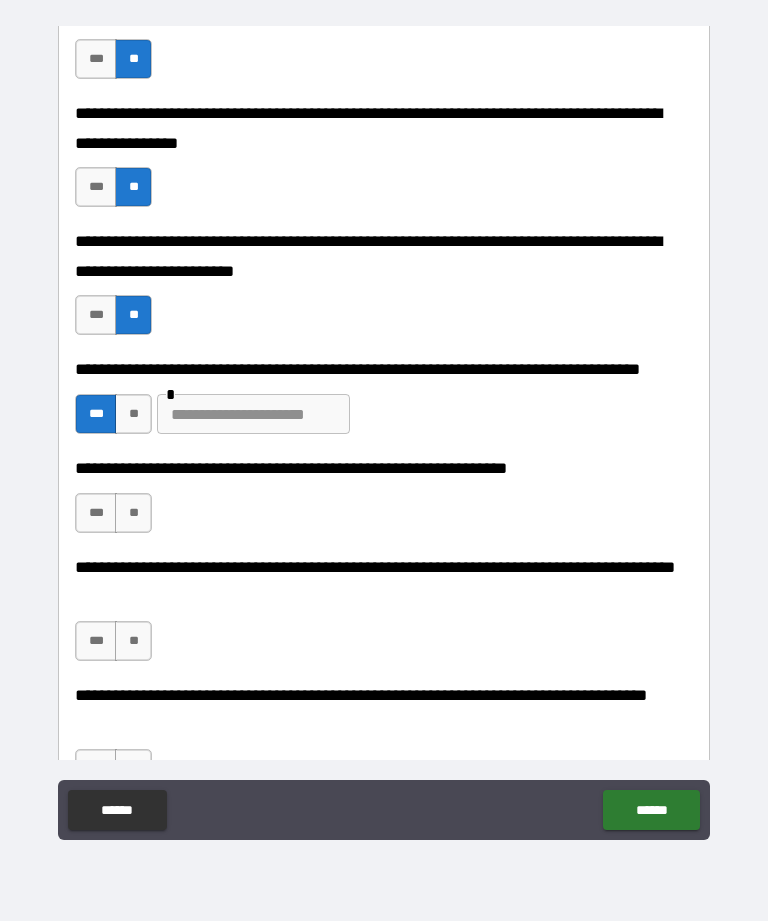 click at bounding box center (253, 414) 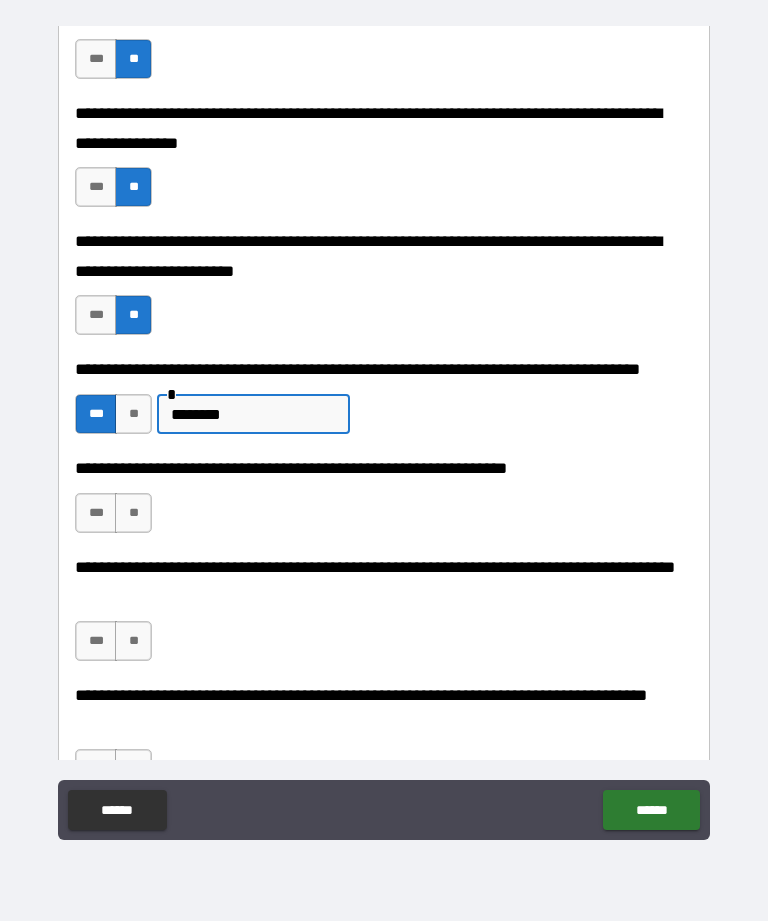click on "**" at bounding box center [133, 513] 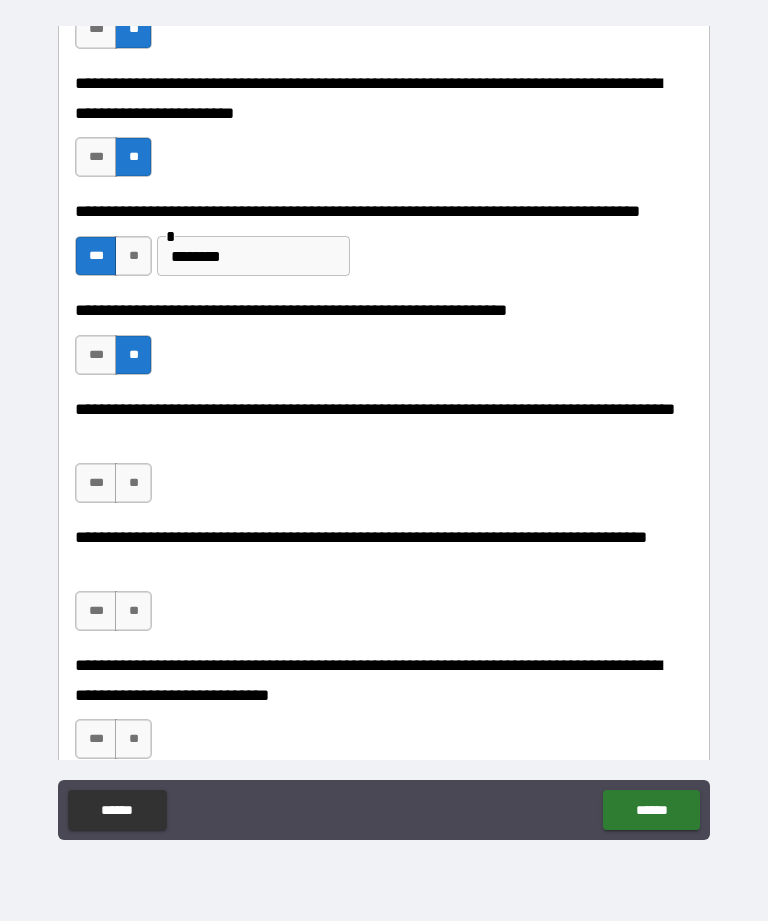 scroll, scrollTop: 972, scrollLeft: 0, axis: vertical 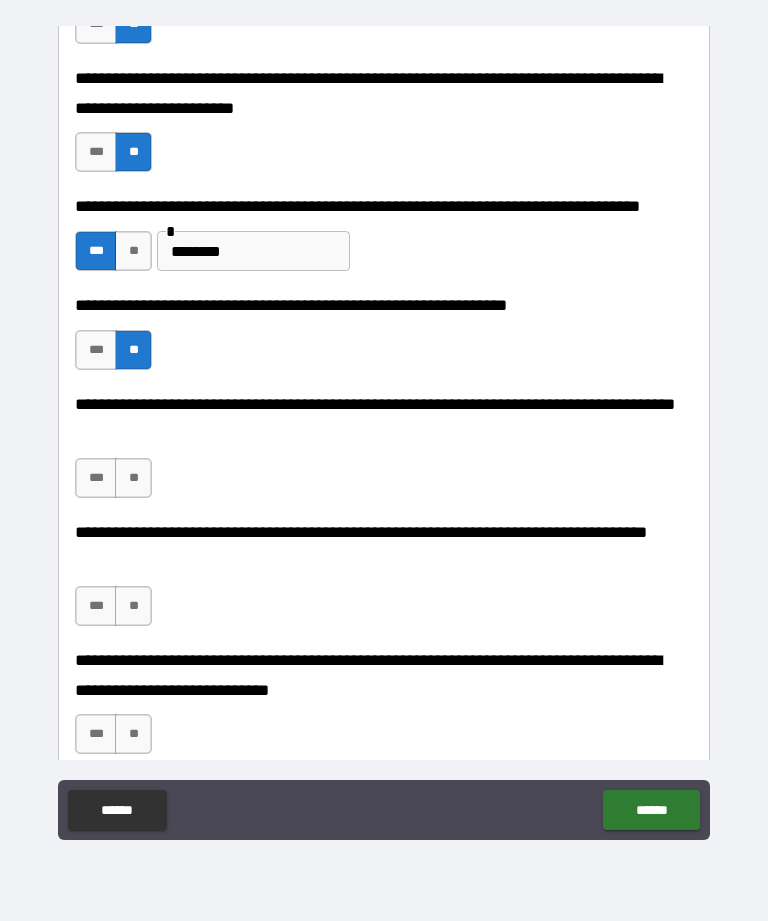 click on "**" at bounding box center (133, 478) 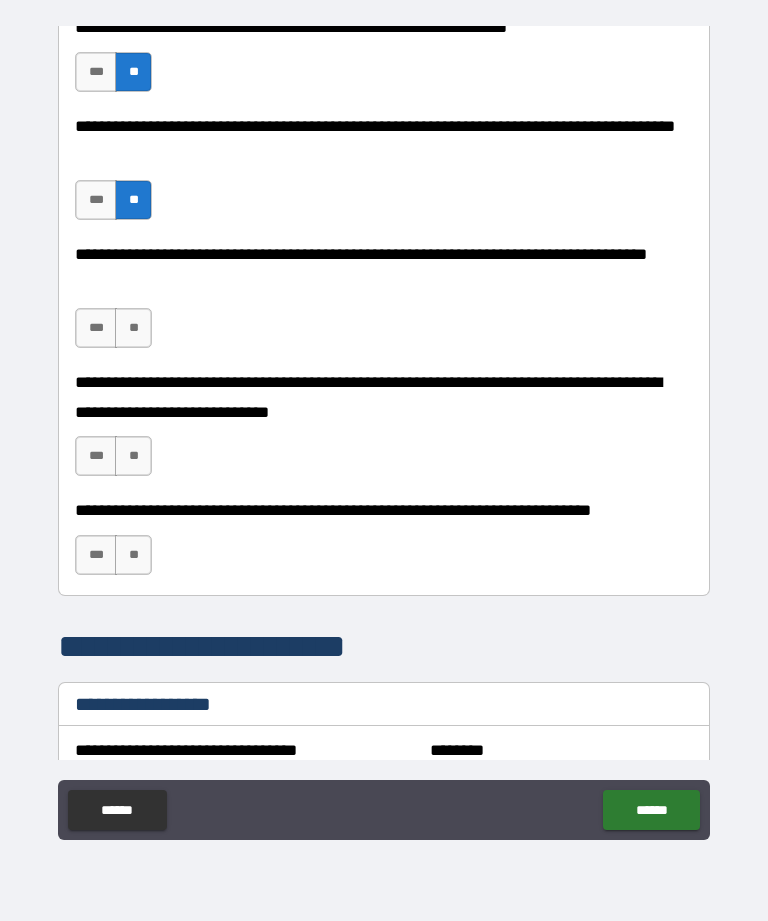 scroll, scrollTop: 1252, scrollLeft: 0, axis: vertical 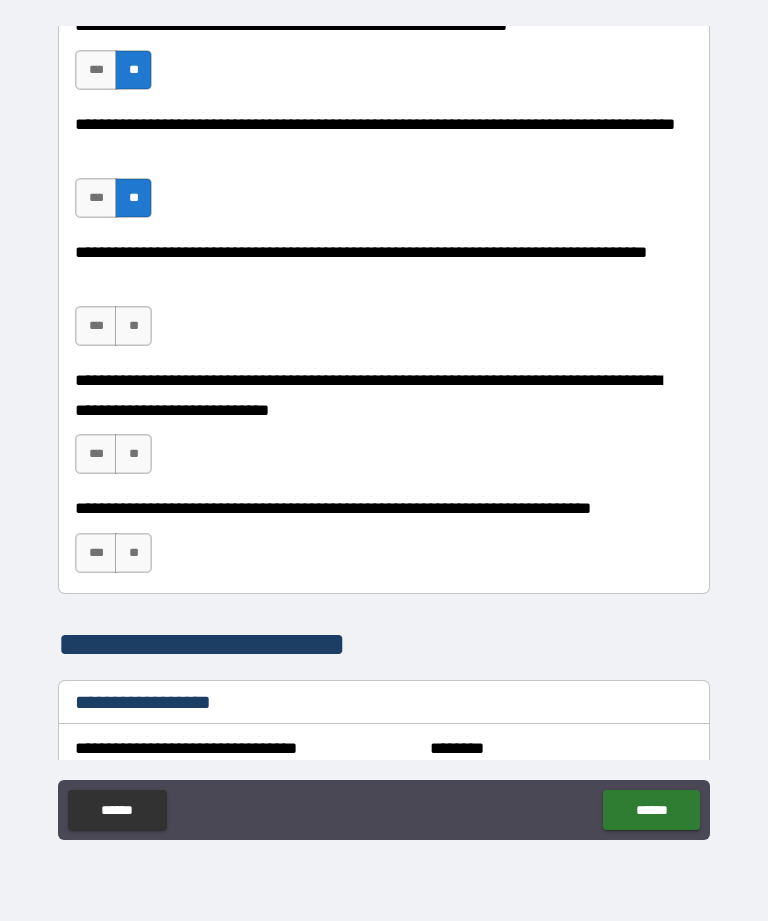 click on "**" at bounding box center [133, 326] 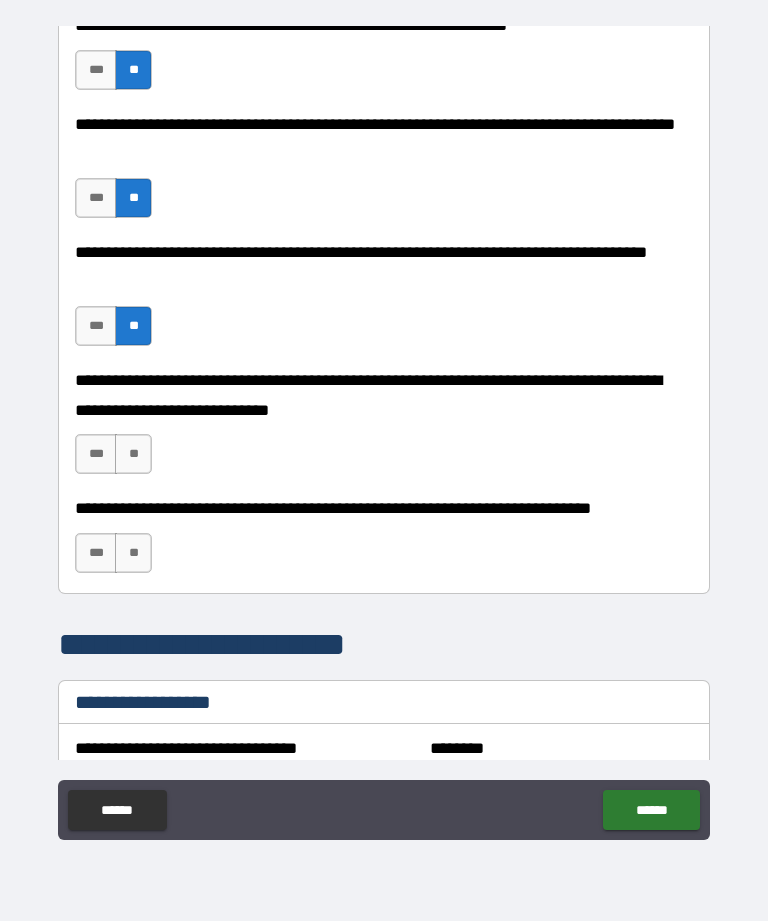 click on "**" at bounding box center (133, 454) 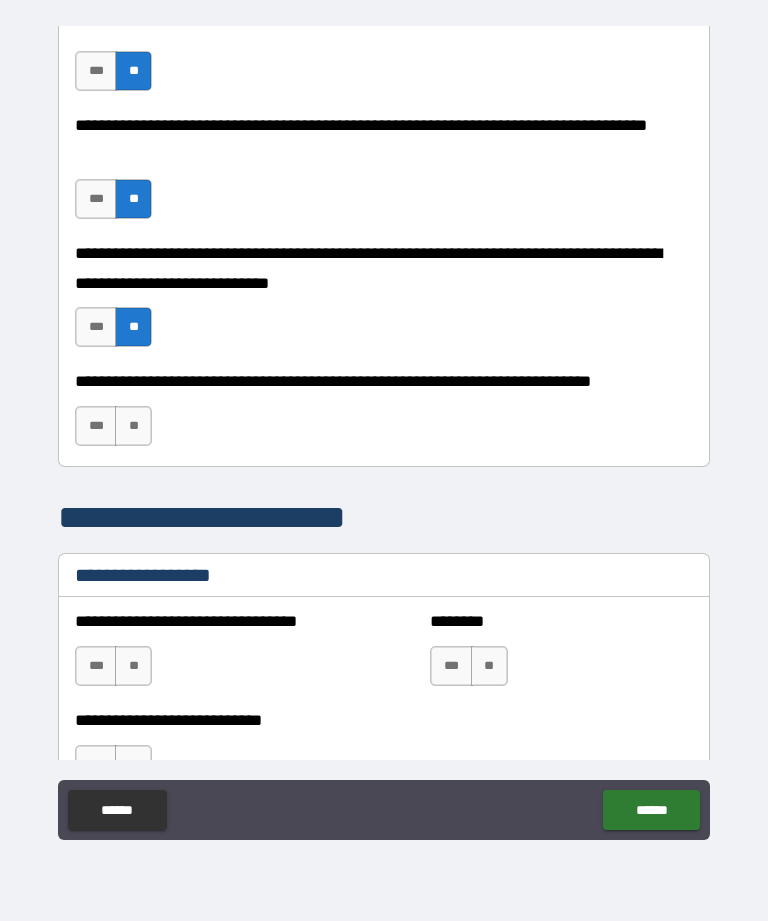 scroll, scrollTop: 1391, scrollLeft: 0, axis: vertical 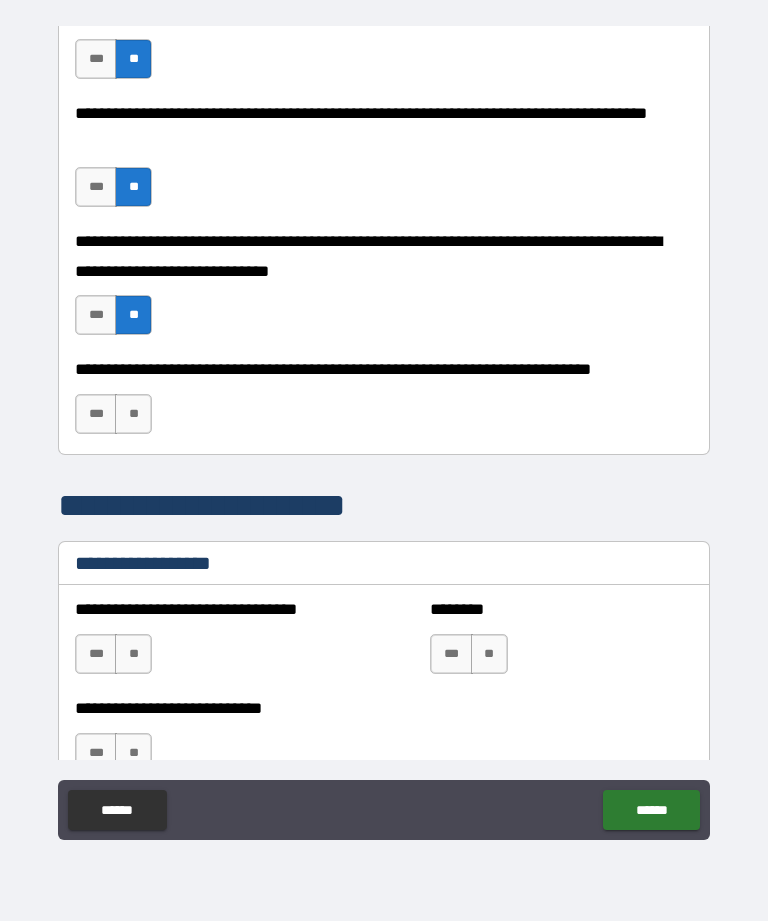 click on "**" at bounding box center (133, 414) 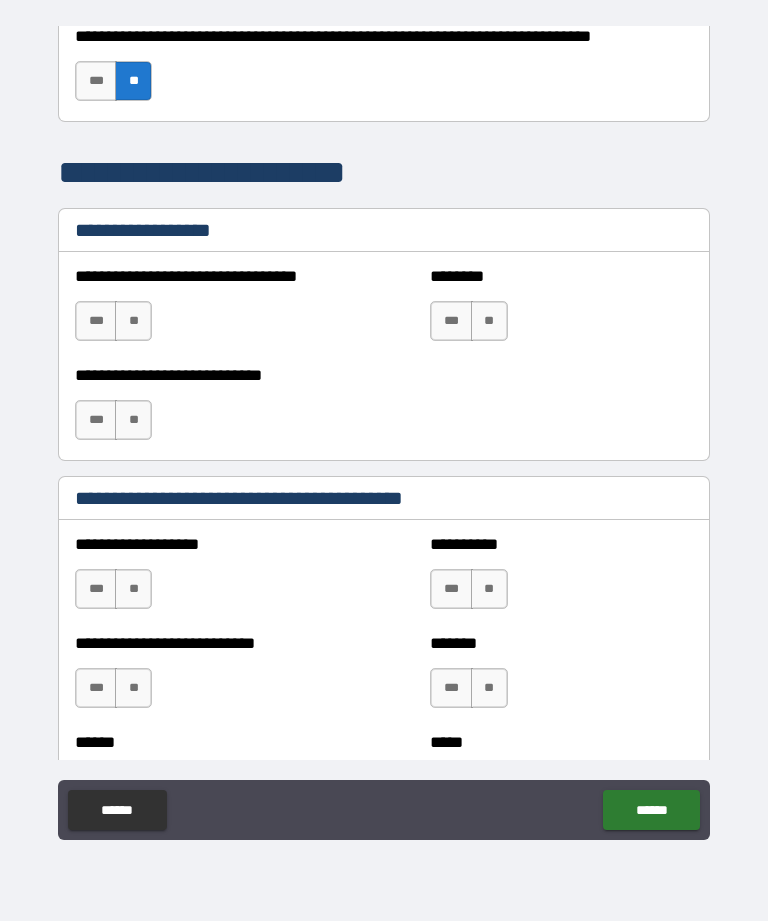scroll, scrollTop: 1728, scrollLeft: 0, axis: vertical 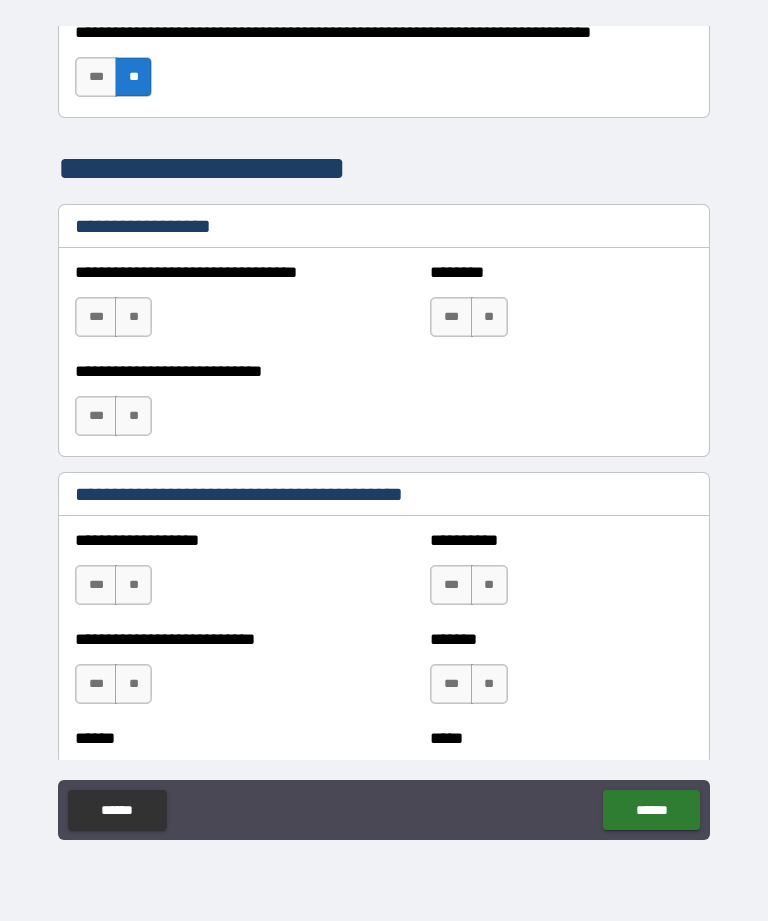 click on "**" at bounding box center [133, 317] 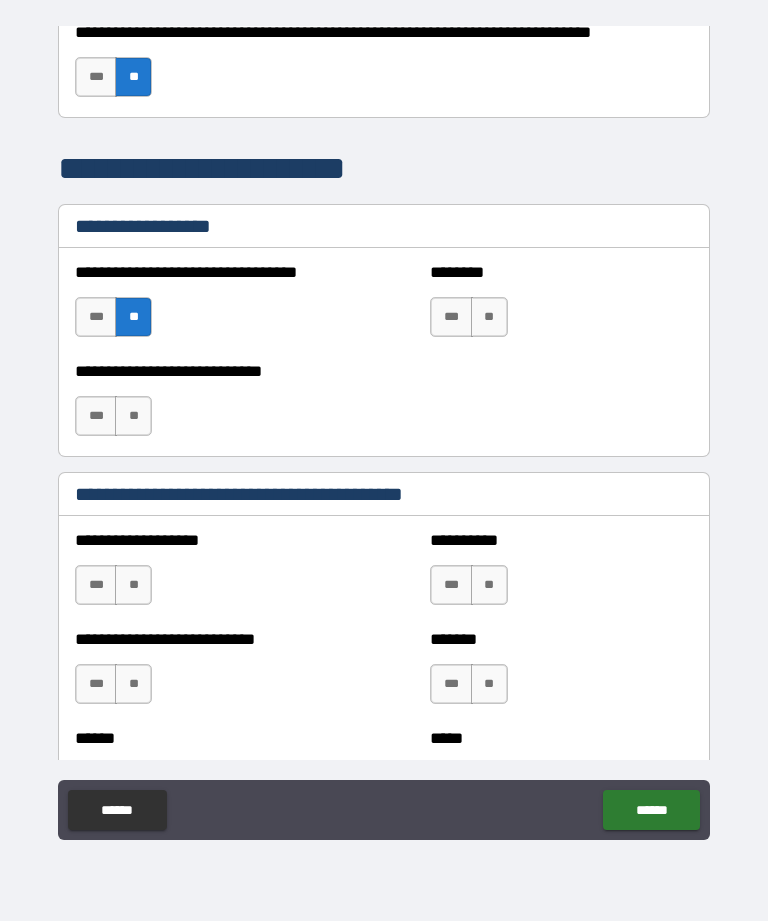 click on "**" at bounding box center [133, 416] 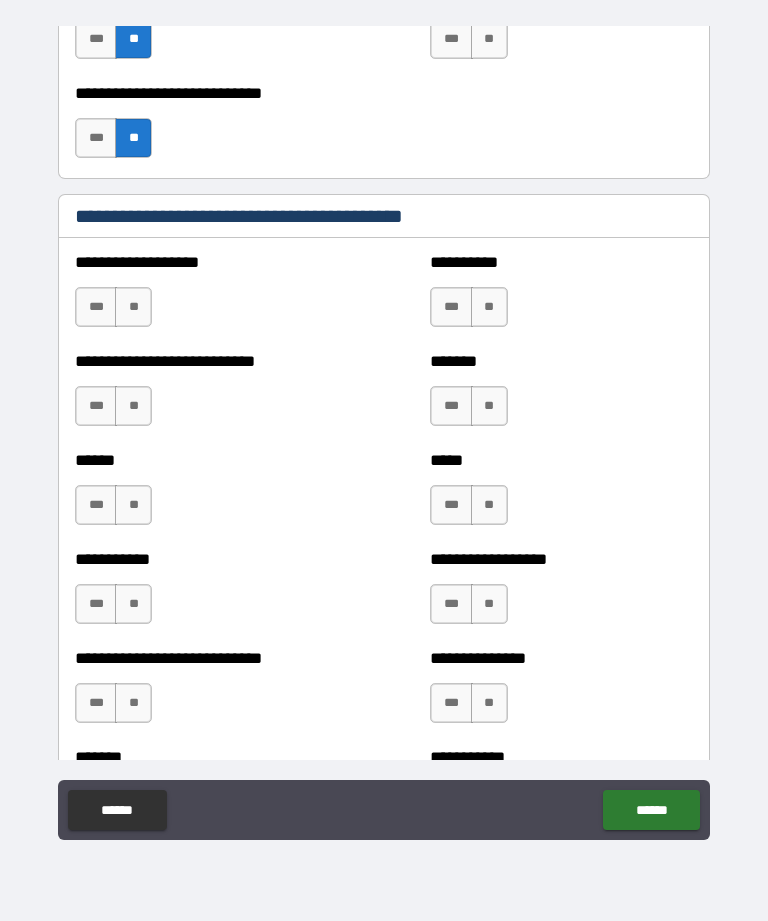 scroll, scrollTop: 2008, scrollLeft: 0, axis: vertical 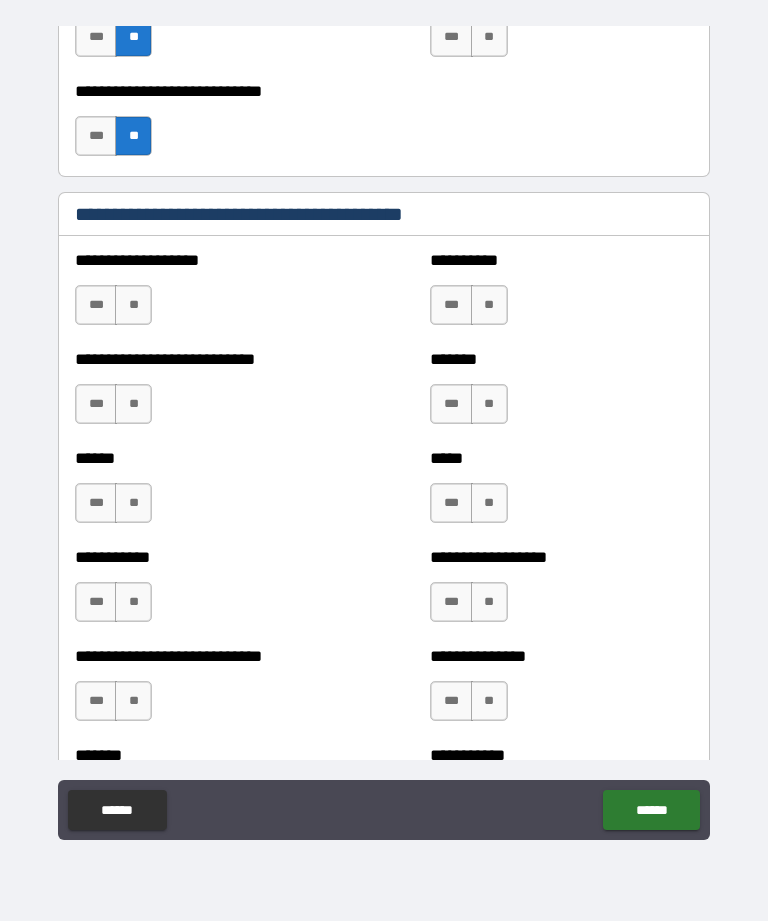 click on "**" at bounding box center [133, 305] 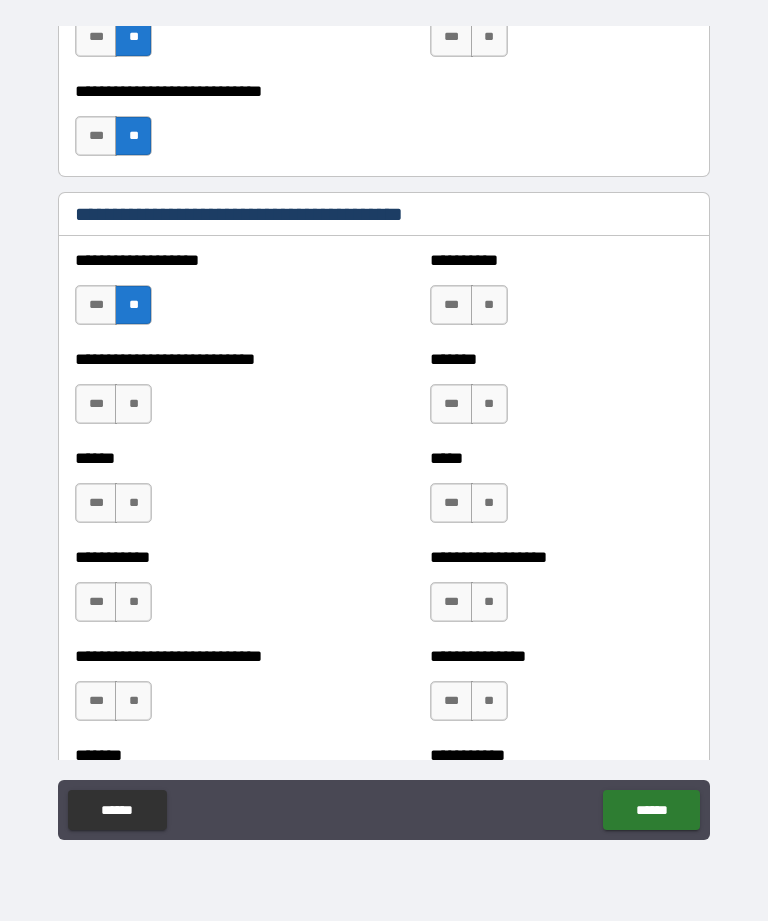 click on "**" at bounding box center (133, 404) 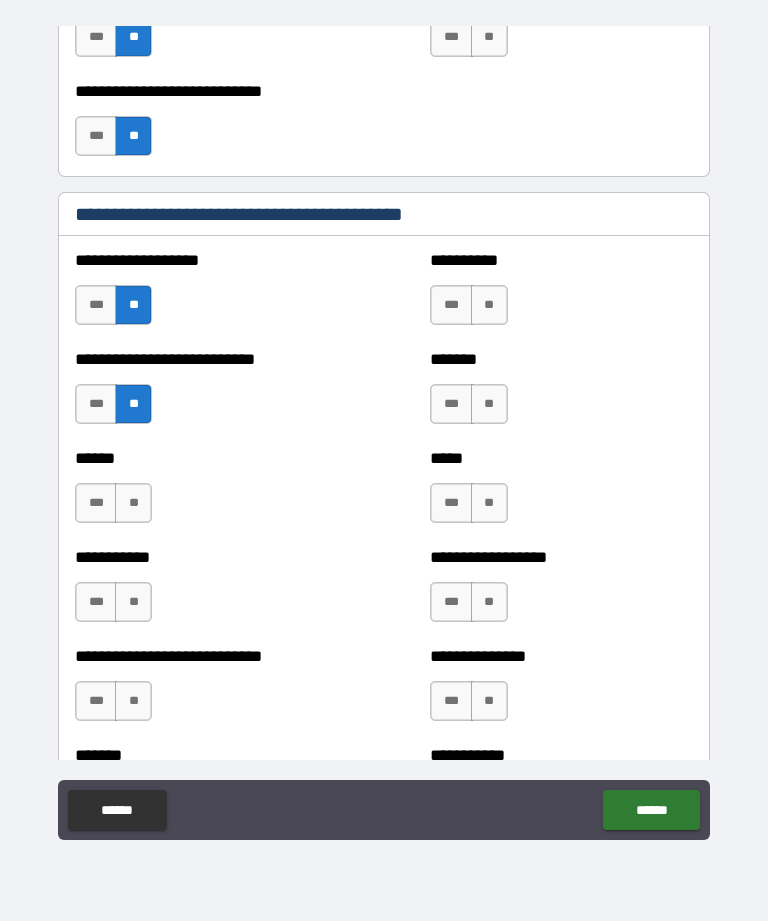 click on "**" at bounding box center (489, 305) 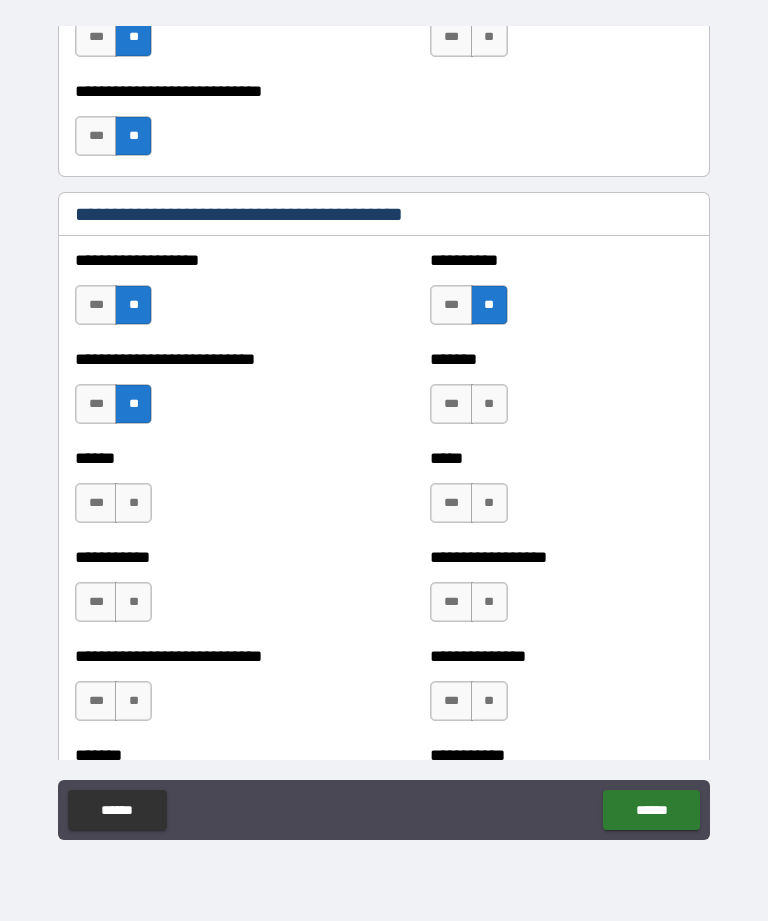 click on "**" at bounding box center (489, 404) 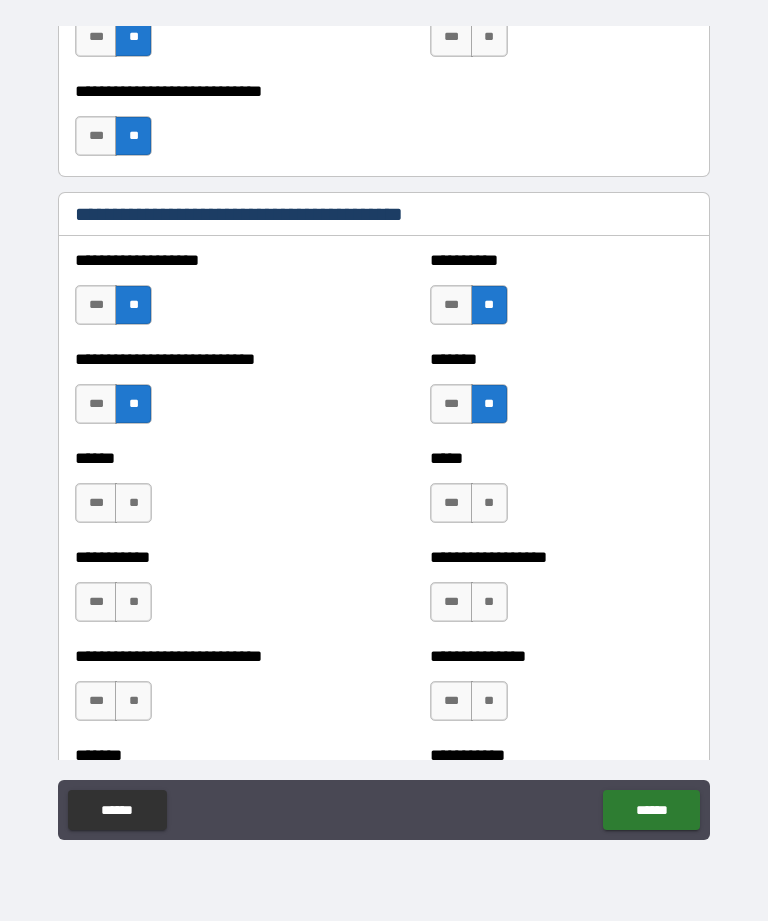 click on "**" at bounding box center (133, 503) 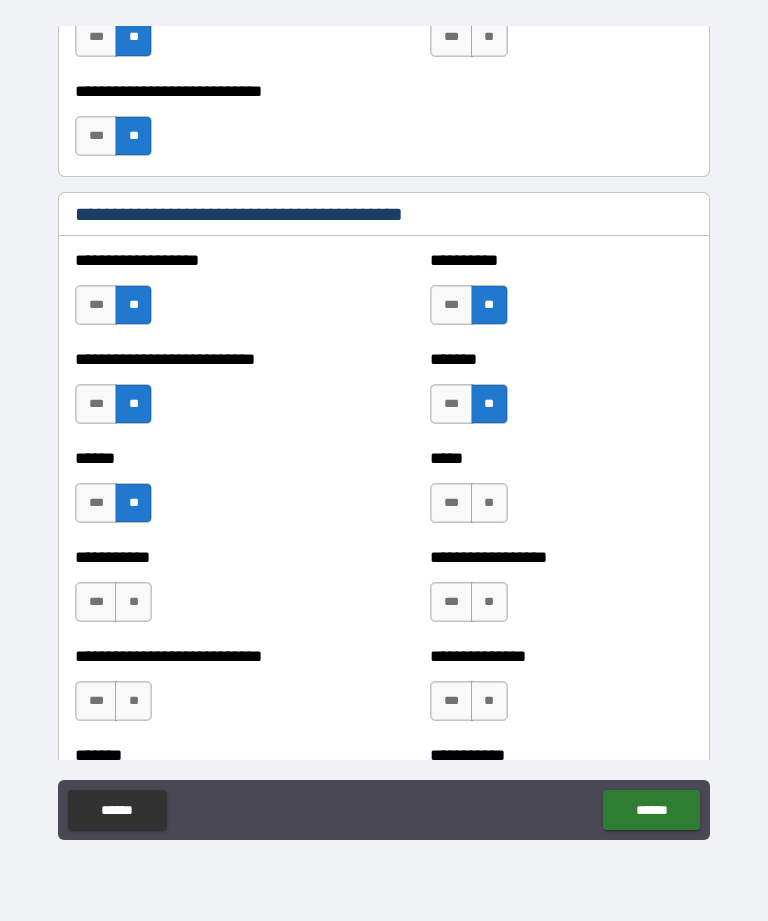 click on "**" at bounding box center [133, 602] 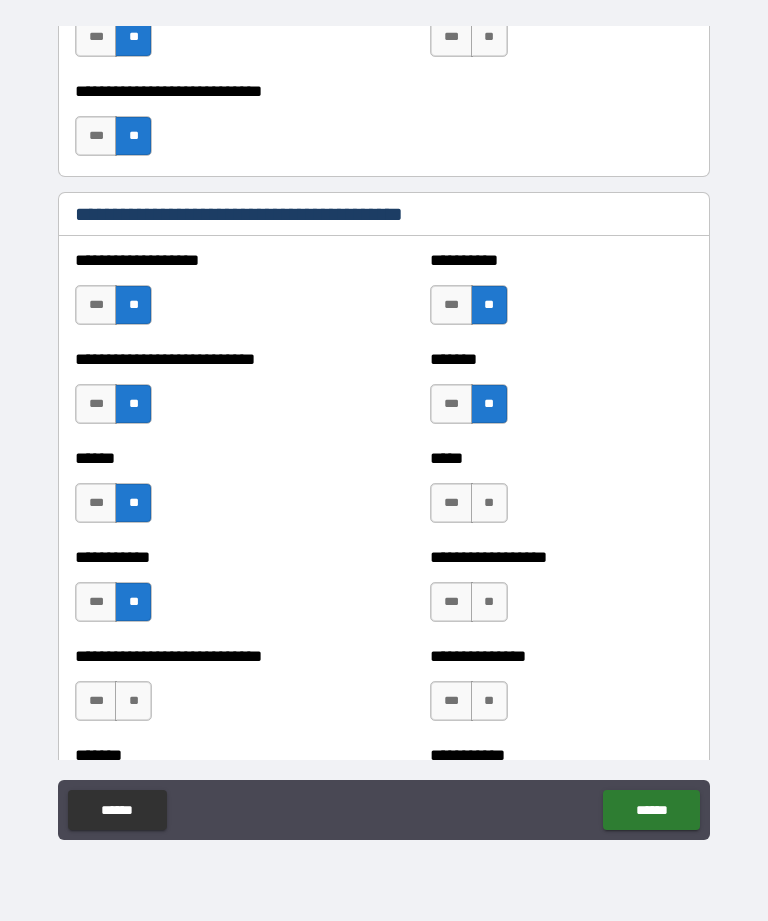 click on "**" at bounding box center (133, 701) 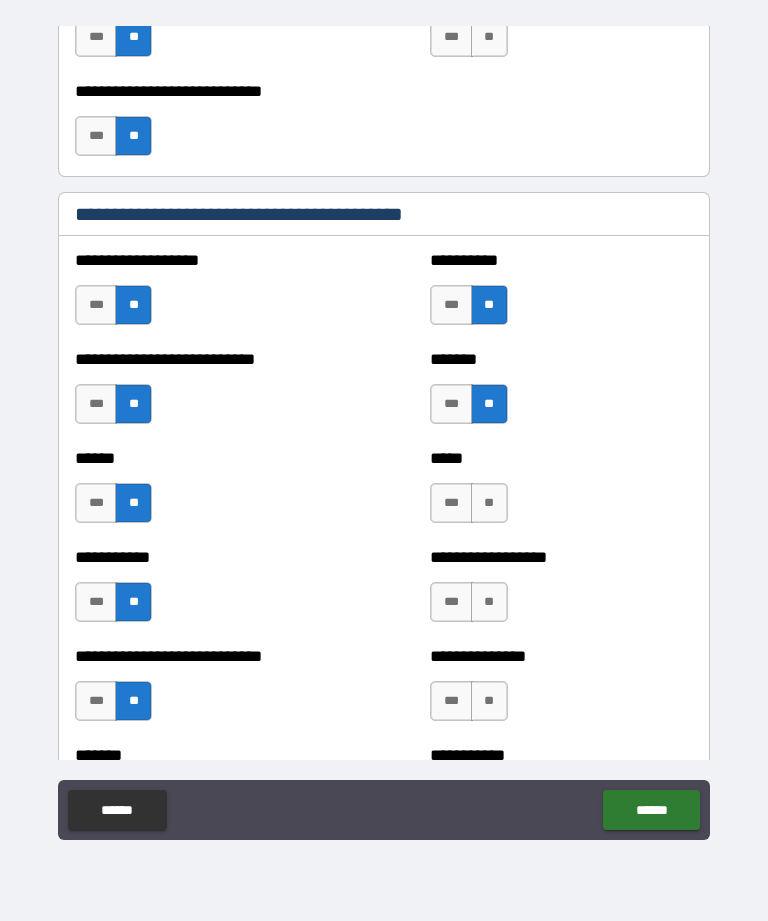 click on "**" at bounding box center (489, 701) 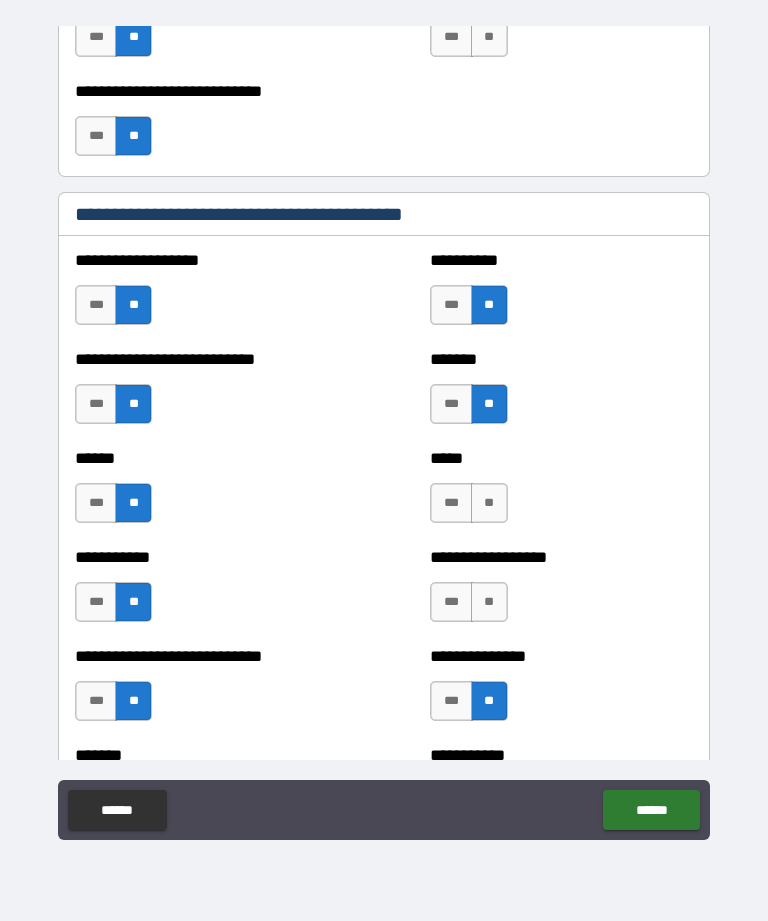 click on "**" at bounding box center [489, 602] 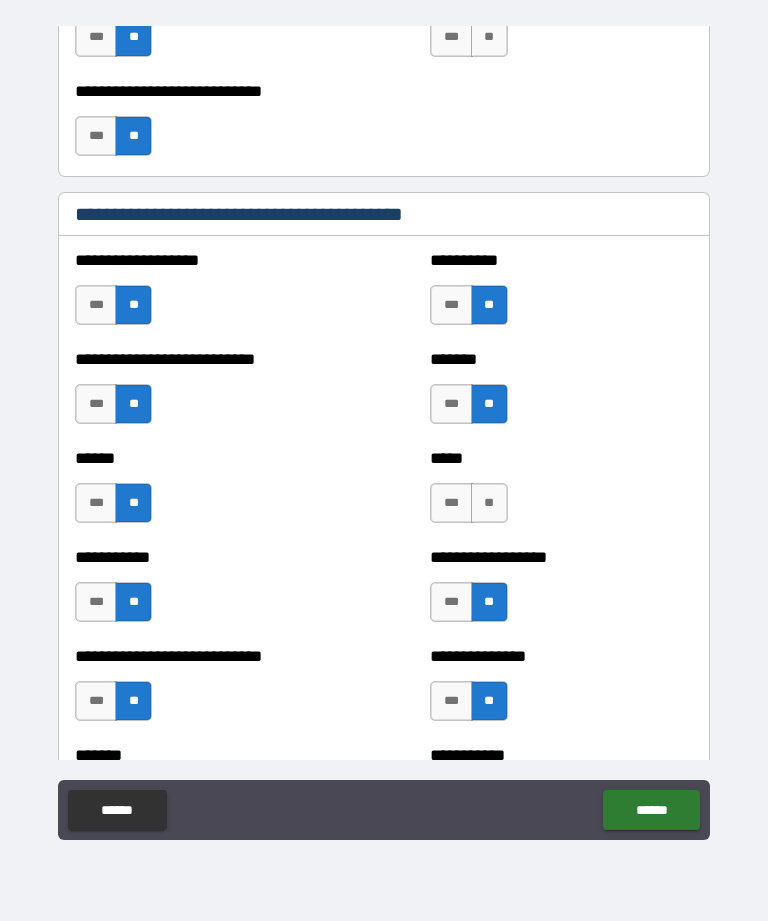 click on "**" at bounding box center [489, 503] 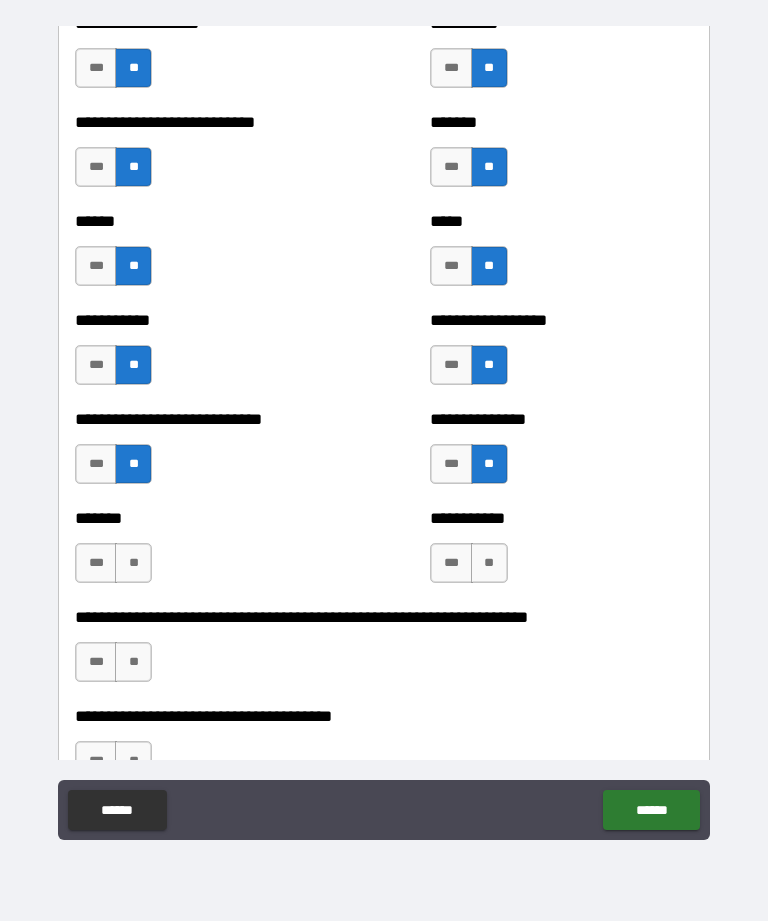 scroll, scrollTop: 2255, scrollLeft: 0, axis: vertical 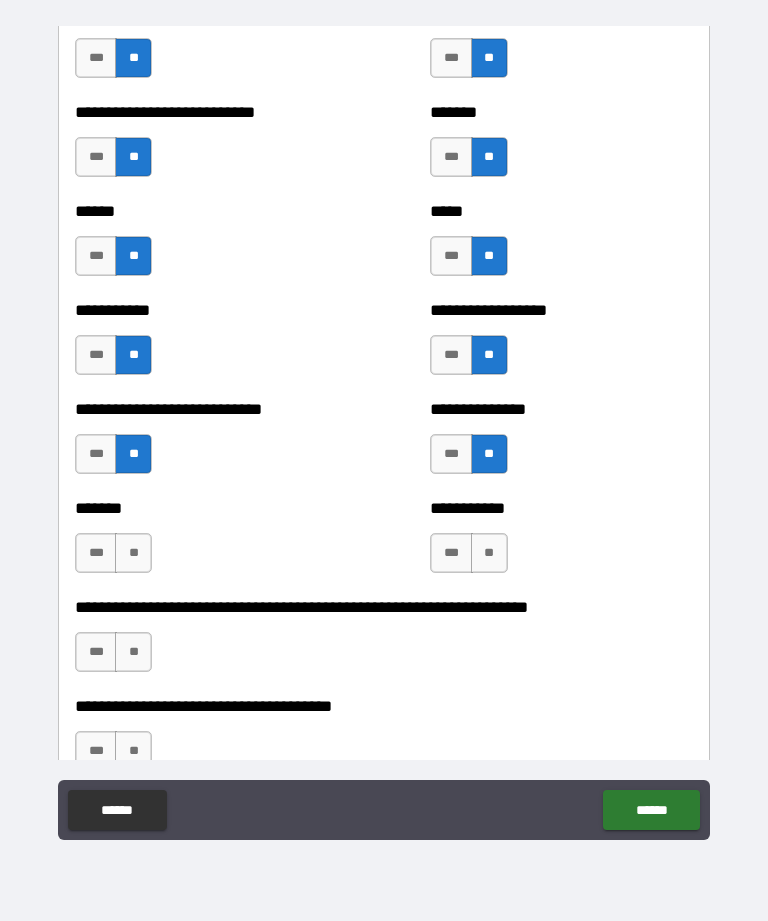 click on "**" at bounding box center [489, 553] 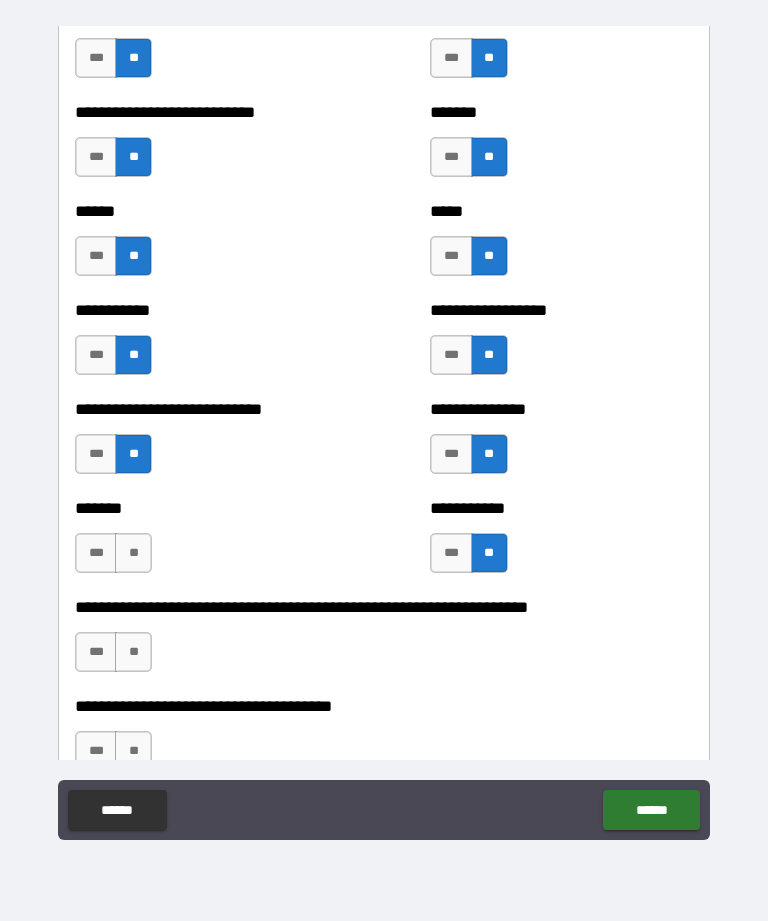 click on "**" at bounding box center (133, 553) 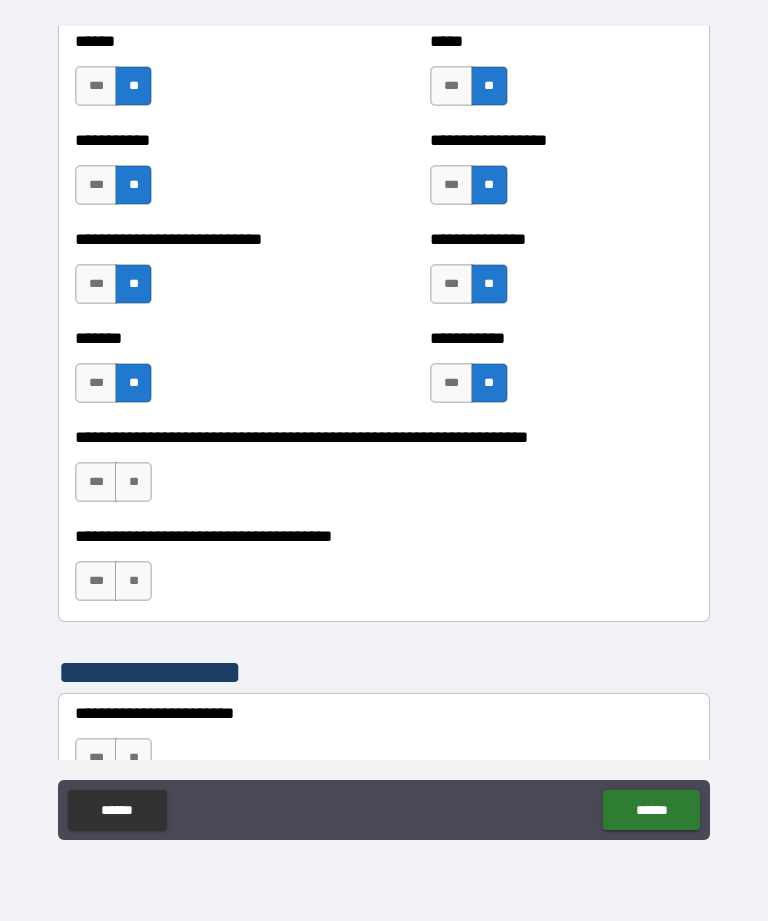 scroll, scrollTop: 2436, scrollLeft: 0, axis: vertical 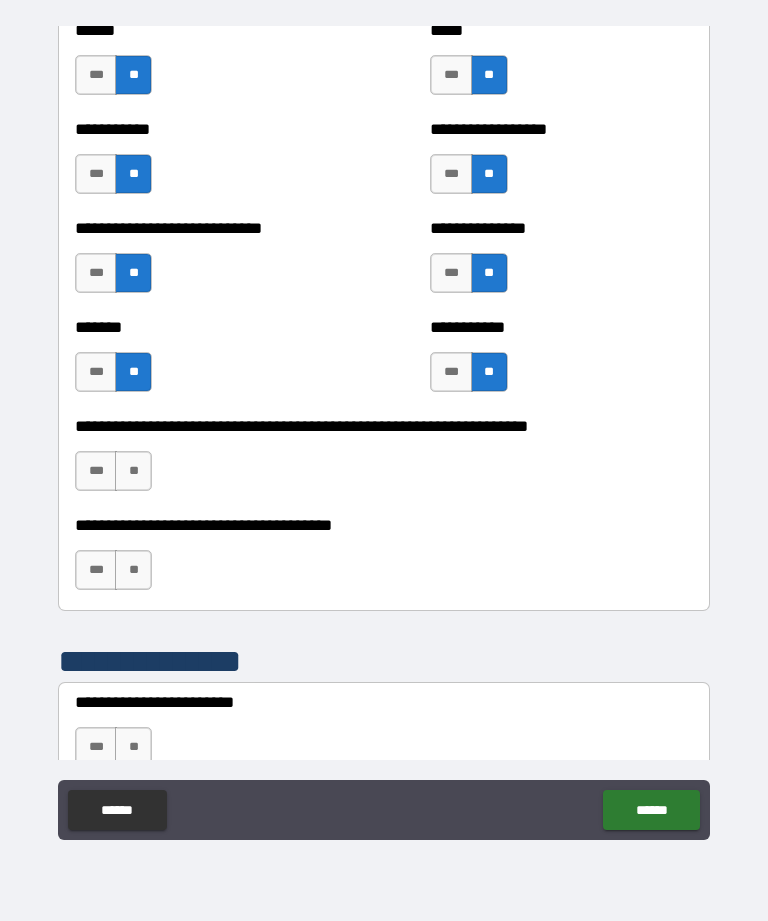 click on "**" at bounding box center [133, 471] 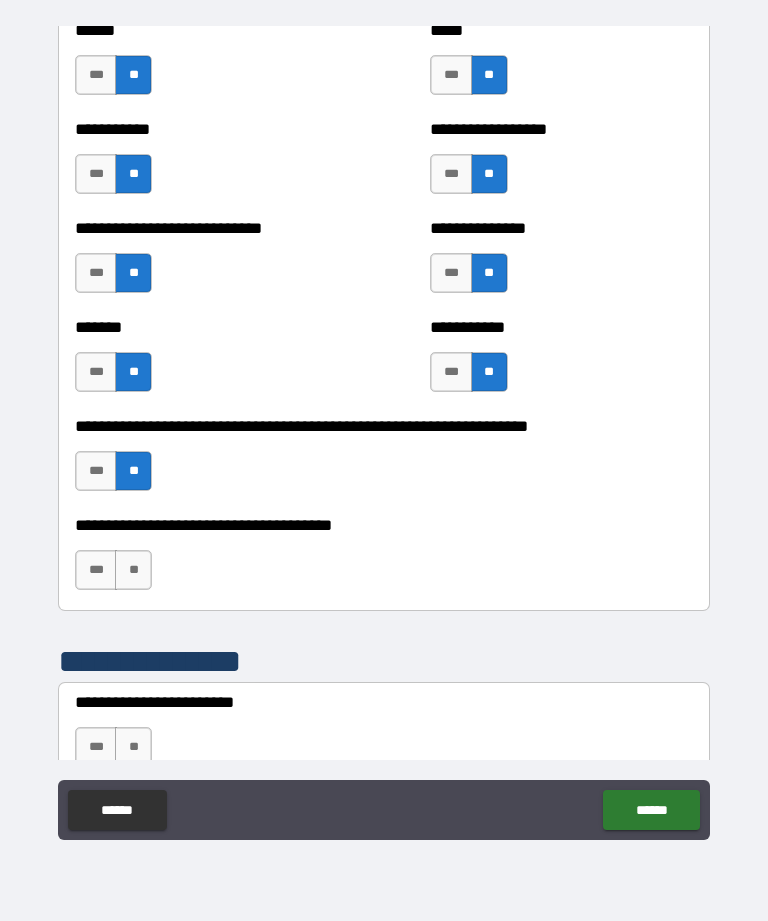 click on "**" at bounding box center (133, 570) 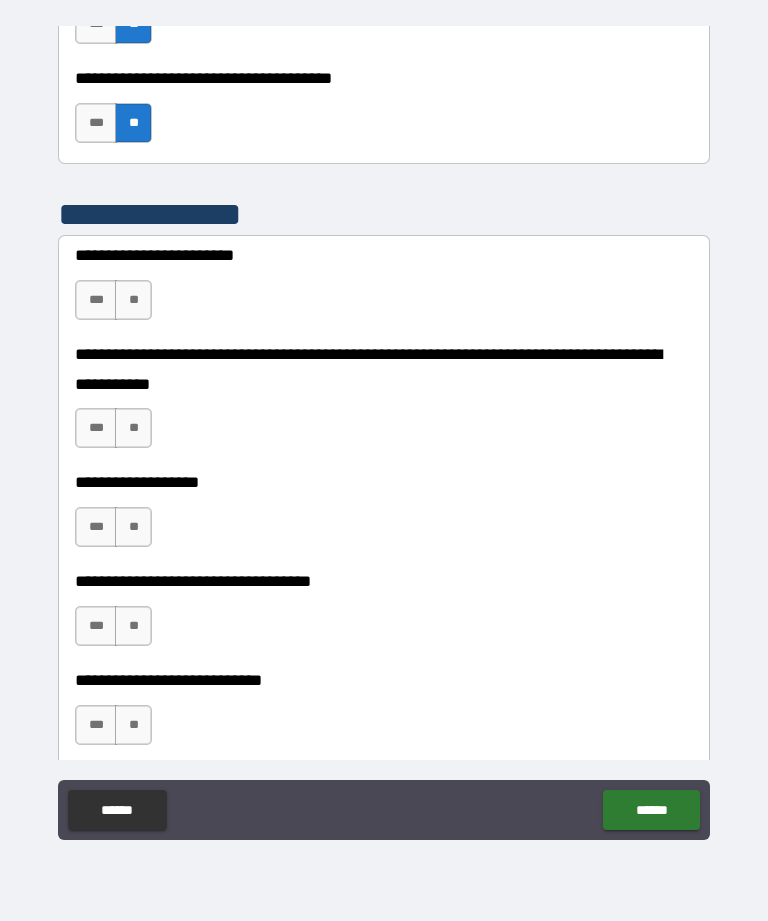 scroll, scrollTop: 2886, scrollLeft: 0, axis: vertical 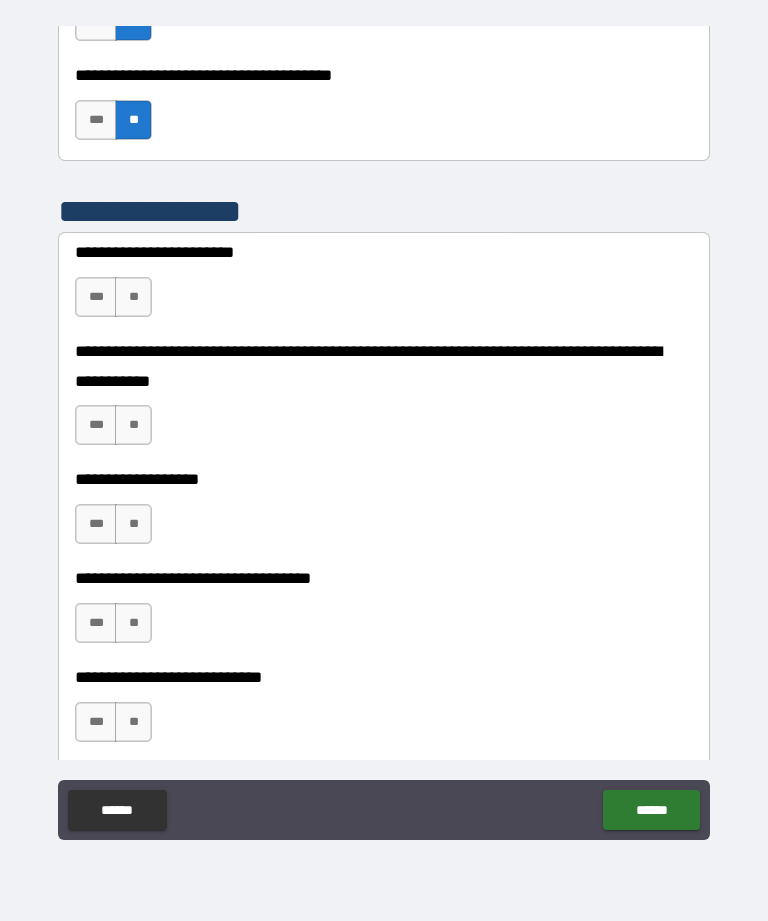 click on "**" at bounding box center [133, 297] 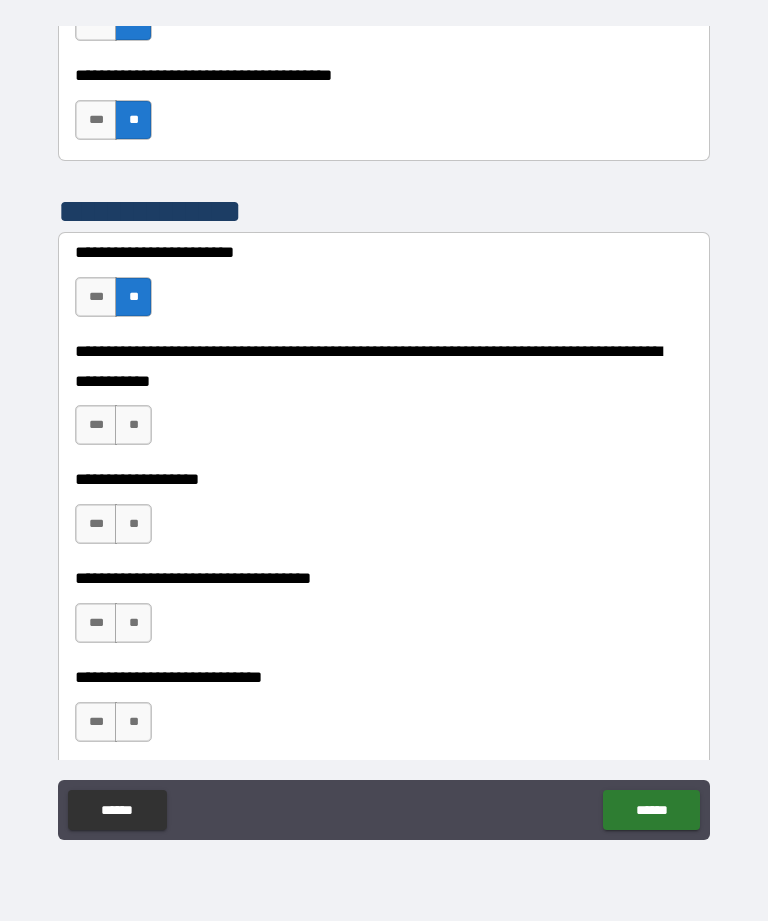click on "**" at bounding box center (133, 425) 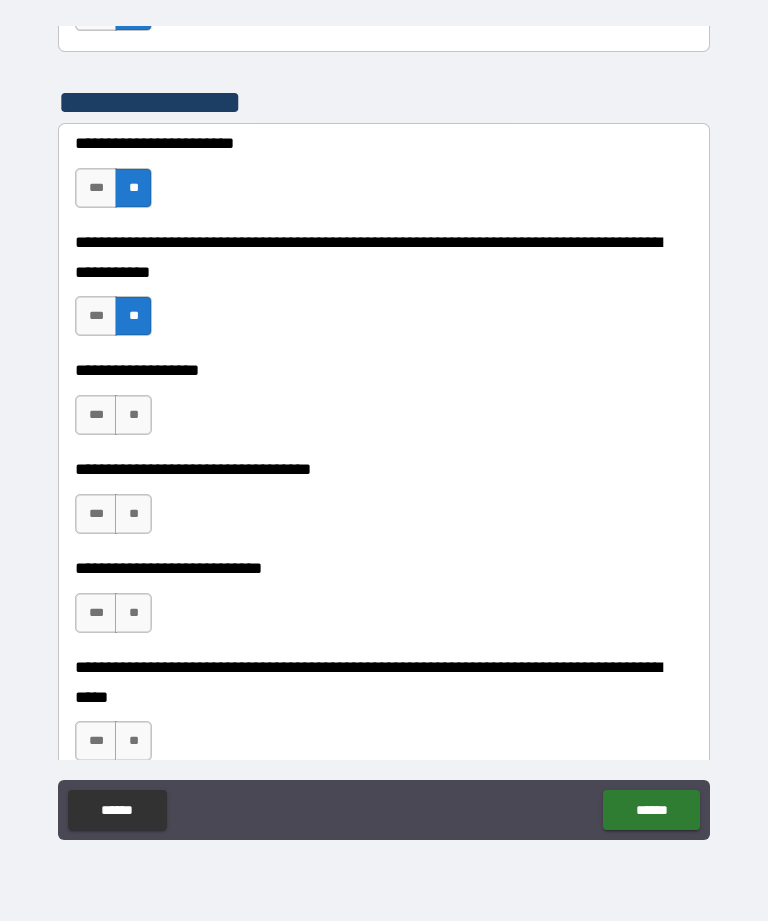 scroll, scrollTop: 3014, scrollLeft: 0, axis: vertical 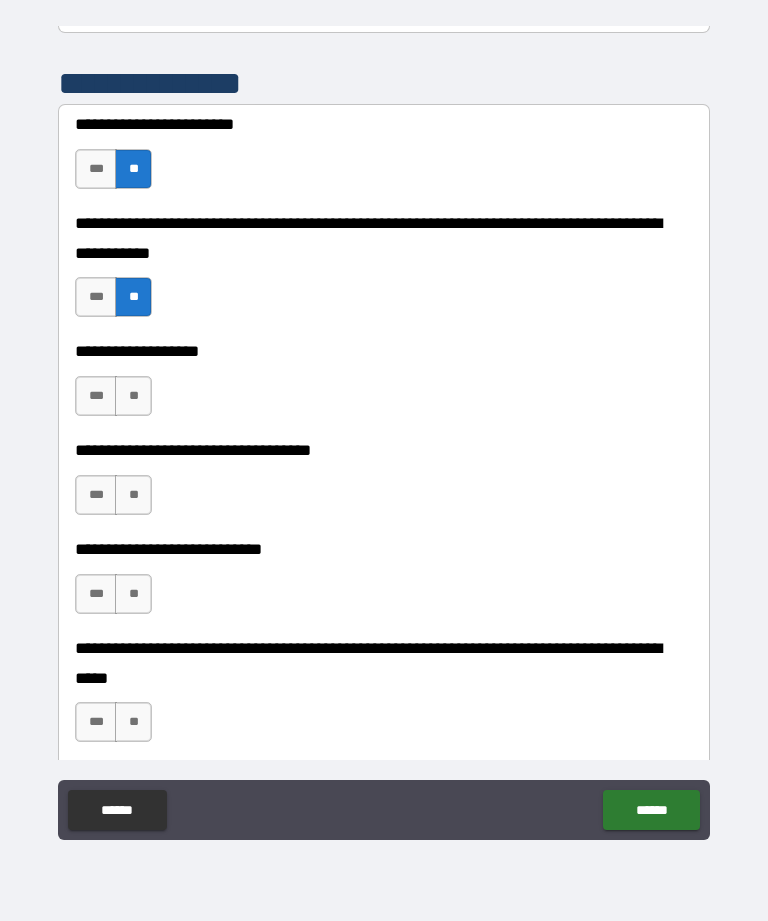 click on "**" at bounding box center (133, 396) 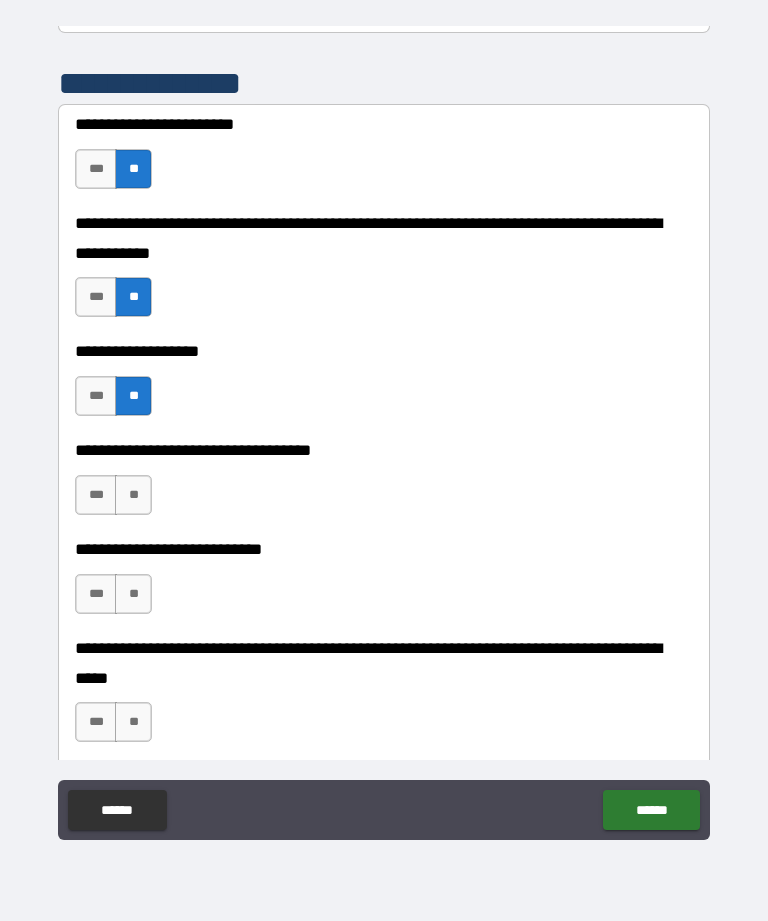 click on "**" at bounding box center [133, 495] 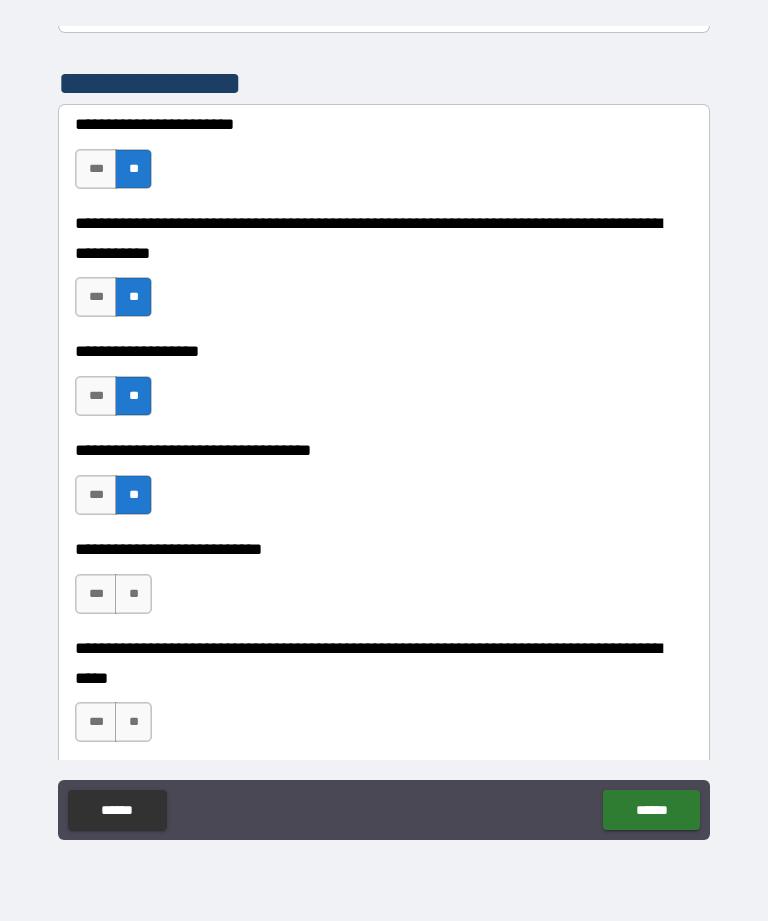 click on "***" at bounding box center [96, 594] 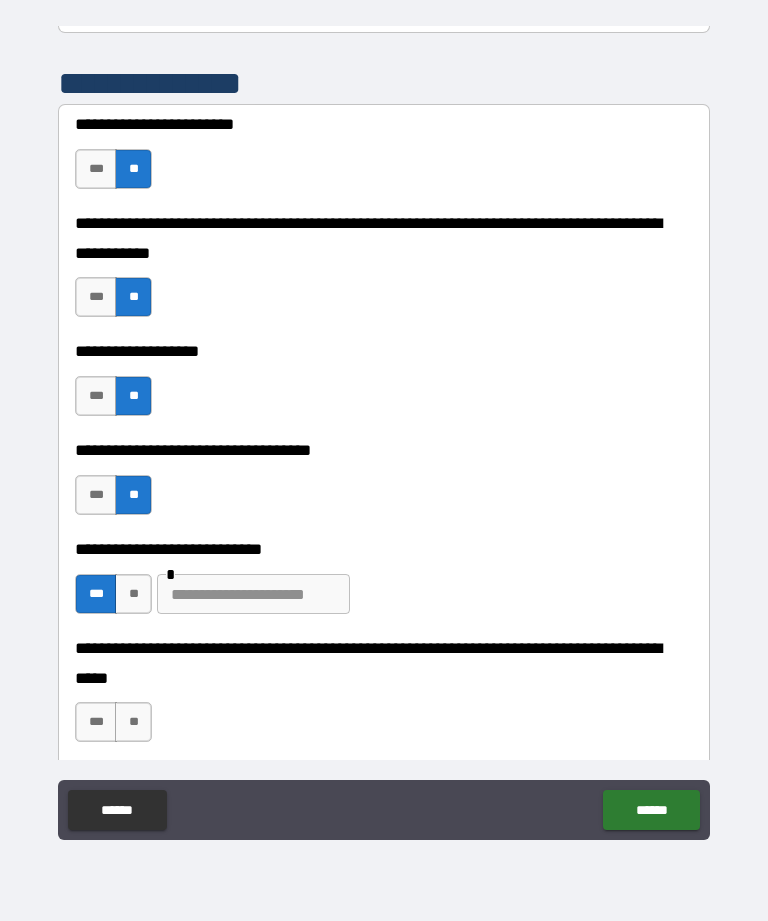 click at bounding box center [253, 594] 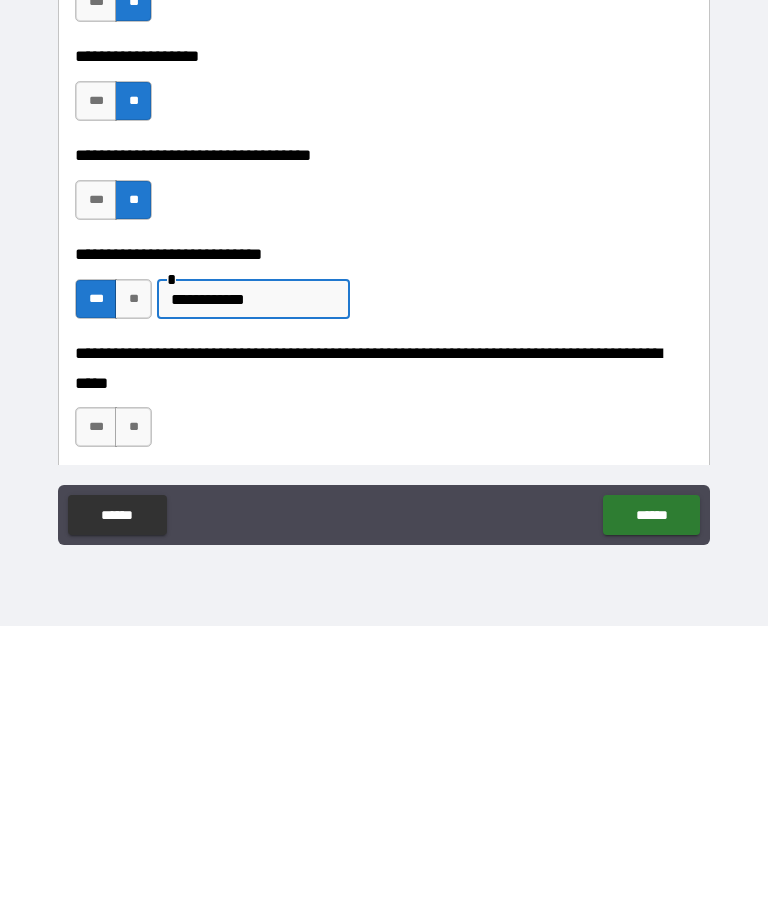 click on "**" at bounding box center (133, 722) 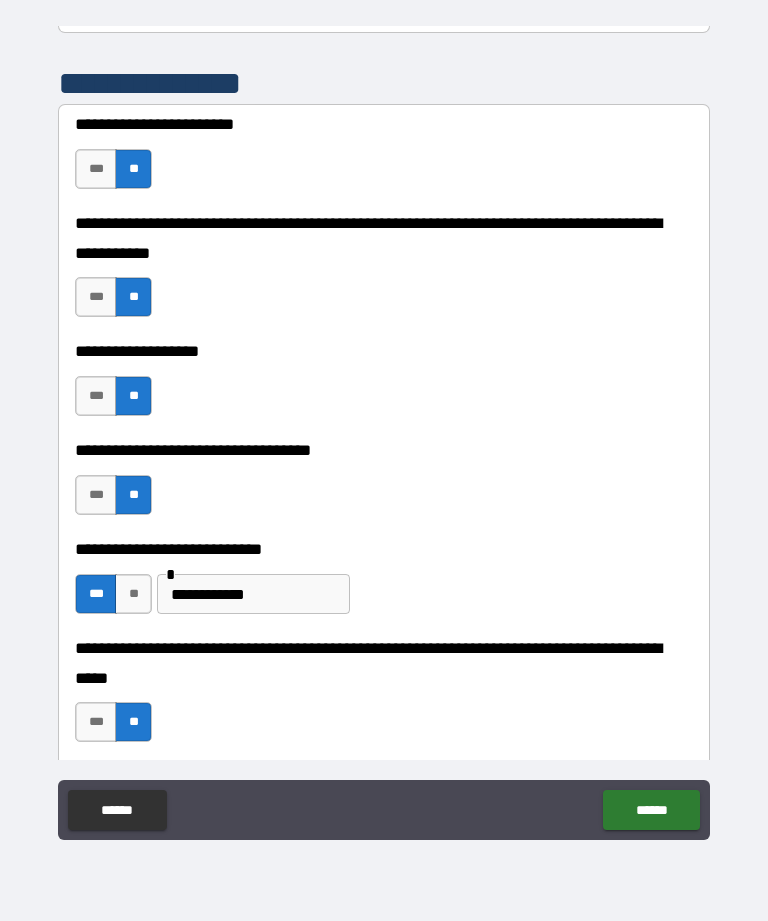 click on "******" at bounding box center (651, 810) 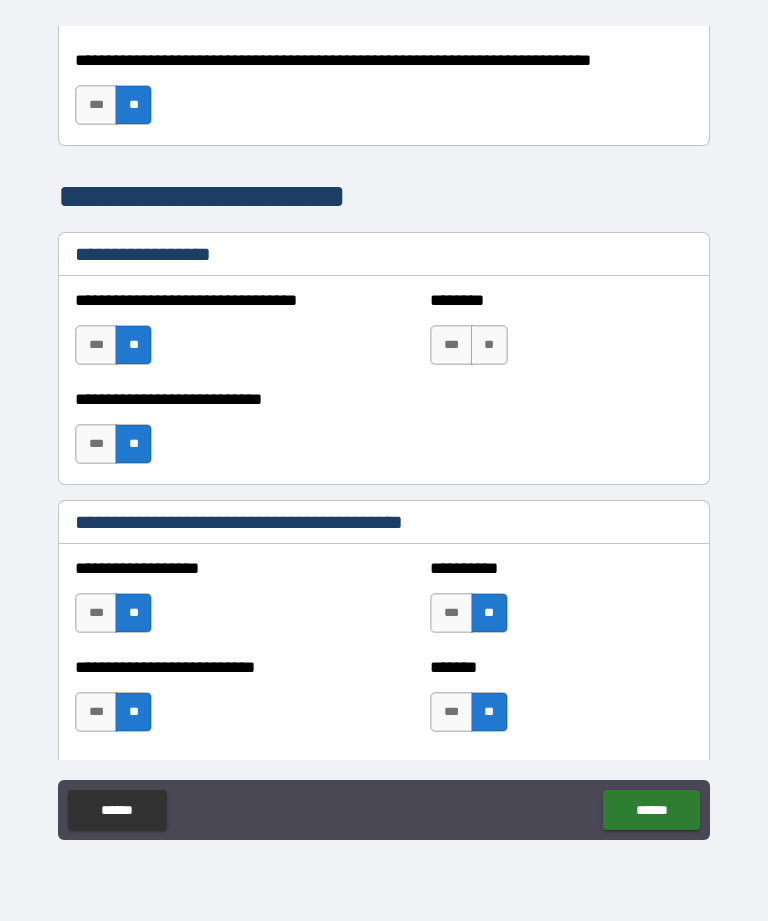 scroll, scrollTop: 1697, scrollLeft: 0, axis: vertical 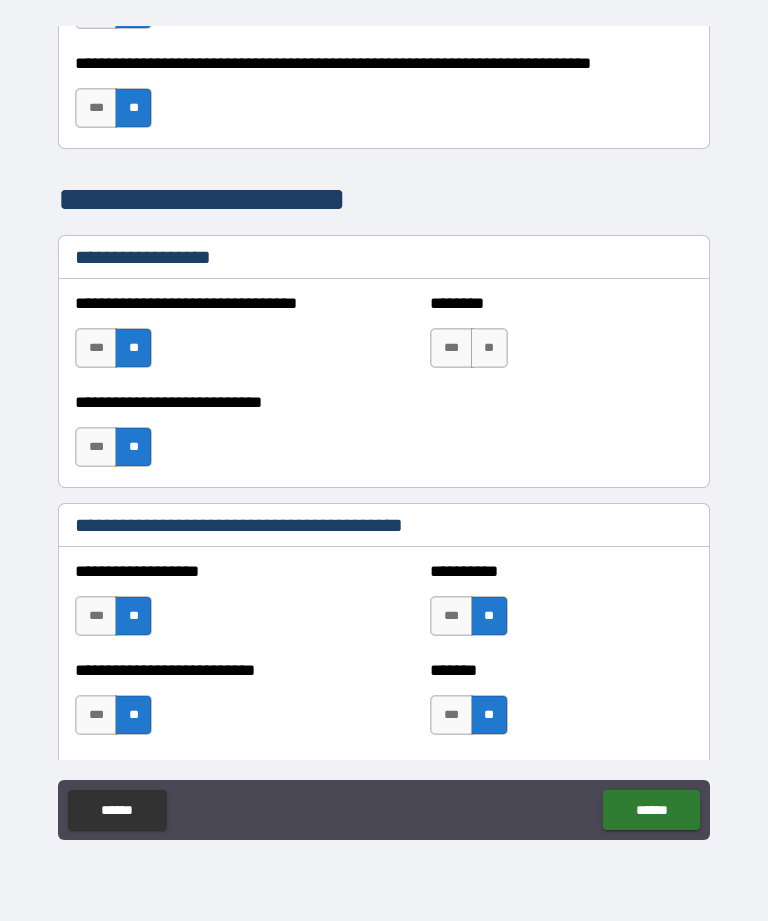 click on "**" at bounding box center [489, 348] 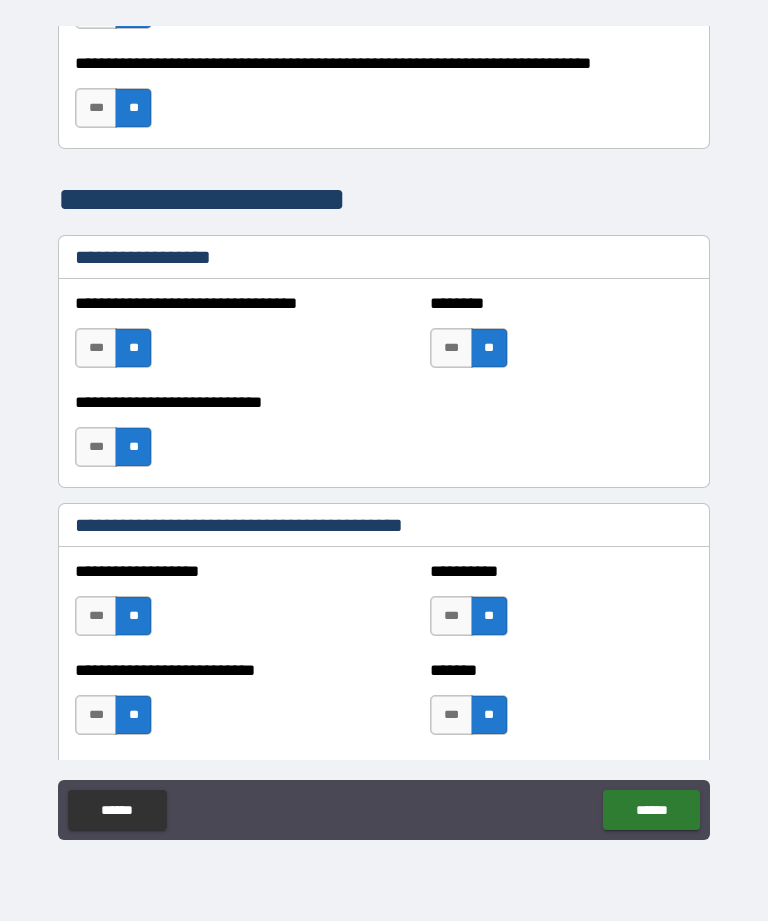 click on "**" at bounding box center [489, 348] 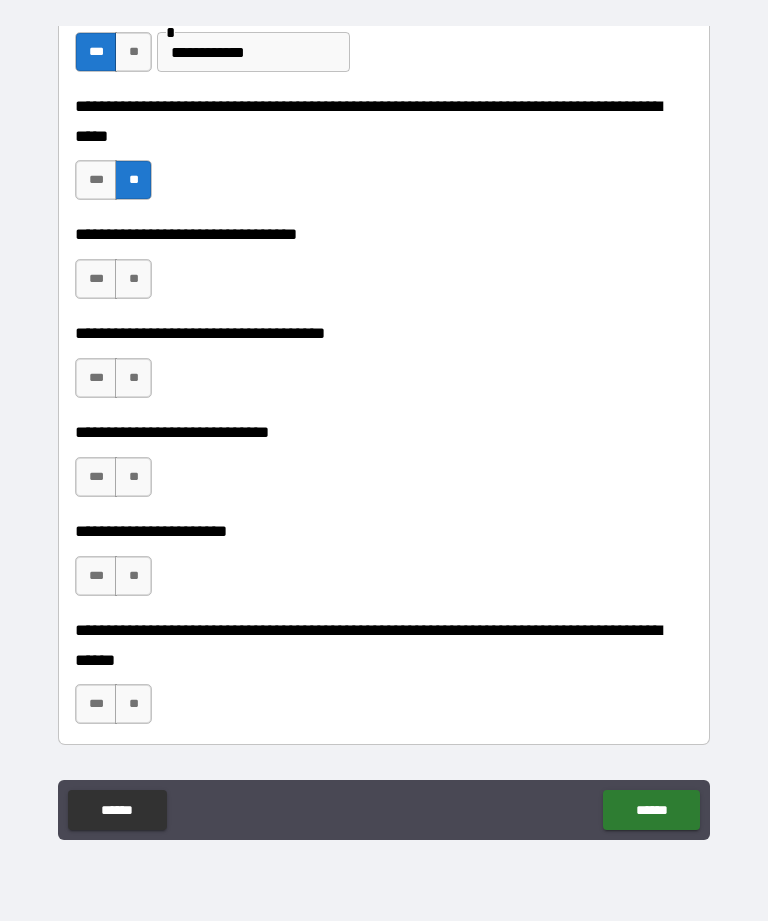 scroll, scrollTop: 3547, scrollLeft: 0, axis: vertical 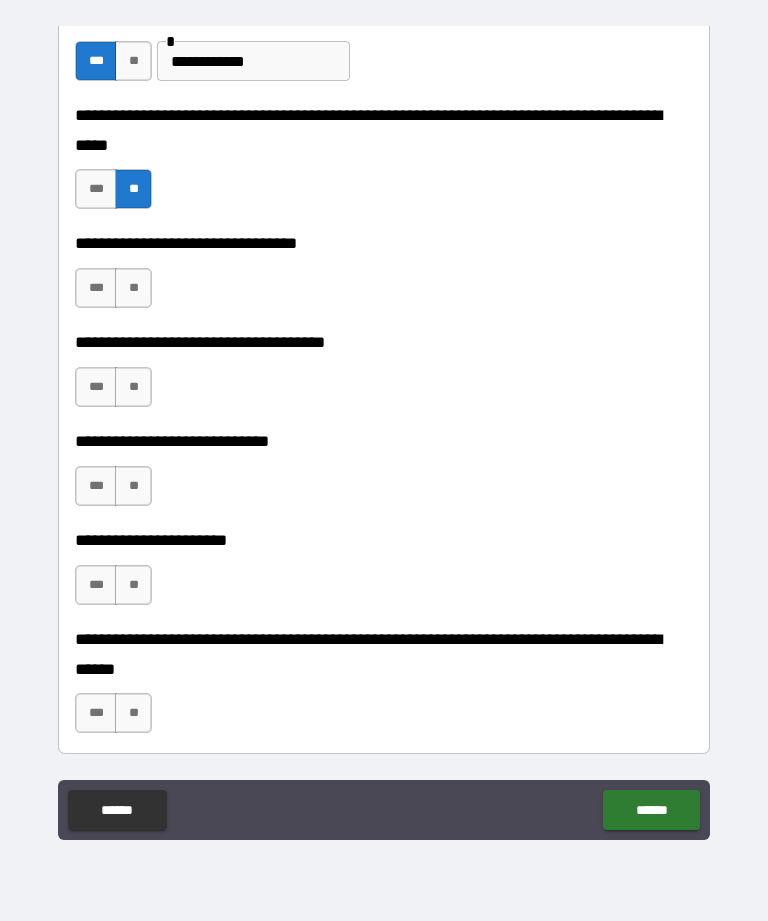 click on "**" at bounding box center (133, 288) 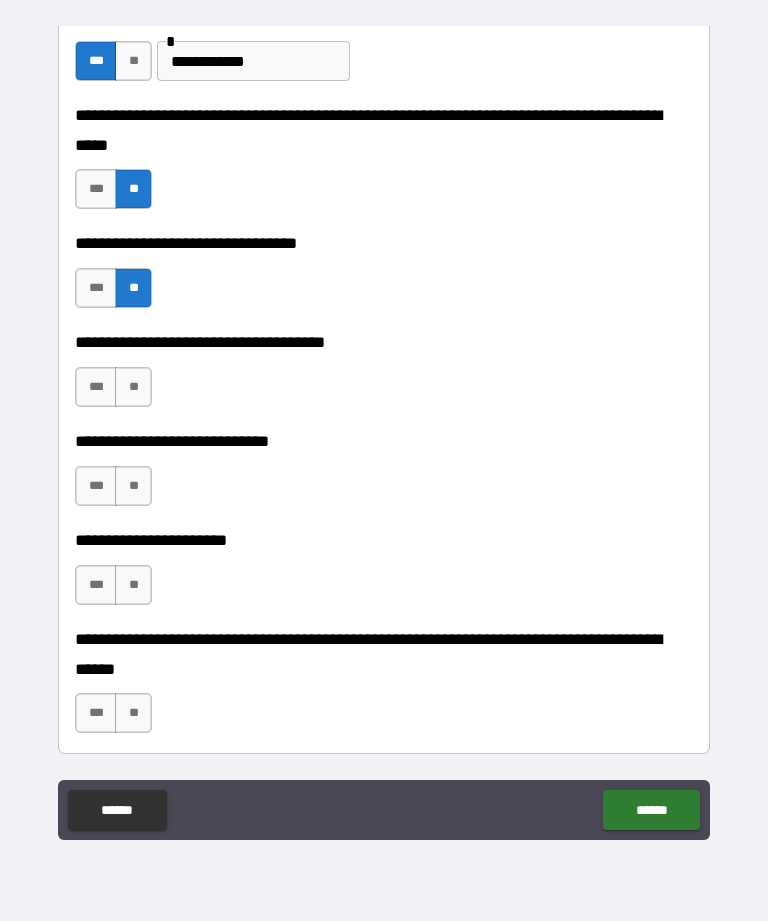 click on "**" at bounding box center (133, 387) 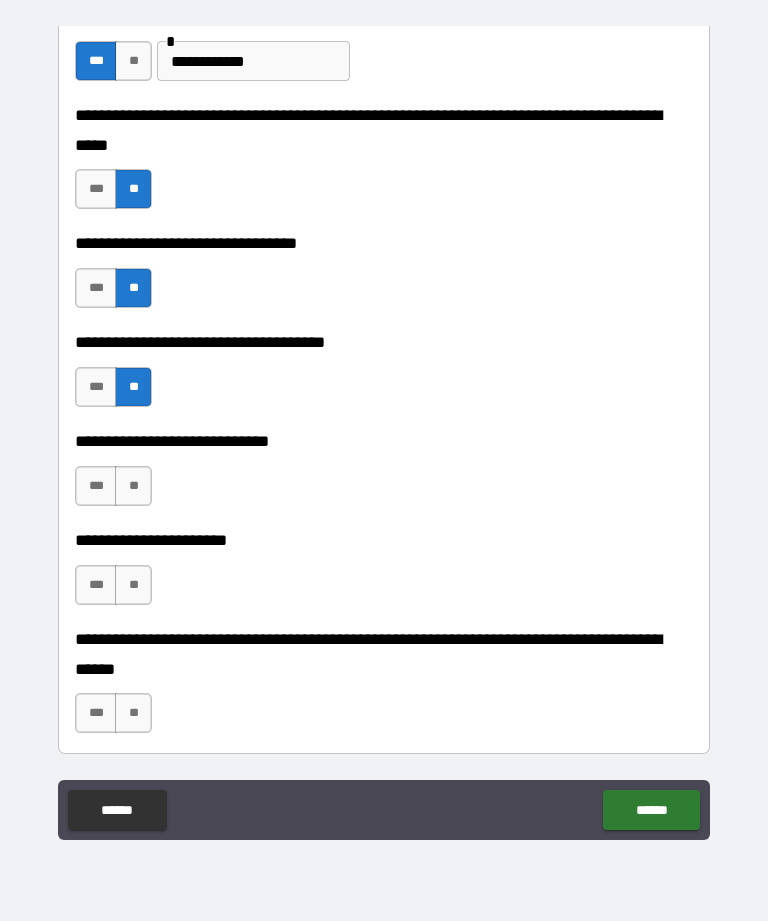 click on "**" at bounding box center [133, 486] 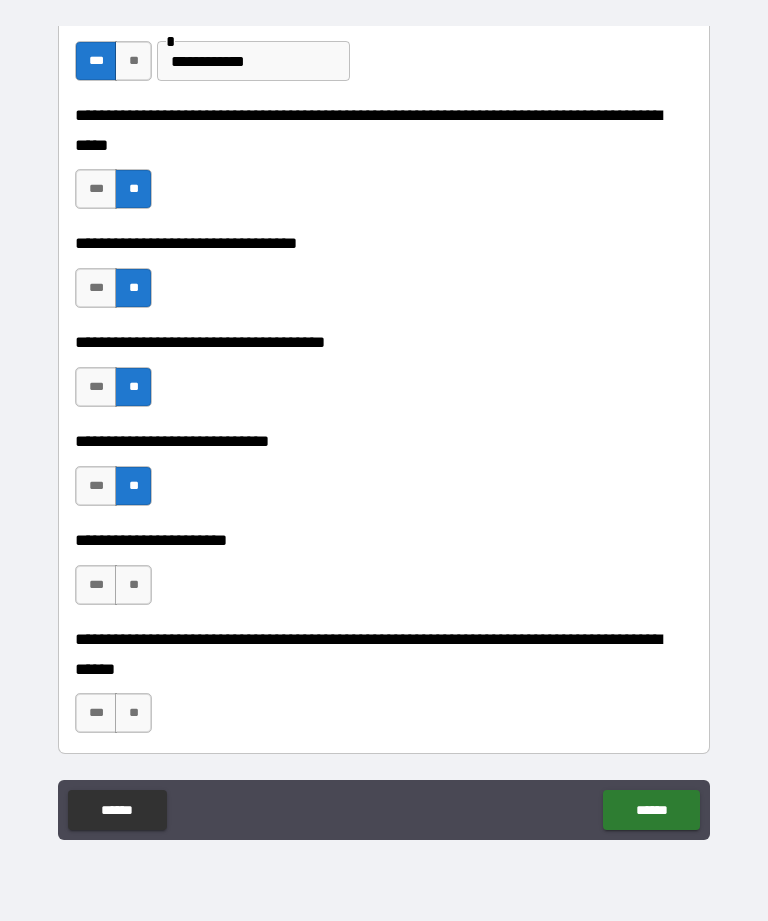 click on "**" at bounding box center (133, 585) 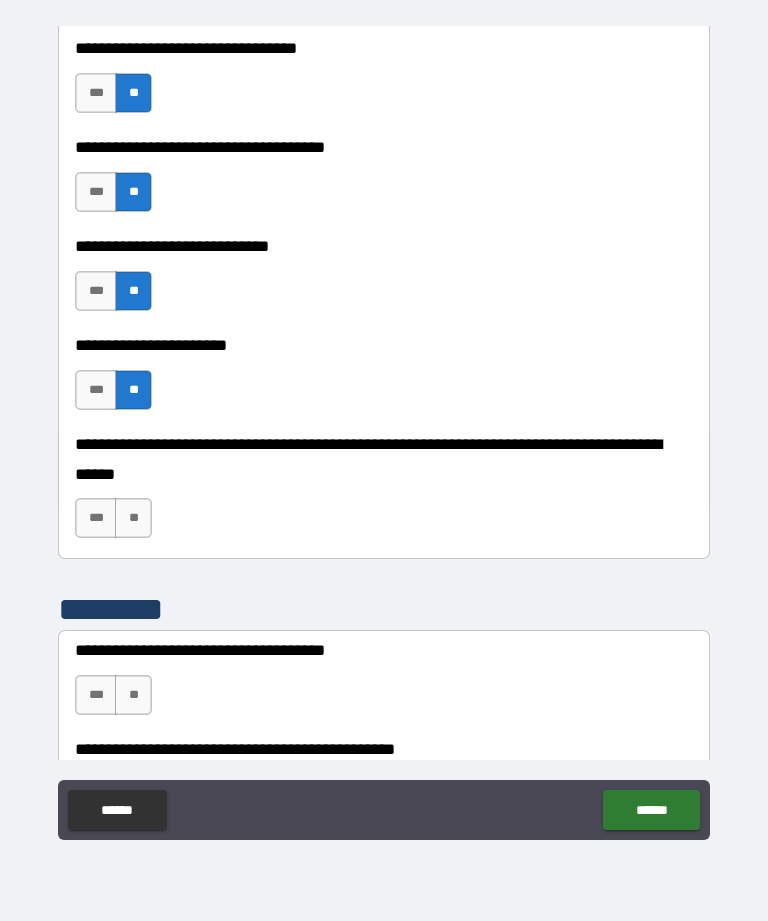 scroll, scrollTop: 3754, scrollLeft: 0, axis: vertical 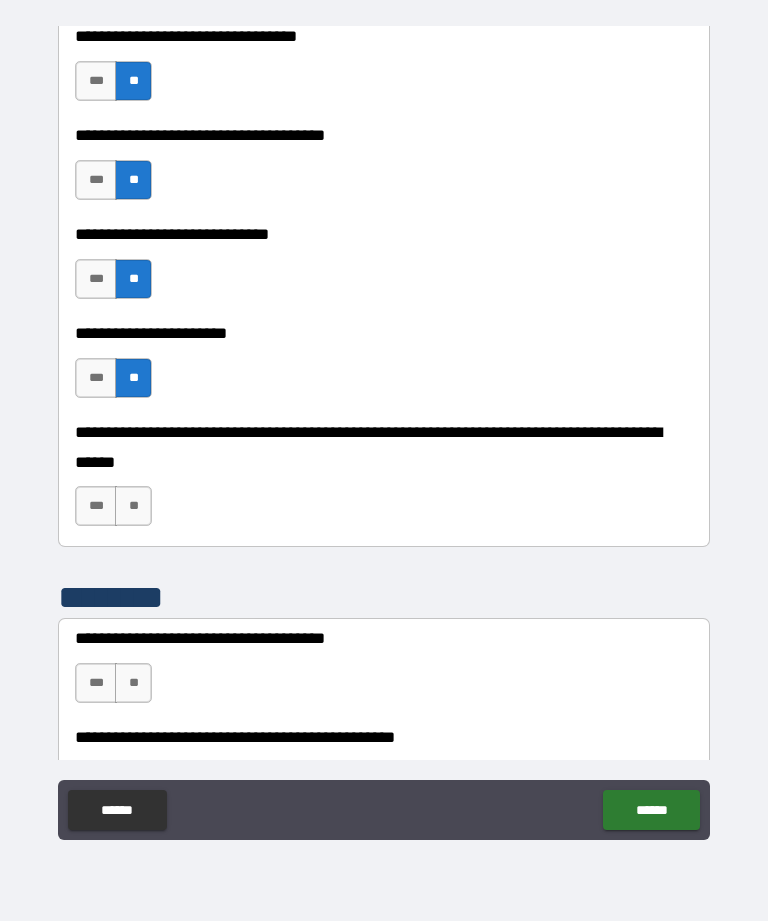 click on "**" at bounding box center [133, 506] 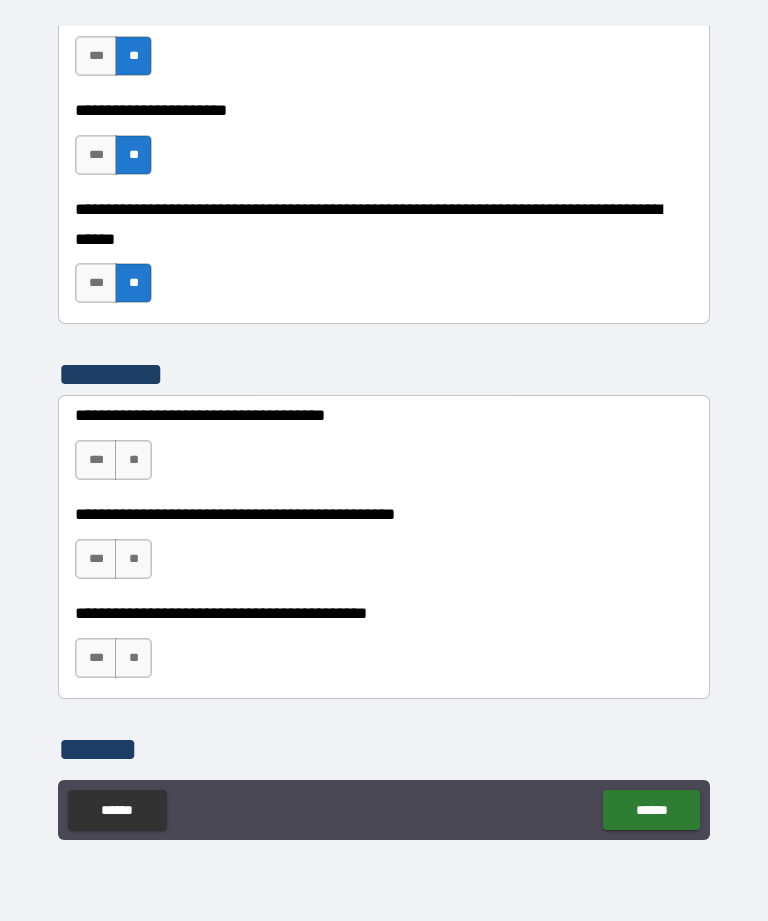scroll, scrollTop: 4077, scrollLeft: 0, axis: vertical 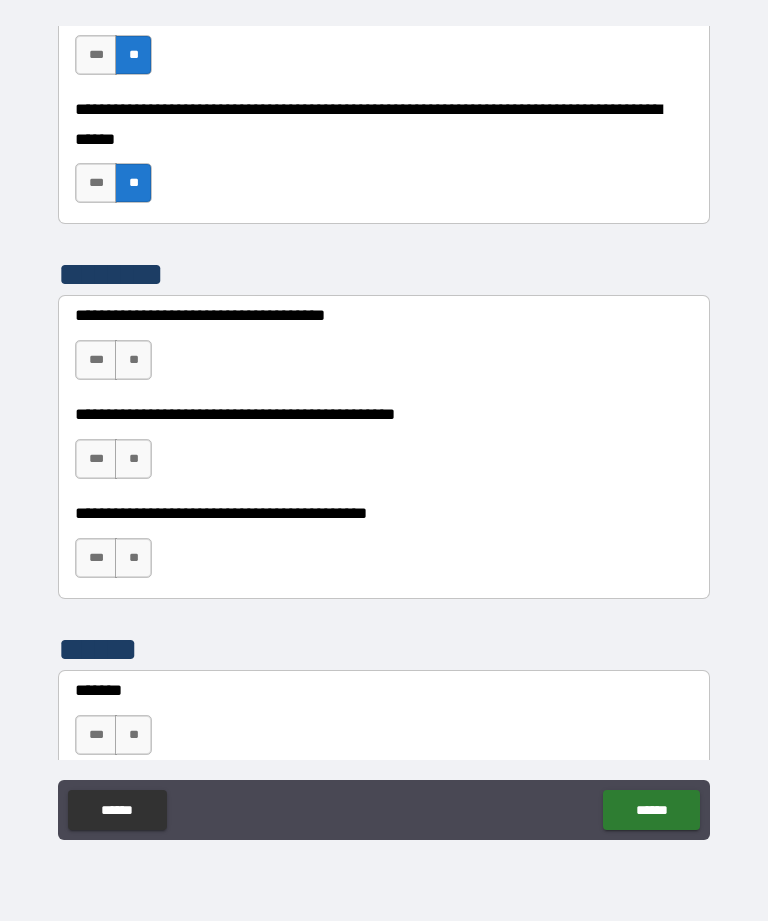 click on "**" at bounding box center [133, 360] 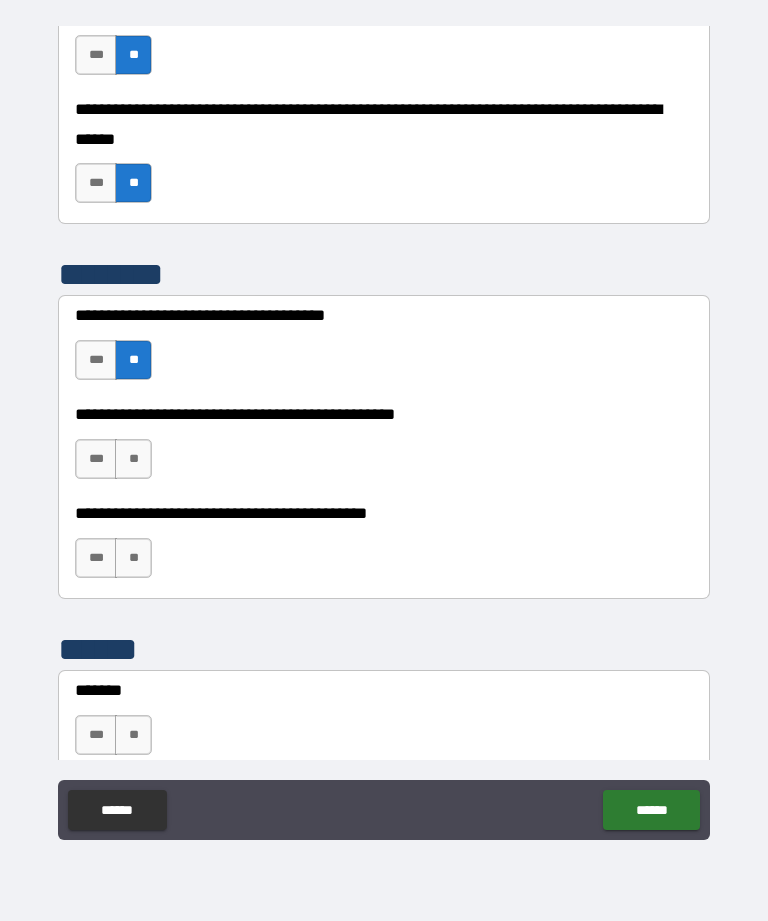 click on "**" at bounding box center [133, 459] 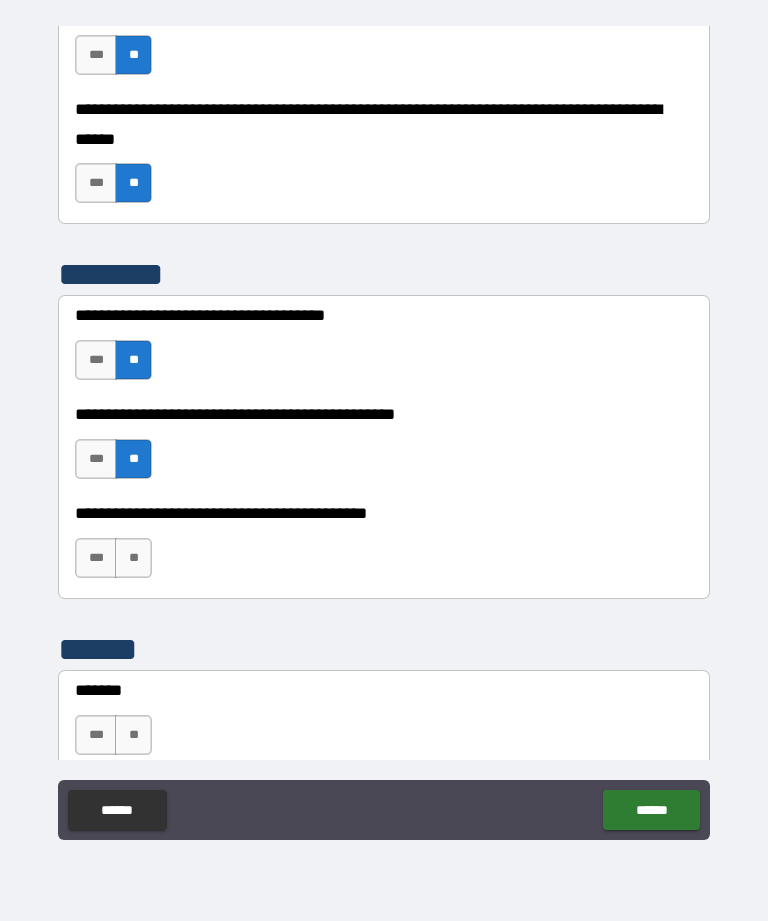 click on "**" at bounding box center (133, 558) 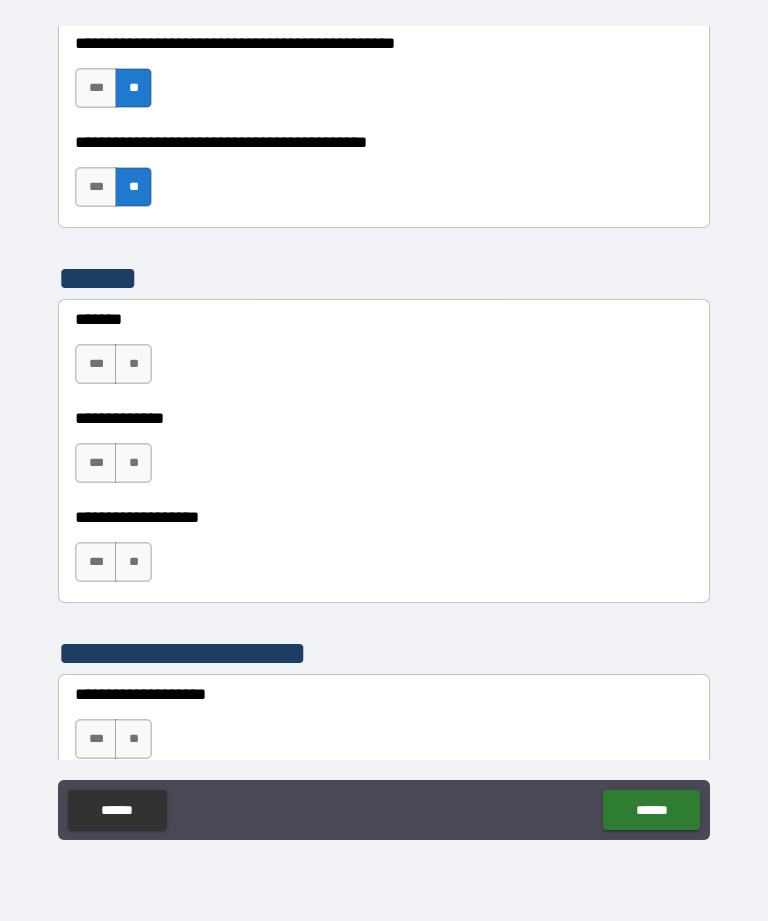 scroll, scrollTop: 4454, scrollLeft: 0, axis: vertical 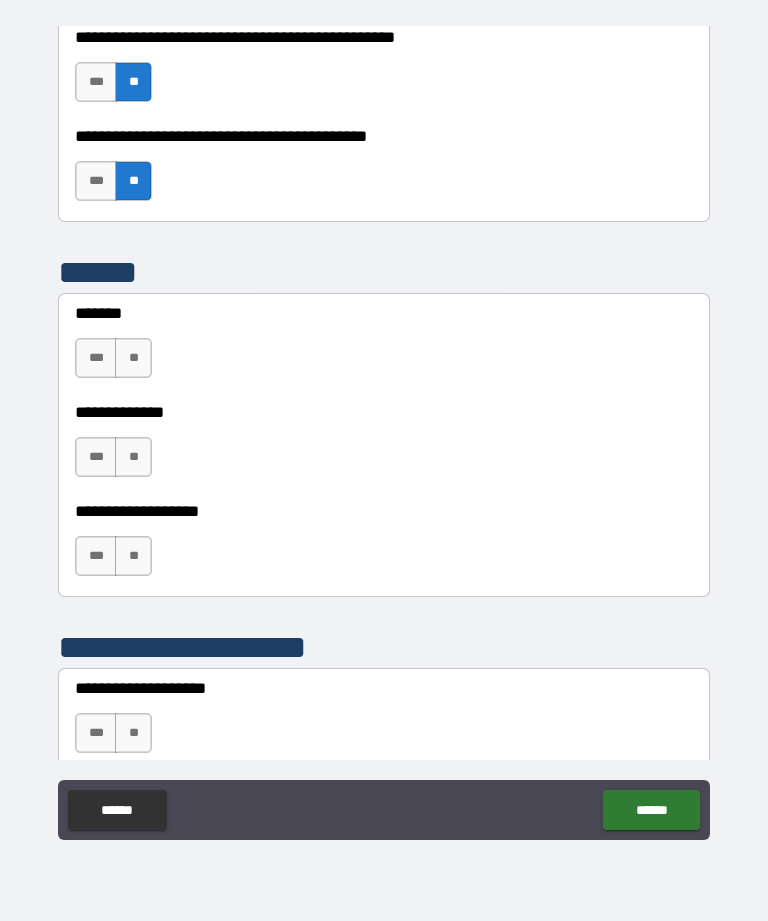 click on "**" at bounding box center (133, 358) 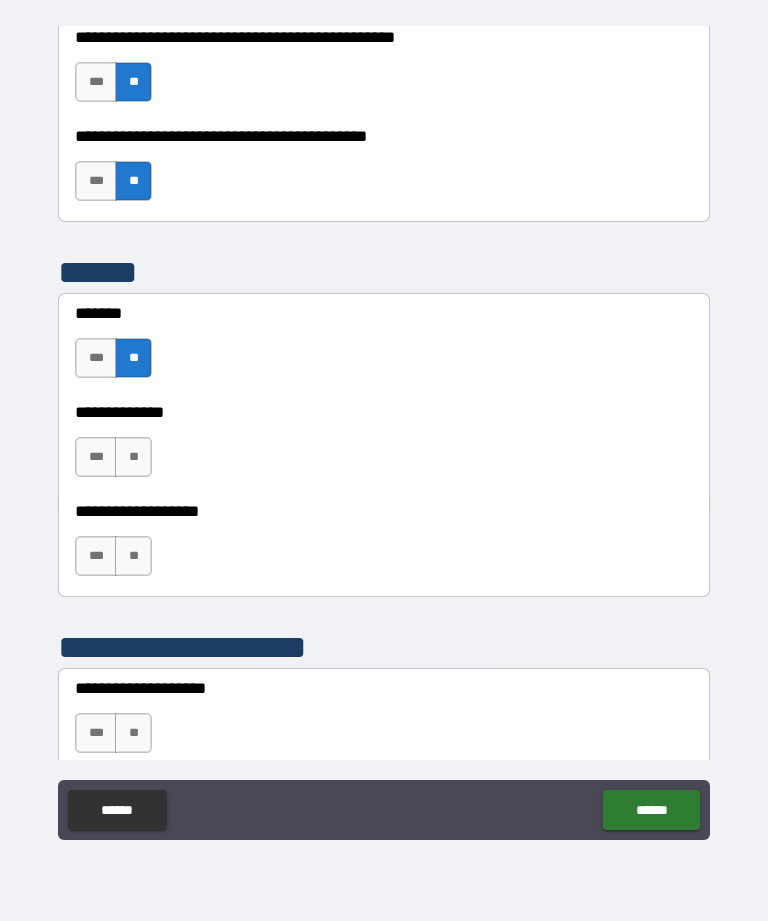 click on "**" at bounding box center [133, 457] 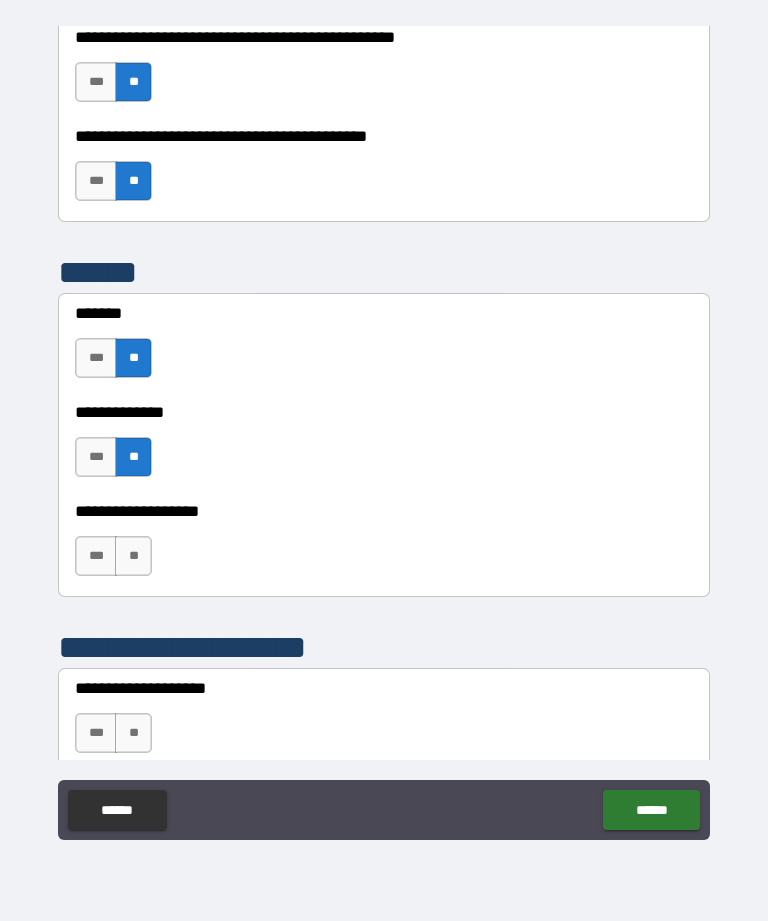 click on "**" at bounding box center [133, 556] 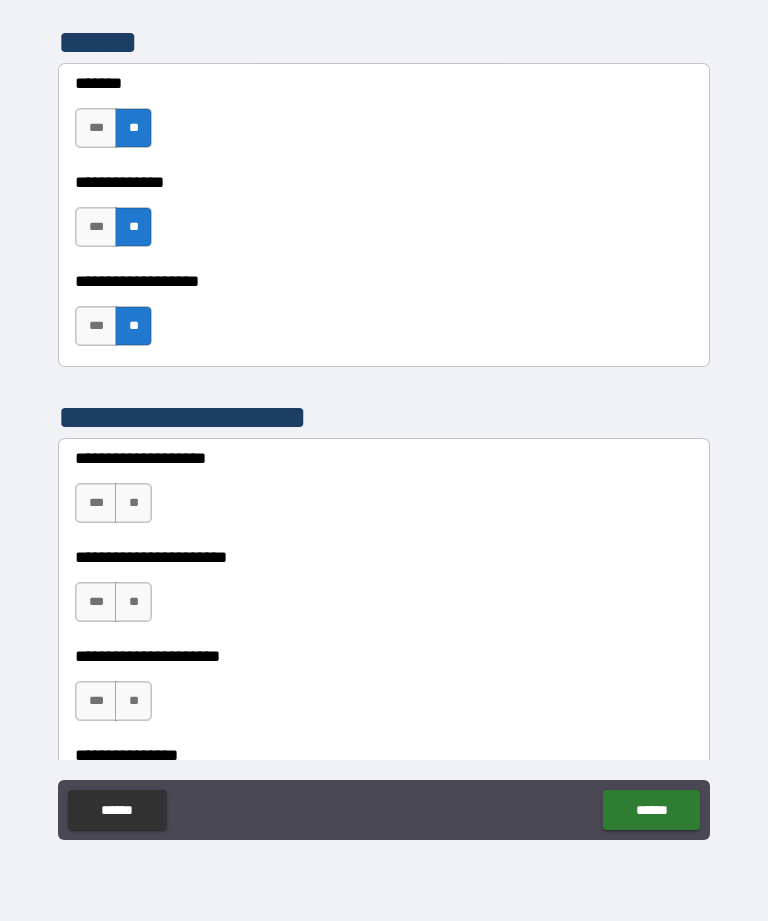 scroll, scrollTop: 4740, scrollLeft: 0, axis: vertical 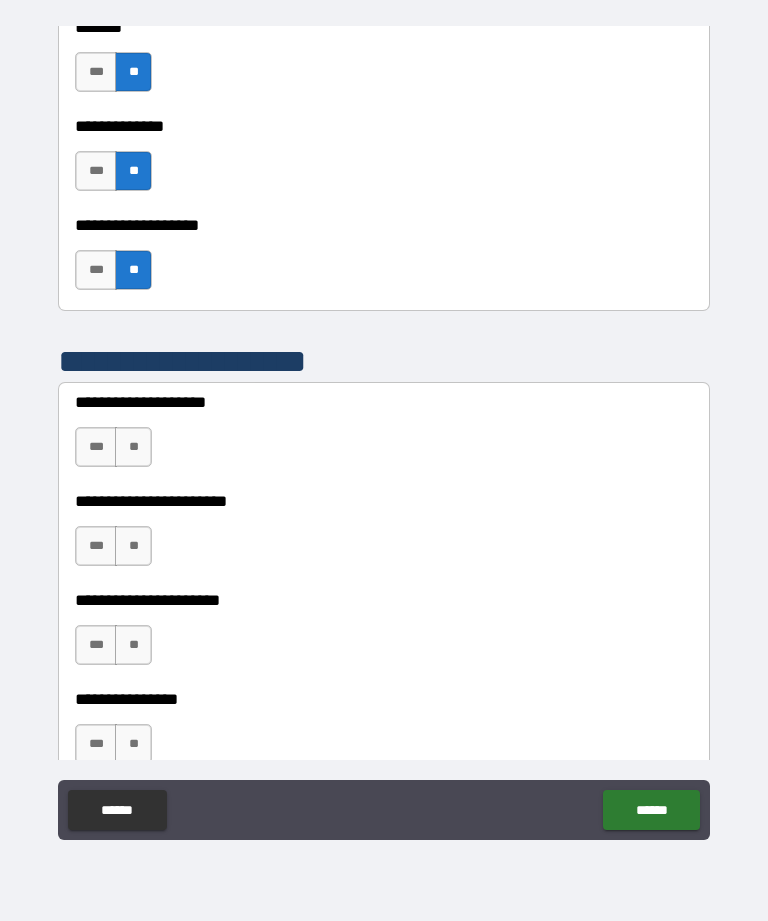 click on "**" at bounding box center [133, 447] 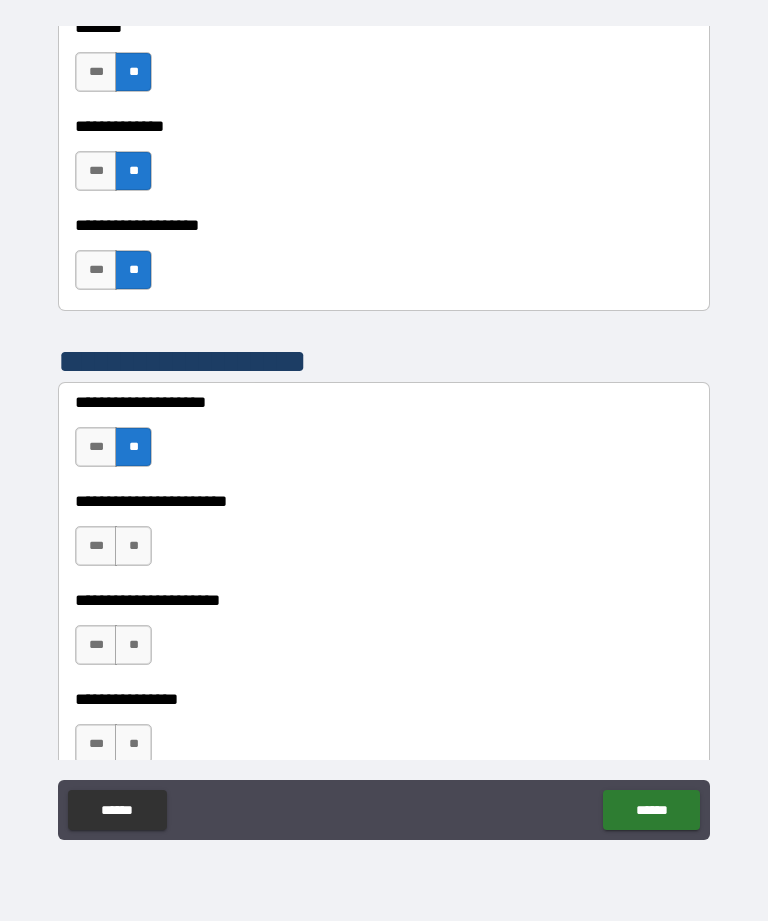 click on "**" at bounding box center (133, 546) 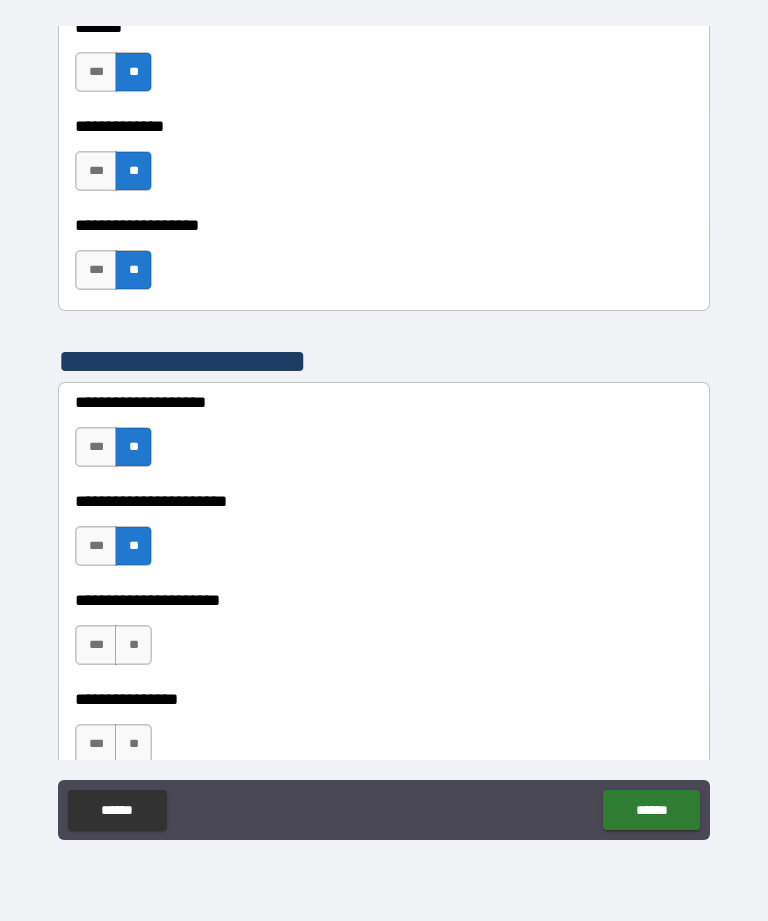 click on "**" at bounding box center (133, 645) 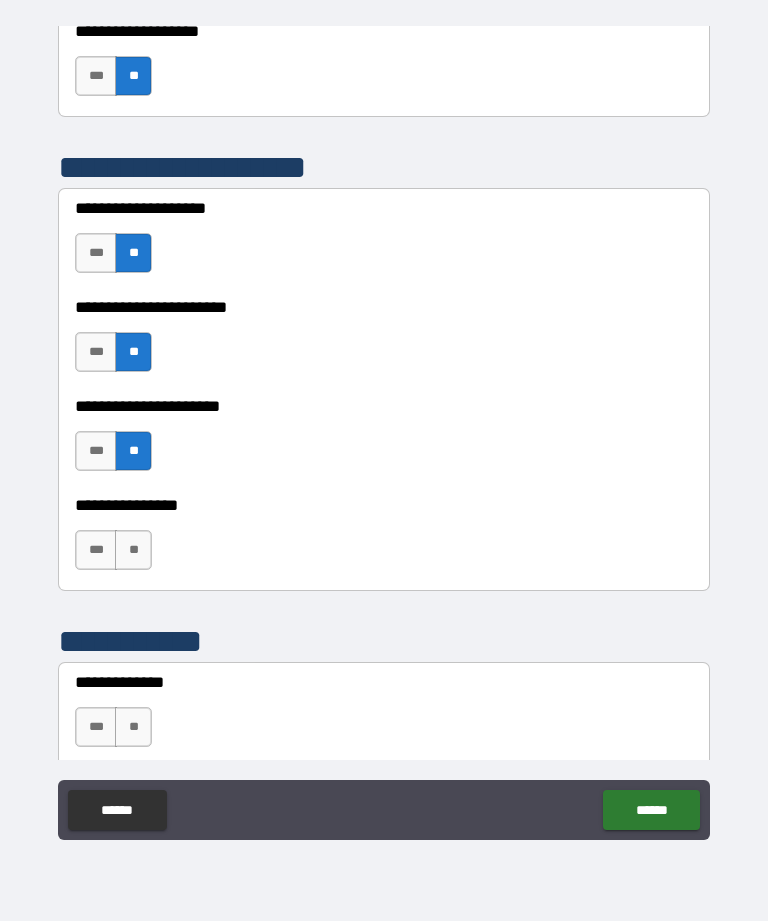 scroll, scrollTop: 4958, scrollLeft: 0, axis: vertical 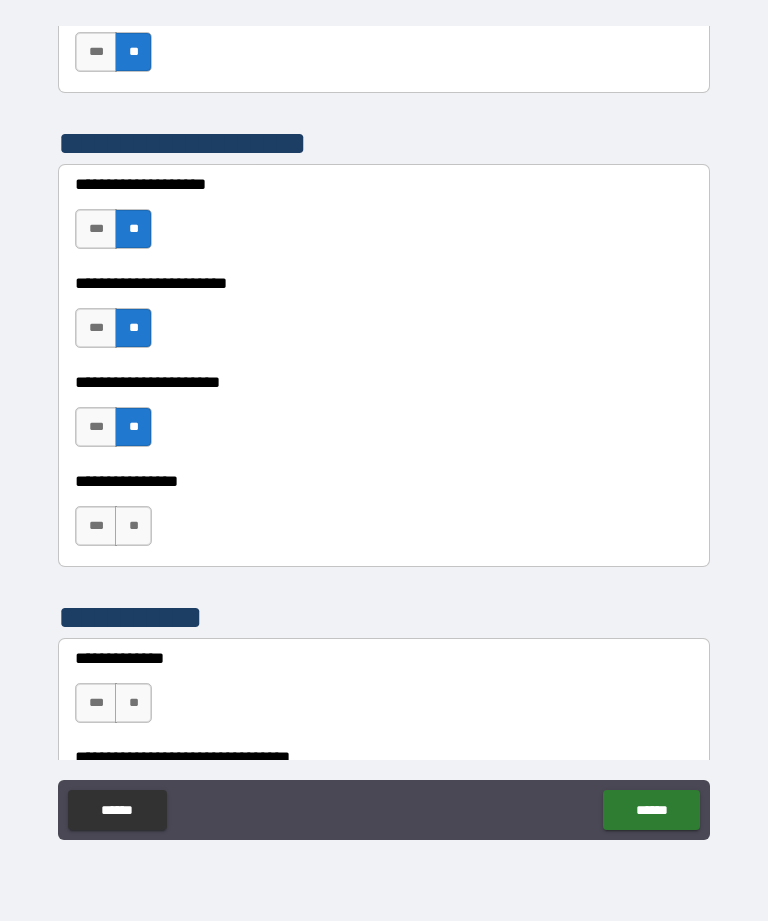 click on "**" at bounding box center (133, 526) 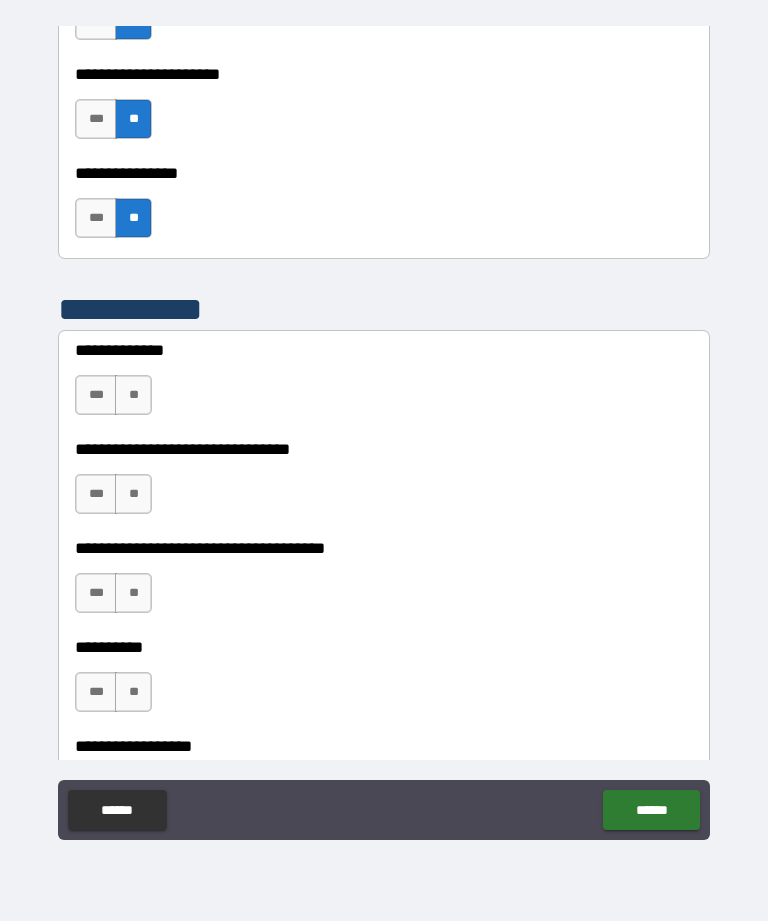 scroll, scrollTop: 5270, scrollLeft: 0, axis: vertical 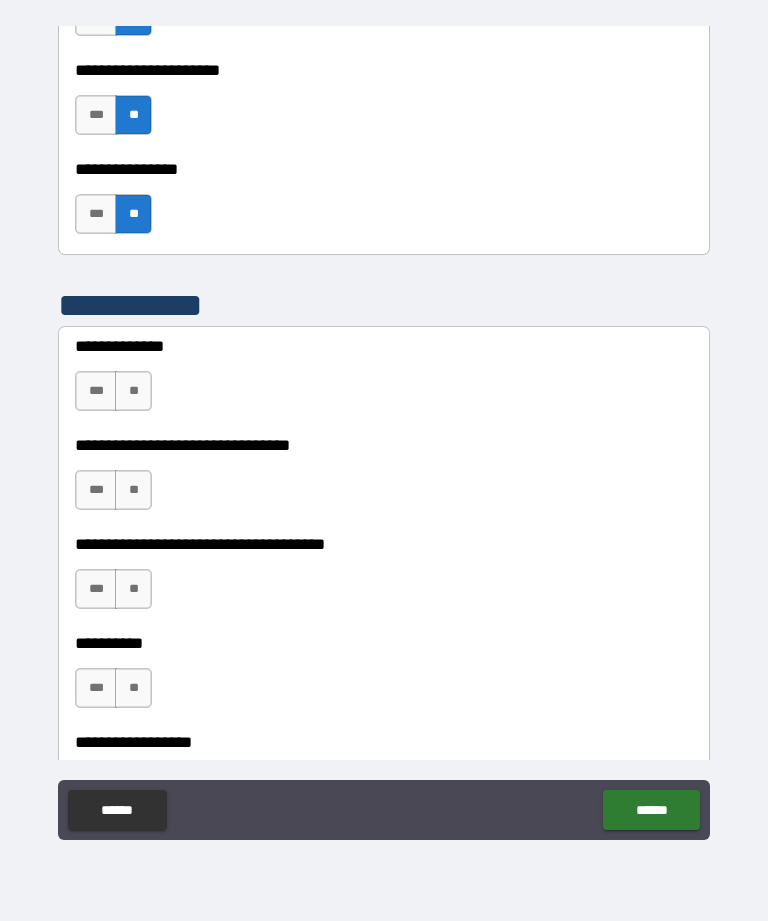 click on "**" at bounding box center (133, 391) 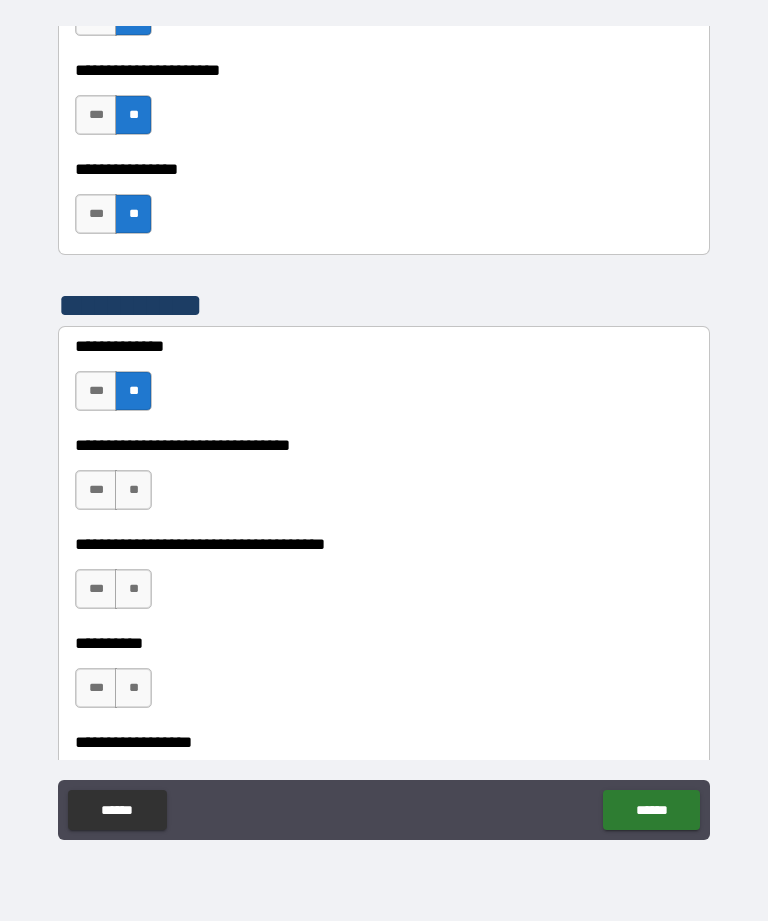click on "**" at bounding box center (133, 490) 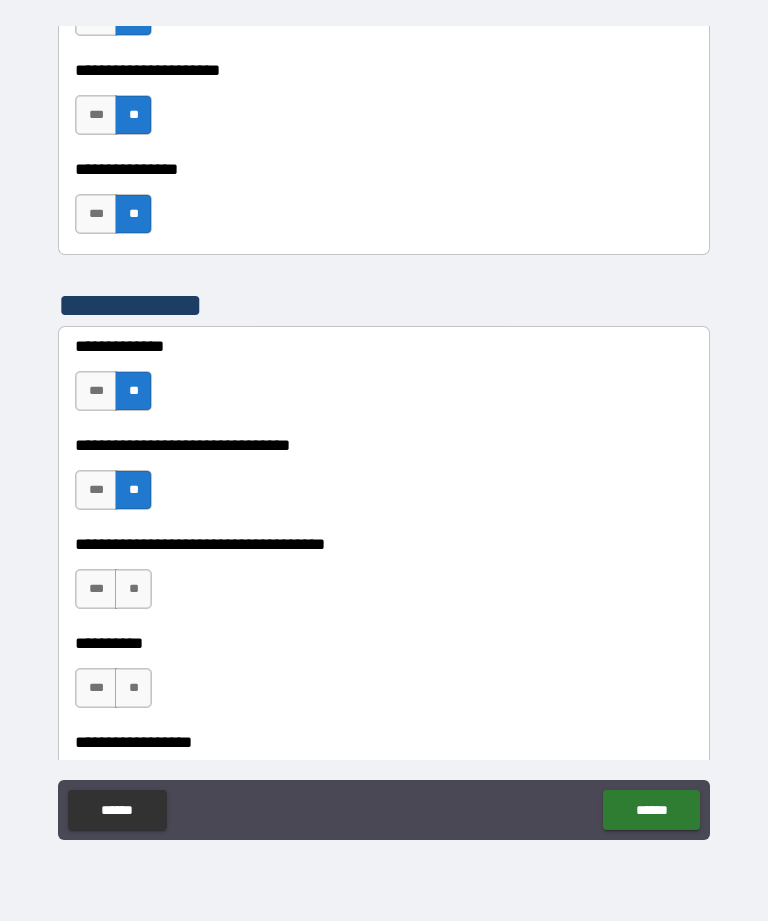 click on "**" at bounding box center (133, 589) 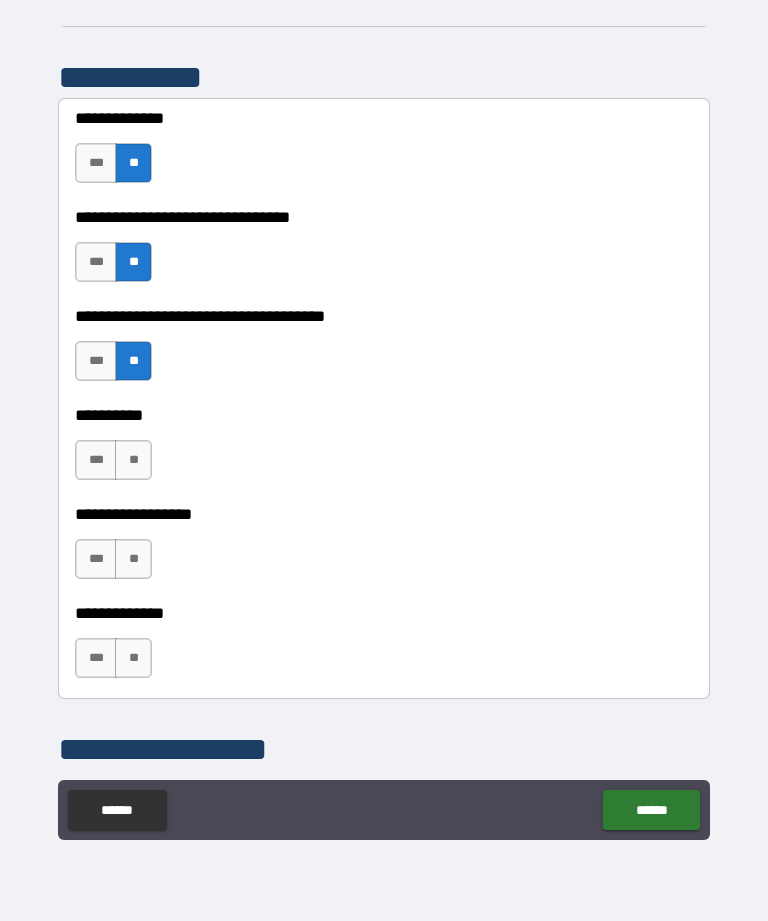 scroll, scrollTop: 5501, scrollLeft: 0, axis: vertical 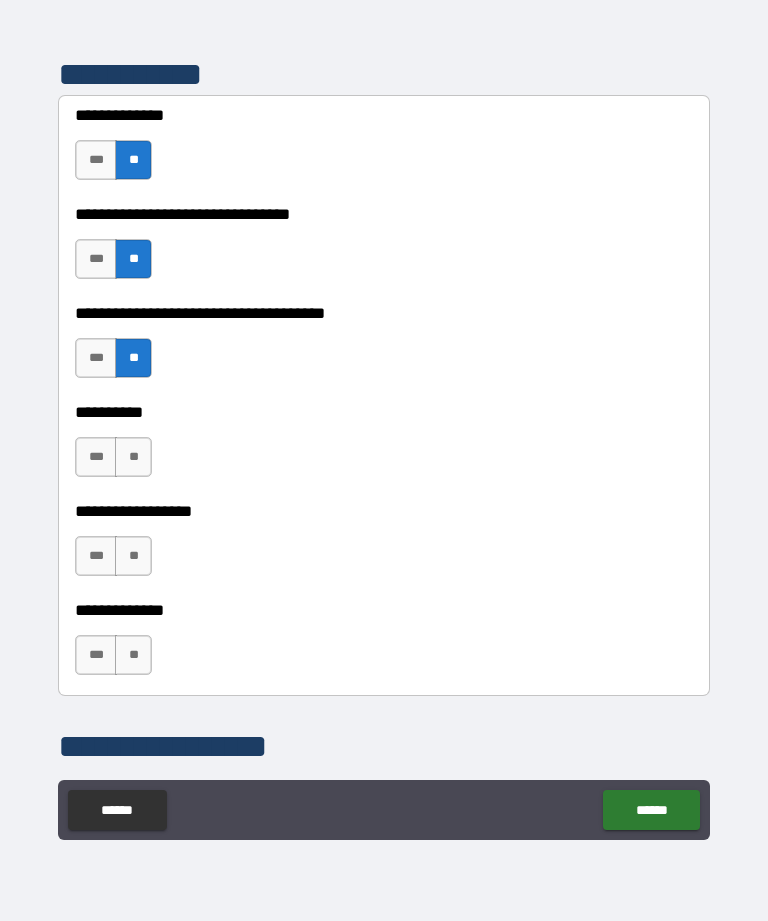 click on "**" at bounding box center [133, 457] 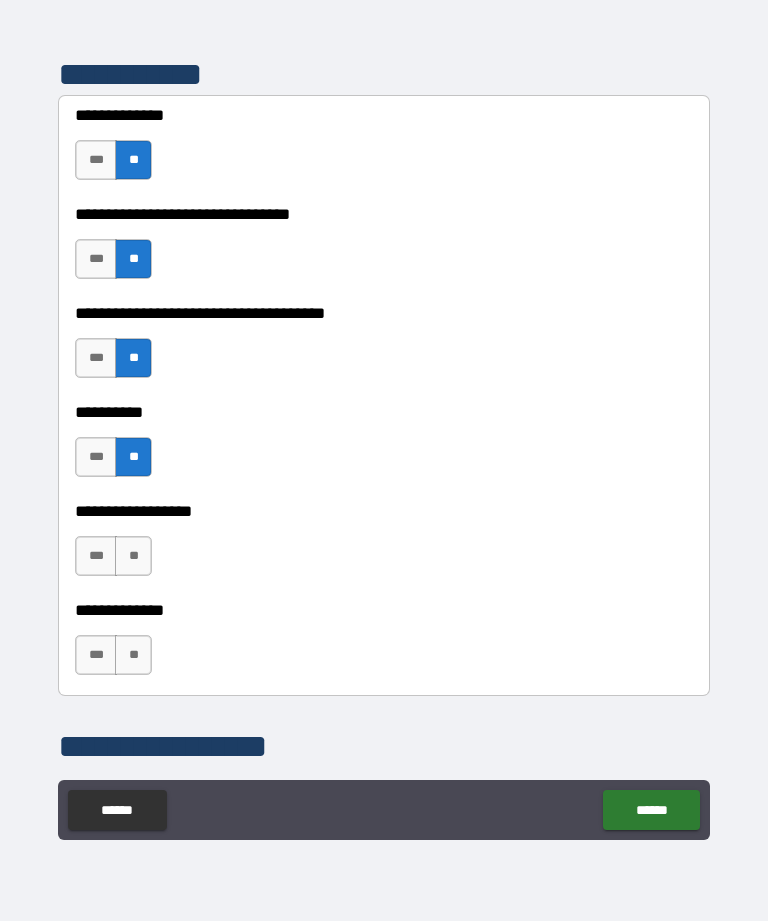 click on "**" at bounding box center [133, 556] 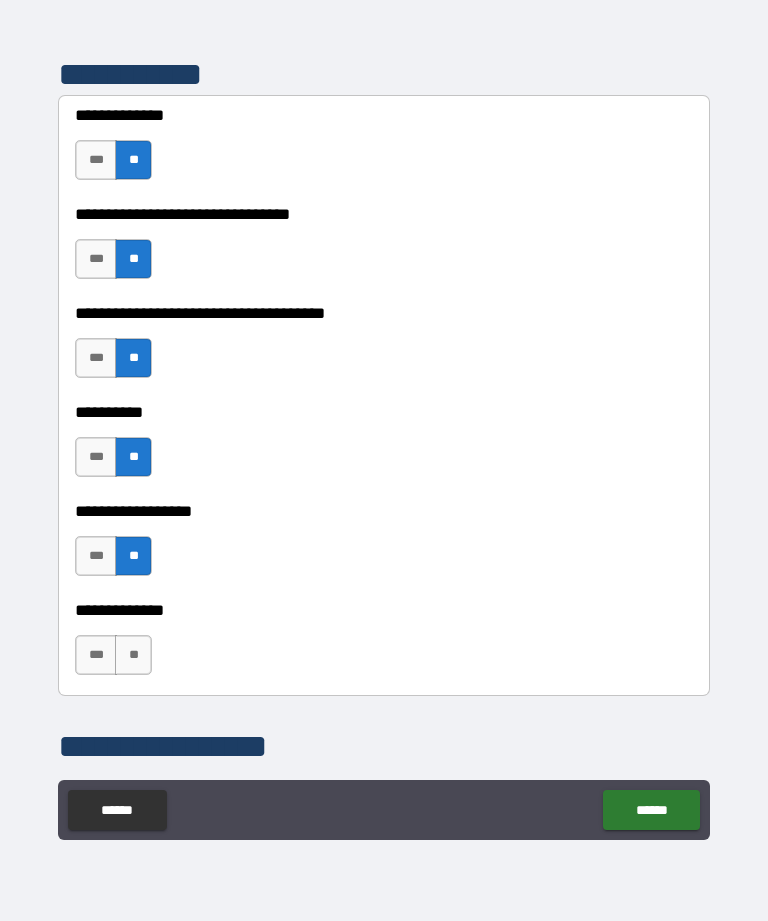 click on "**" at bounding box center [133, 655] 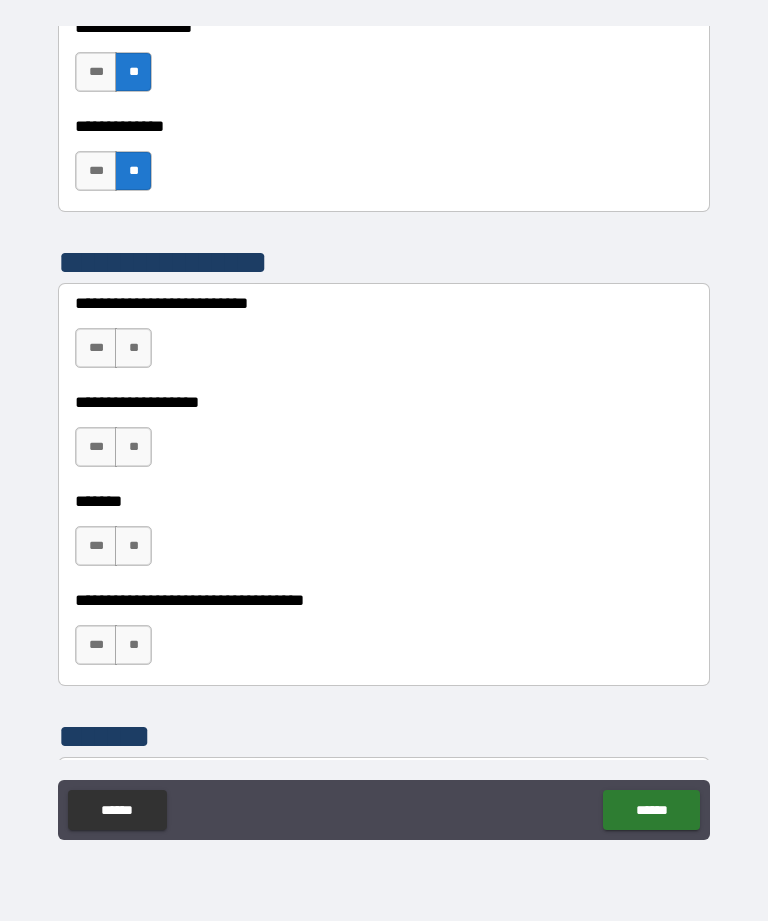 scroll, scrollTop: 5991, scrollLeft: 0, axis: vertical 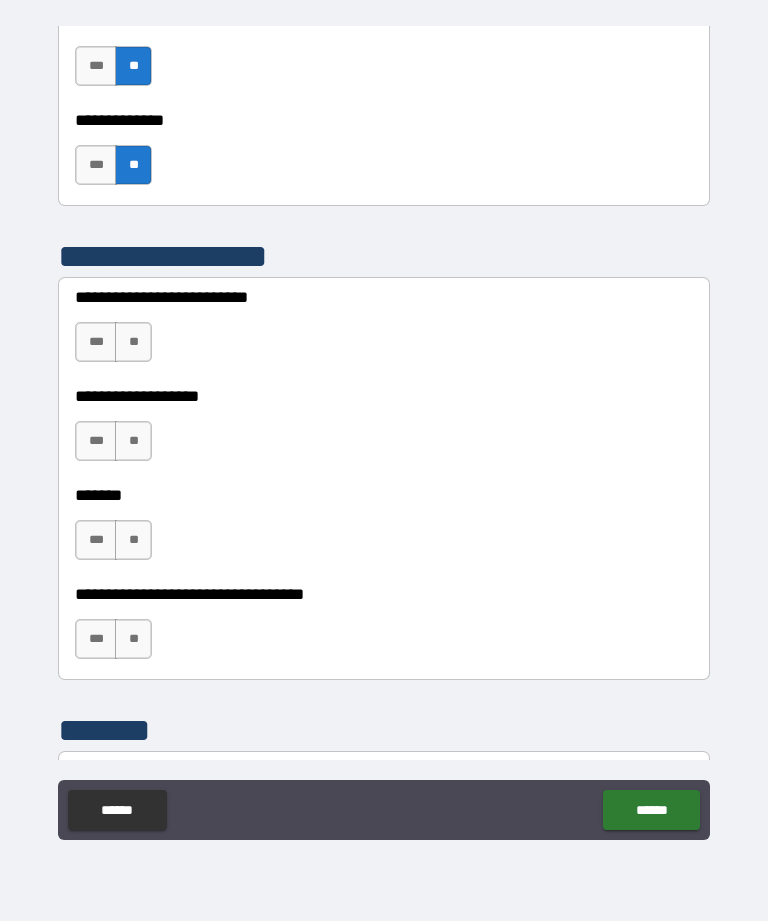 click on "**" at bounding box center (133, 342) 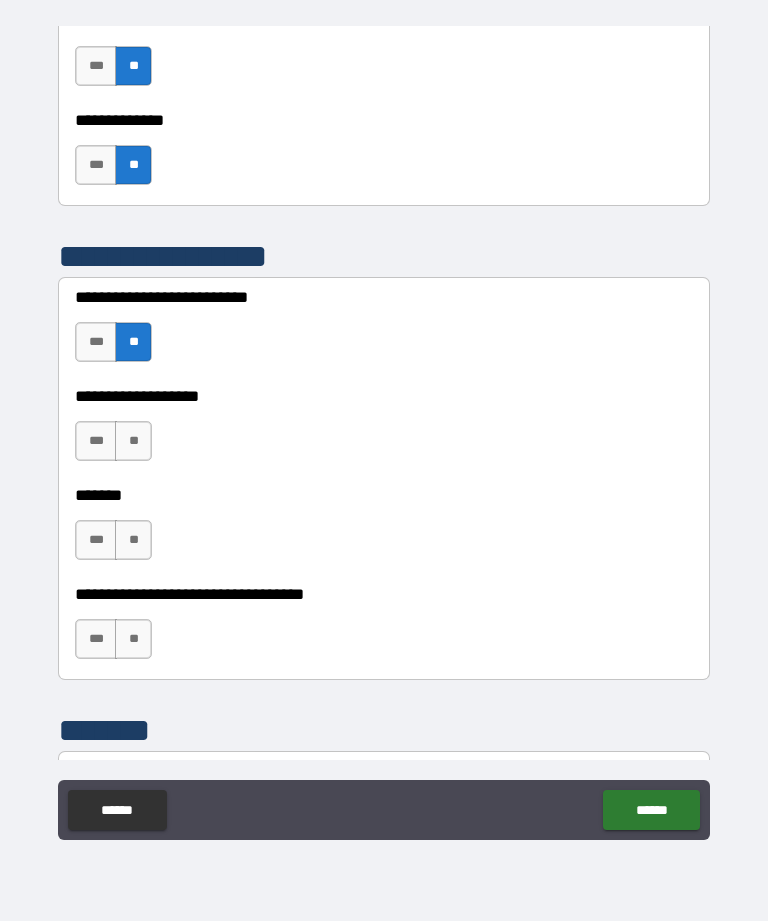 click on "**" at bounding box center (133, 441) 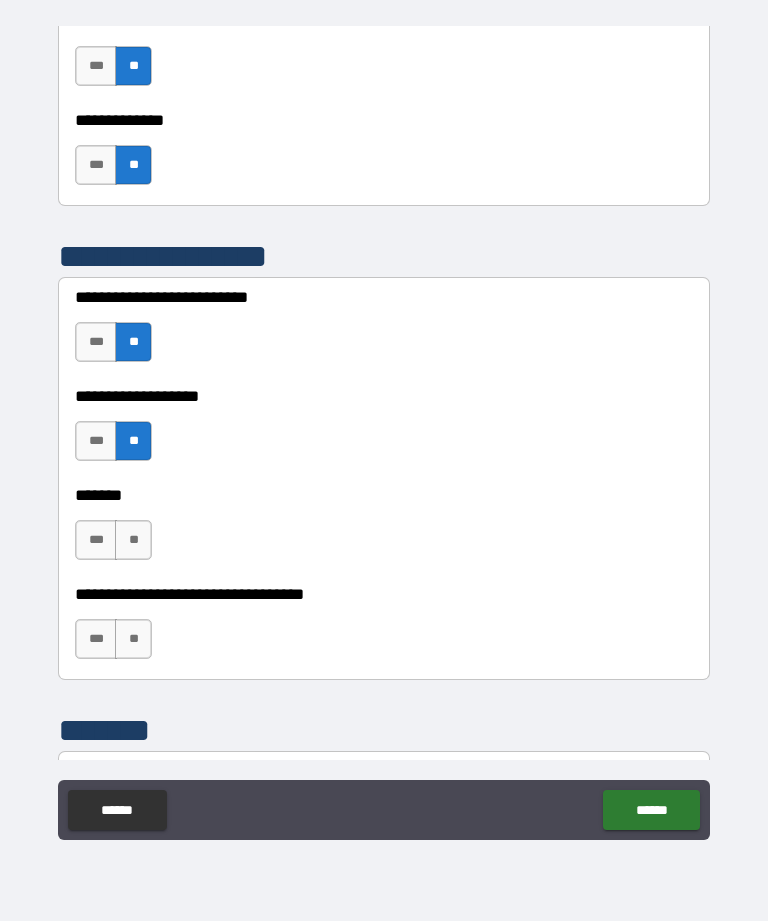click on "**" at bounding box center (133, 540) 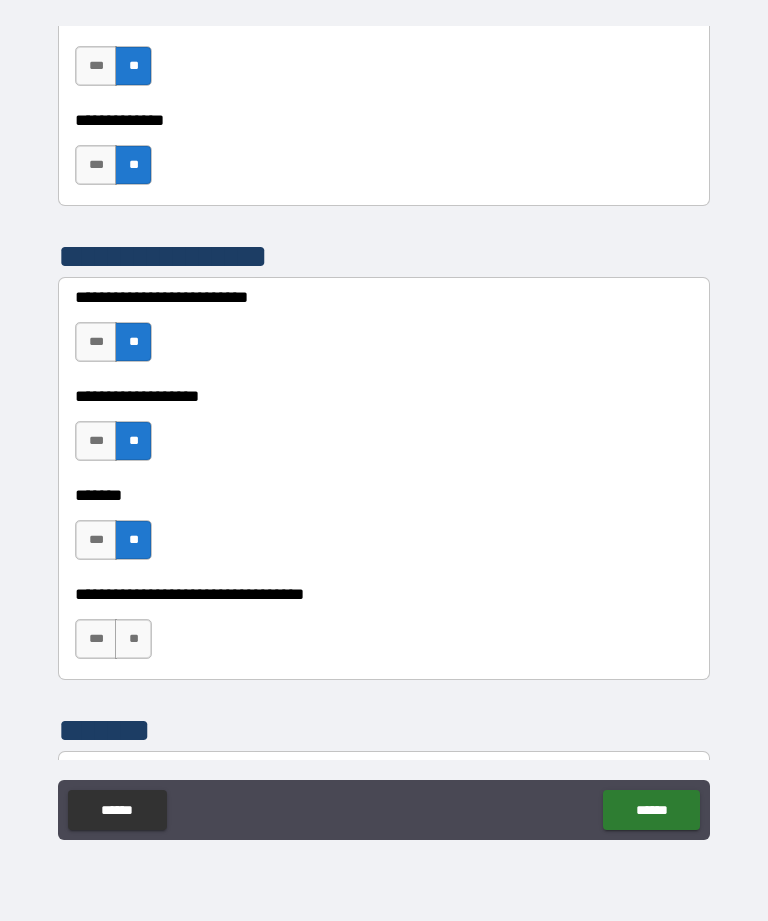 click on "**" at bounding box center [133, 639] 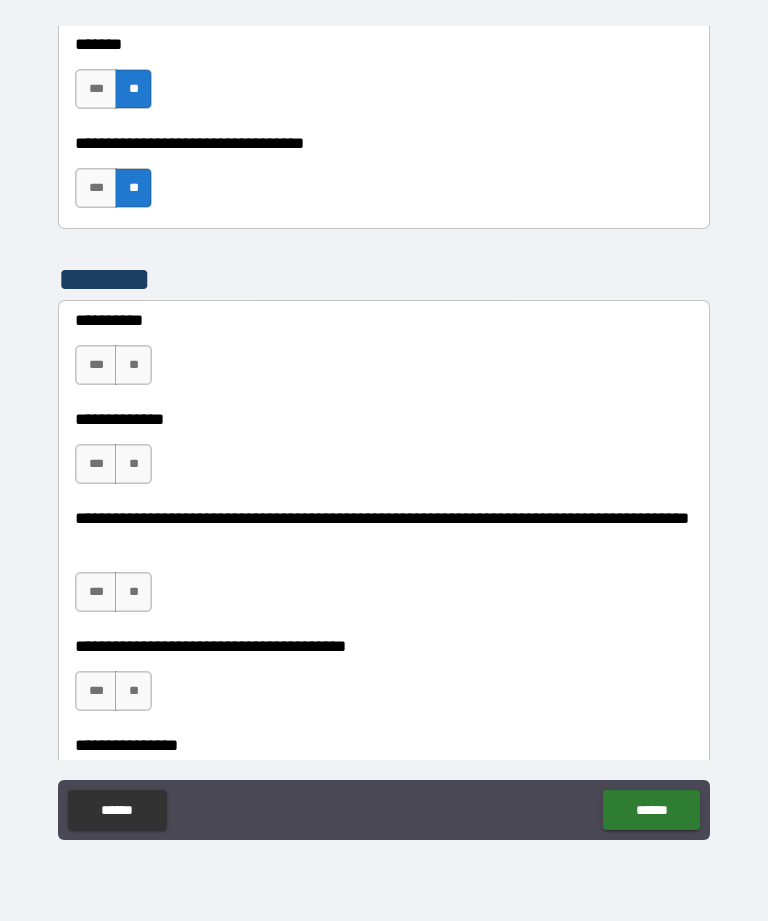 scroll, scrollTop: 6443, scrollLeft: 0, axis: vertical 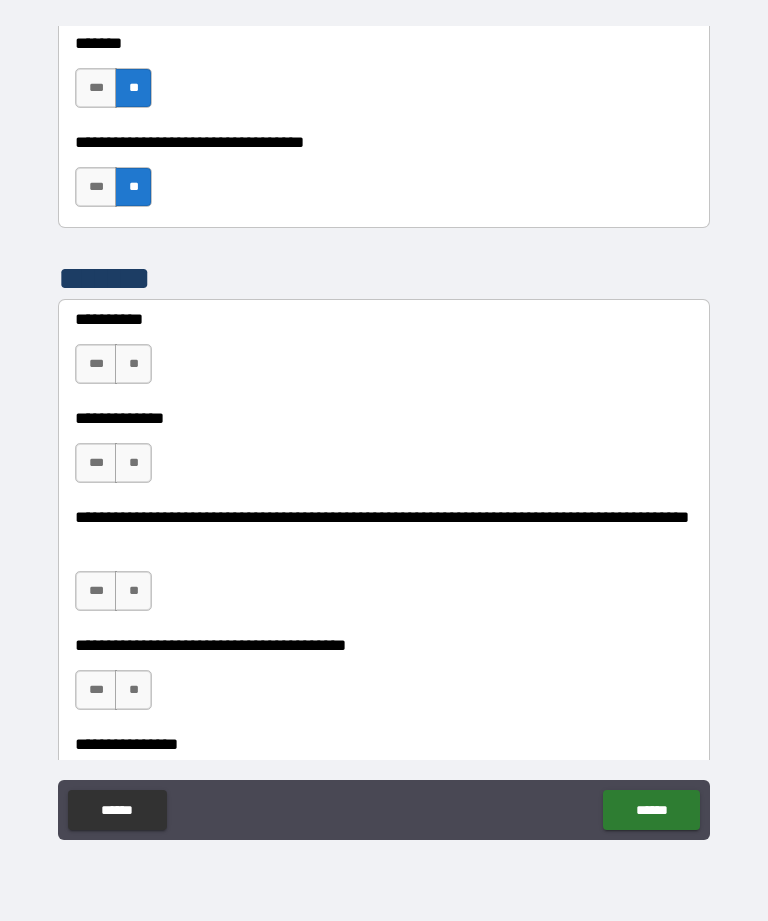 click on "**" at bounding box center (133, 364) 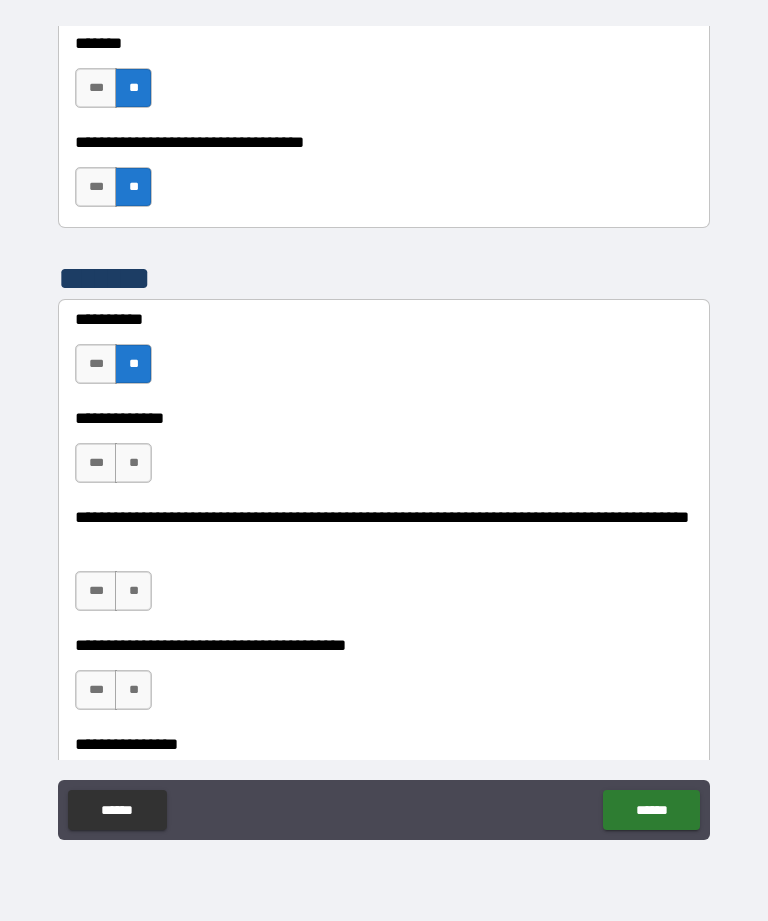 click on "***" at bounding box center [96, 364] 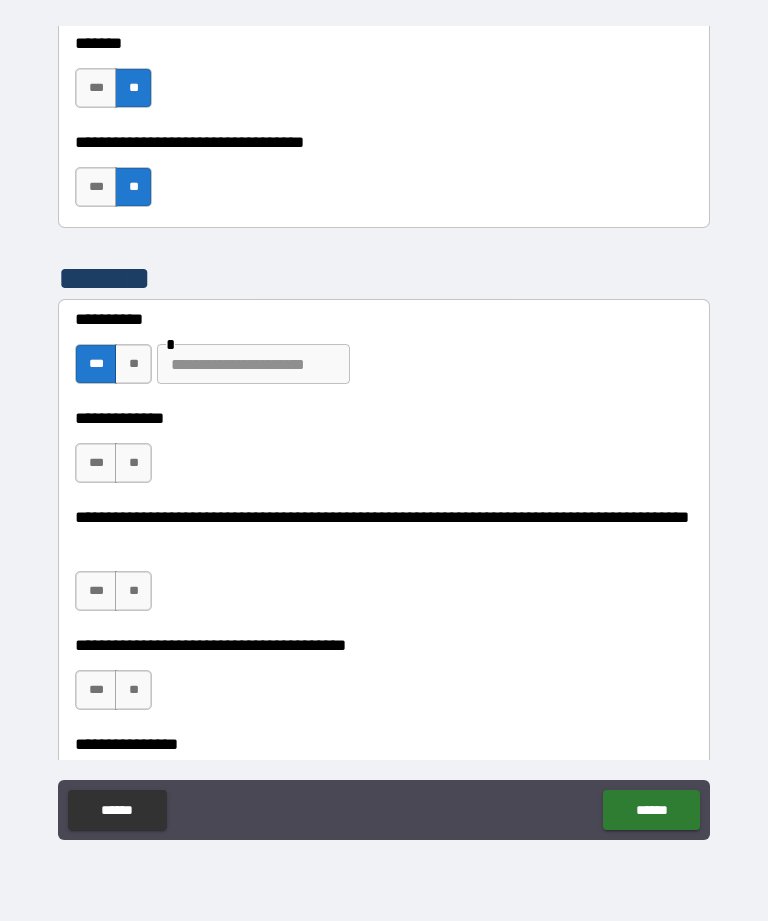 click on "**" at bounding box center [133, 463] 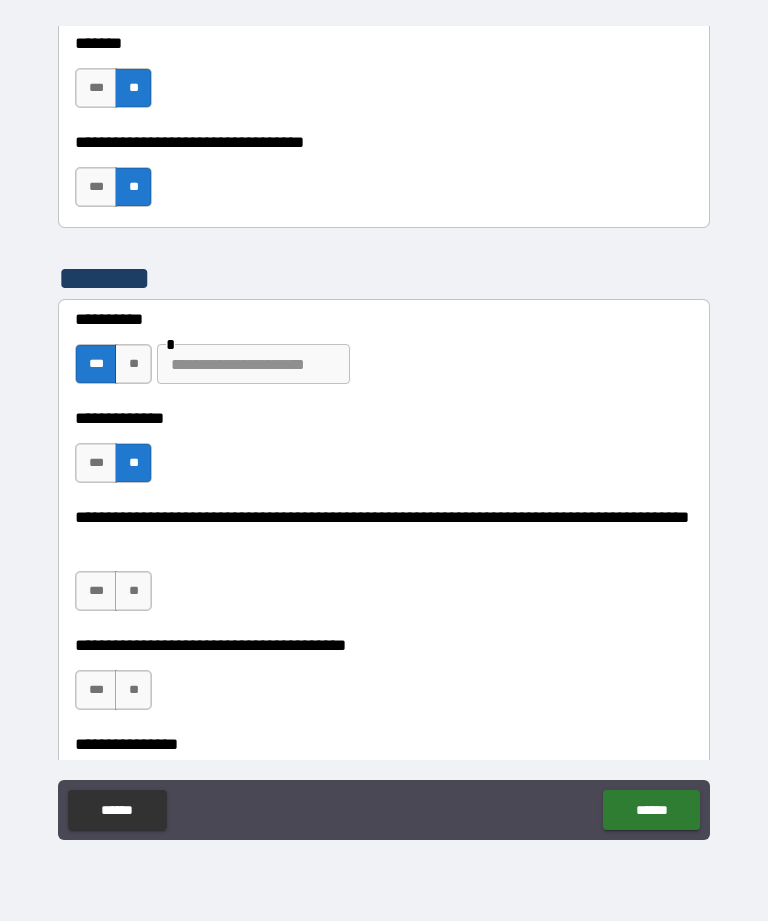 click on "**" at bounding box center (133, 591) 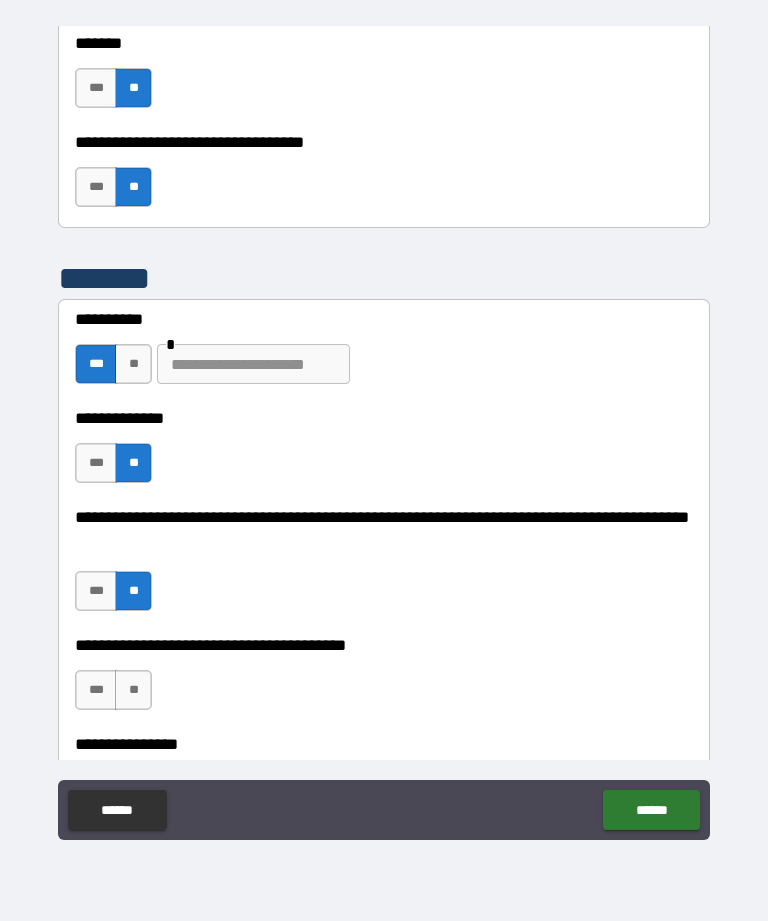 click on "**" at bounding box center (133, 690) 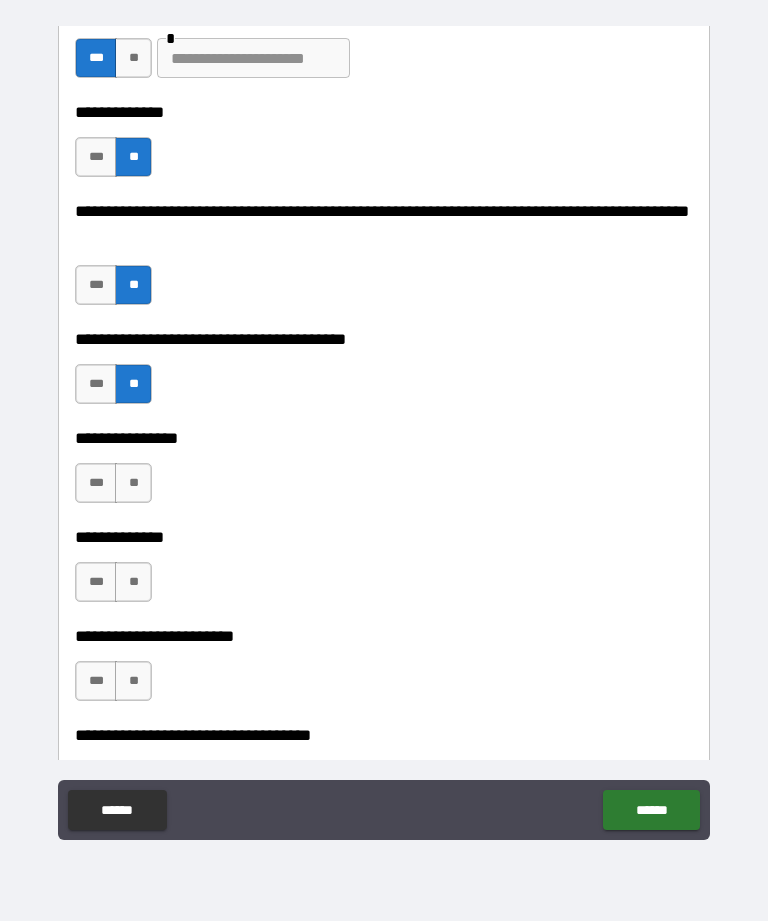 click on "**" at bounding box center [133, 483] 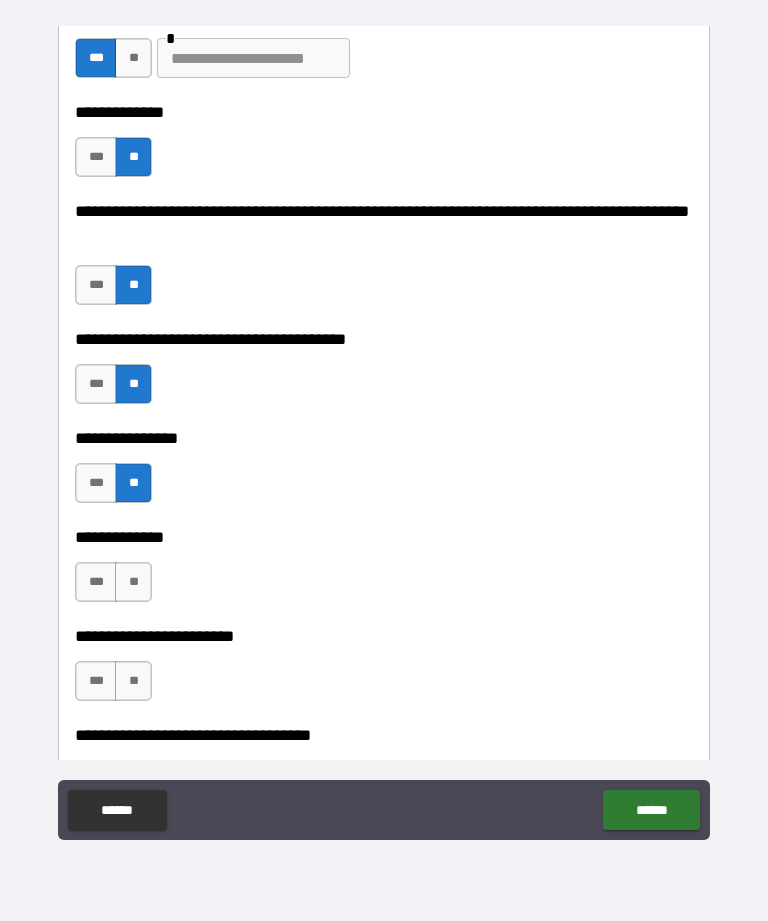 scroll, scrollTop: 6754, scrollLeft: 0, axis: vertical 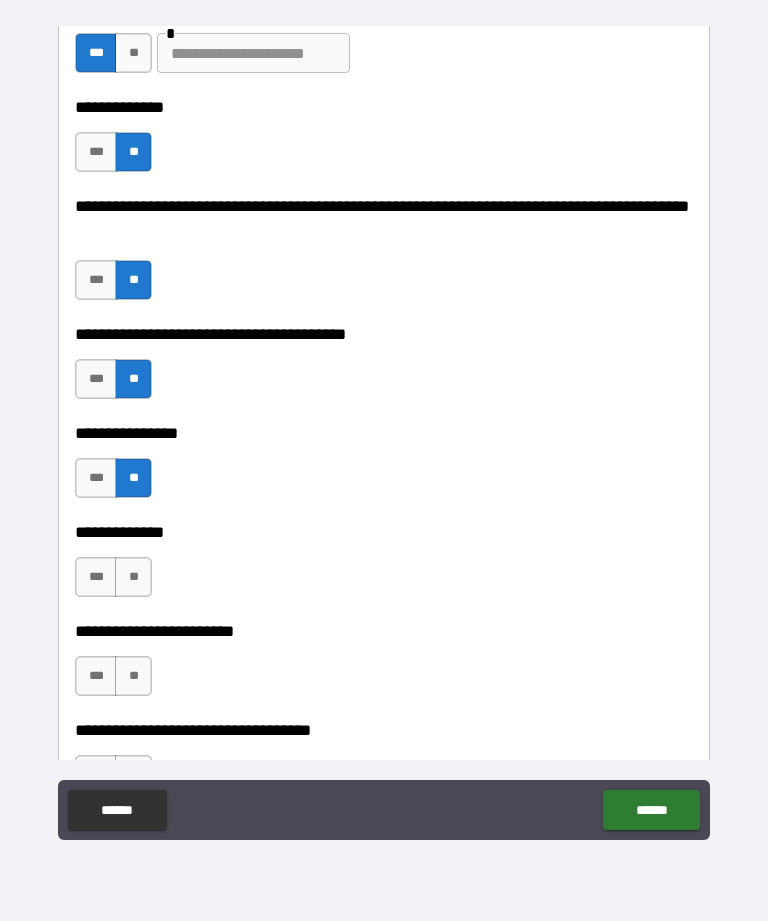 click on "**" at bounding box center [133, 577] 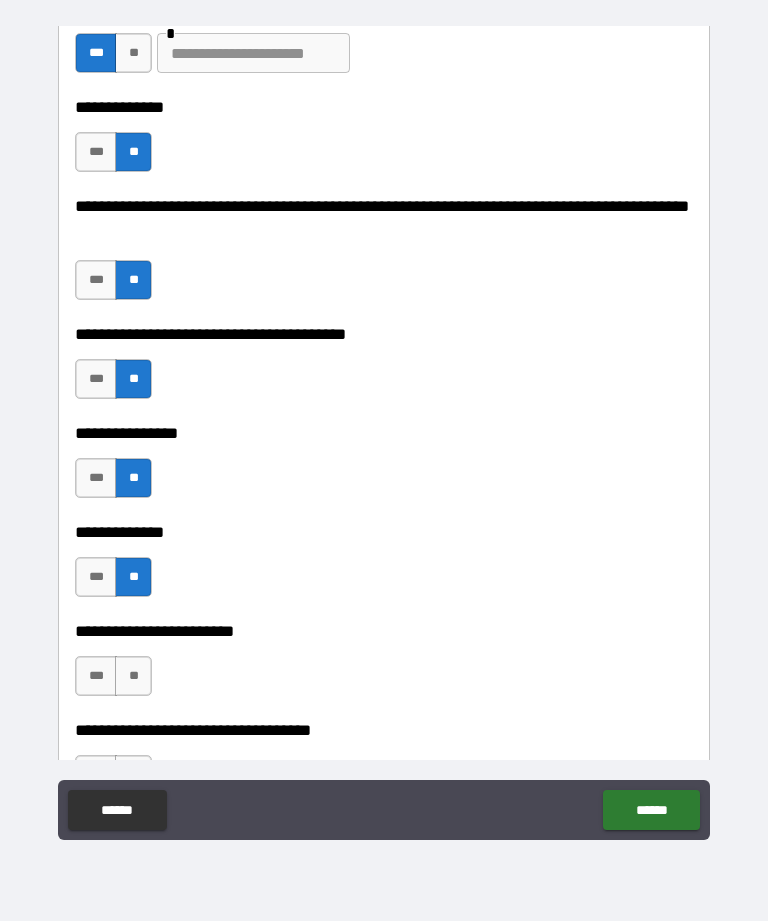 click on "**" at bounding box center [133, 676] 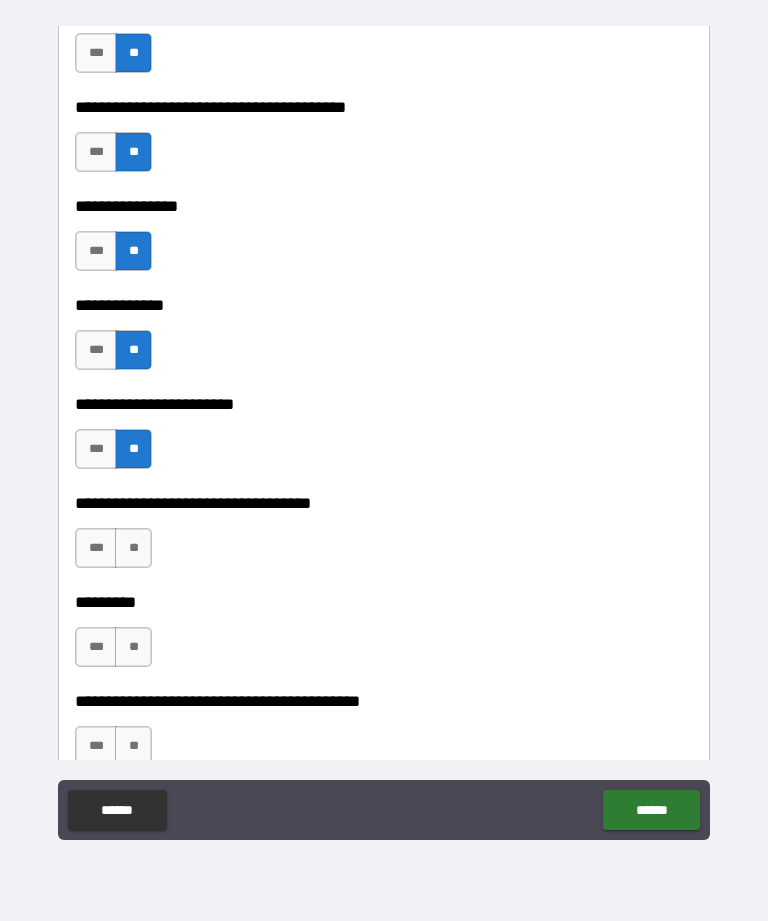 scroll, scrollTop: 7064, scrollLeft: 0, axis: vertical 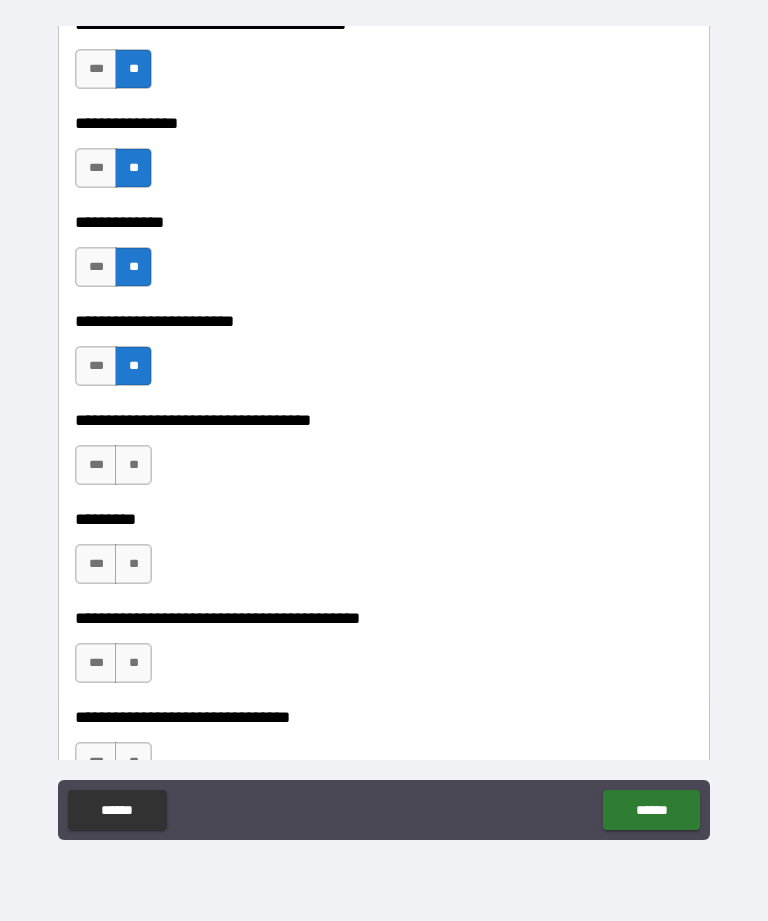 click on "**" at bounding box center (133, 465) 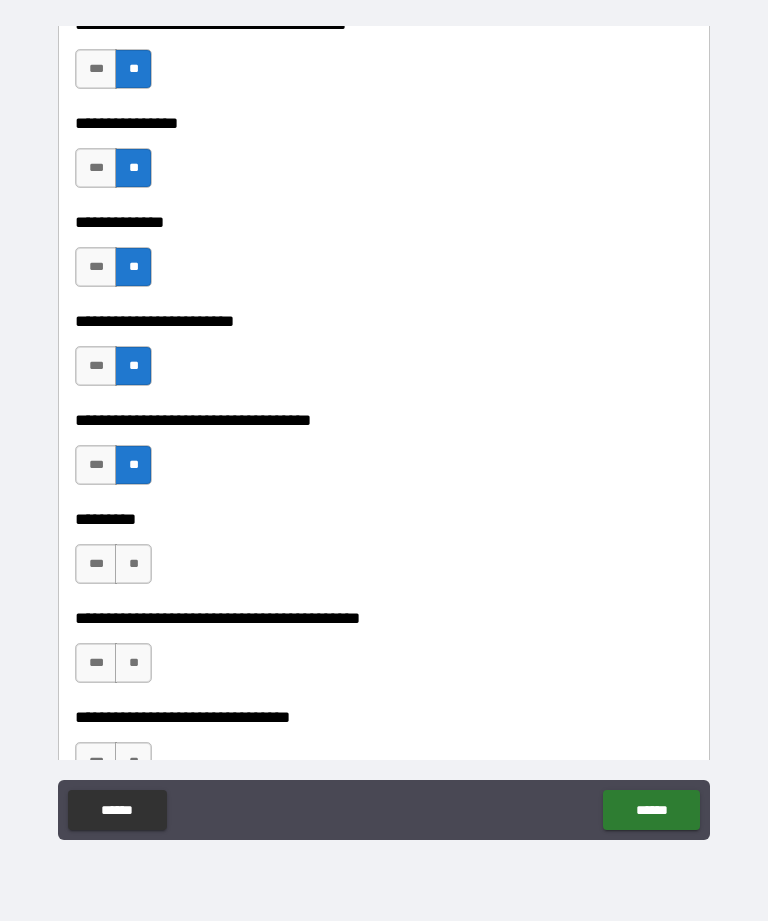 click on "**" at bounding box center (133, 564) 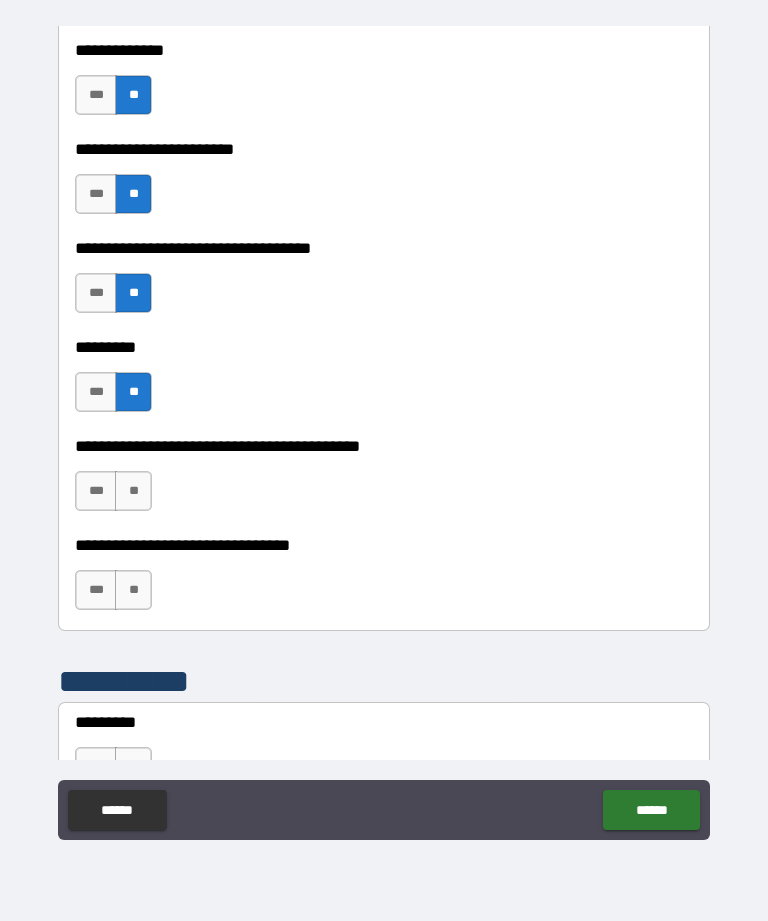 scroll, scrollTop: 7249, scrollLeft: 0, axis: vertical 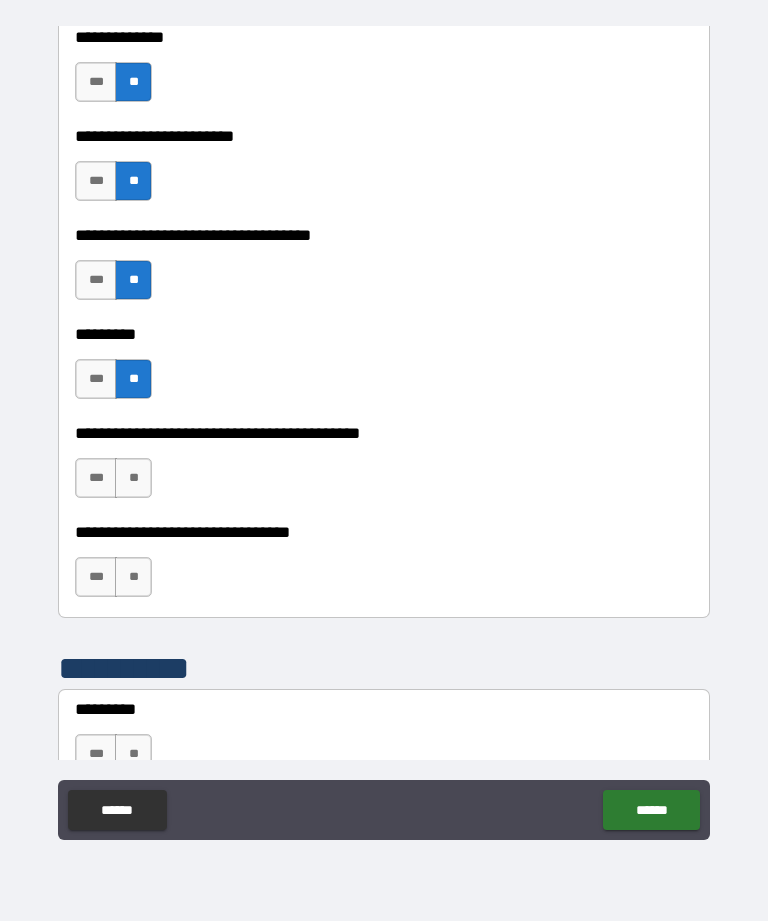 click on "**" at bounding box center [133, 478] 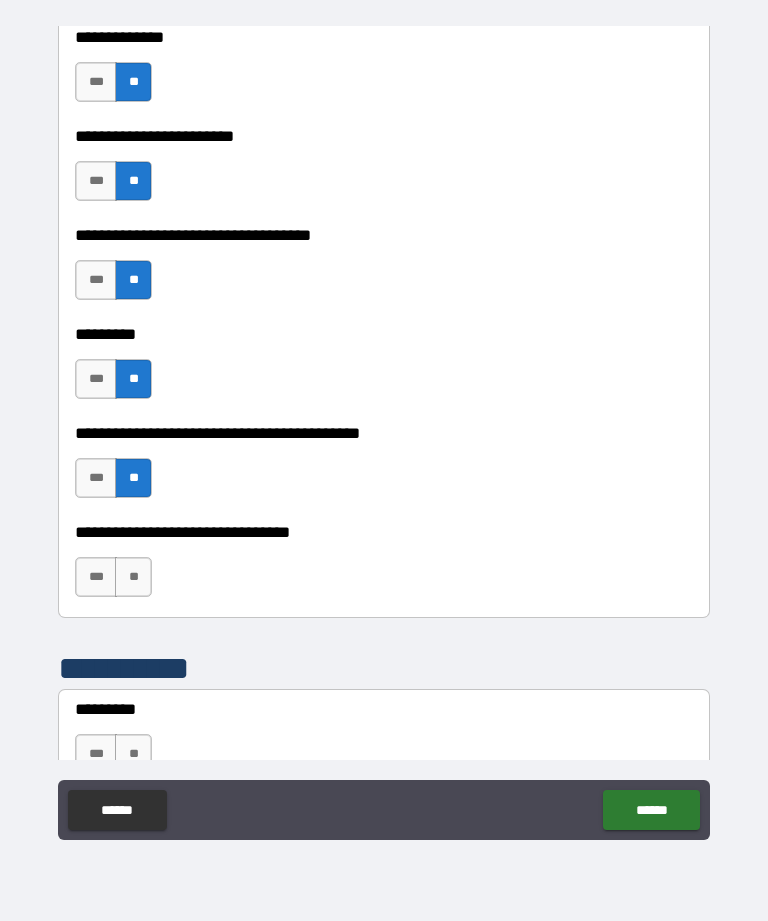 click on "**" at bounding box center [133, 577] 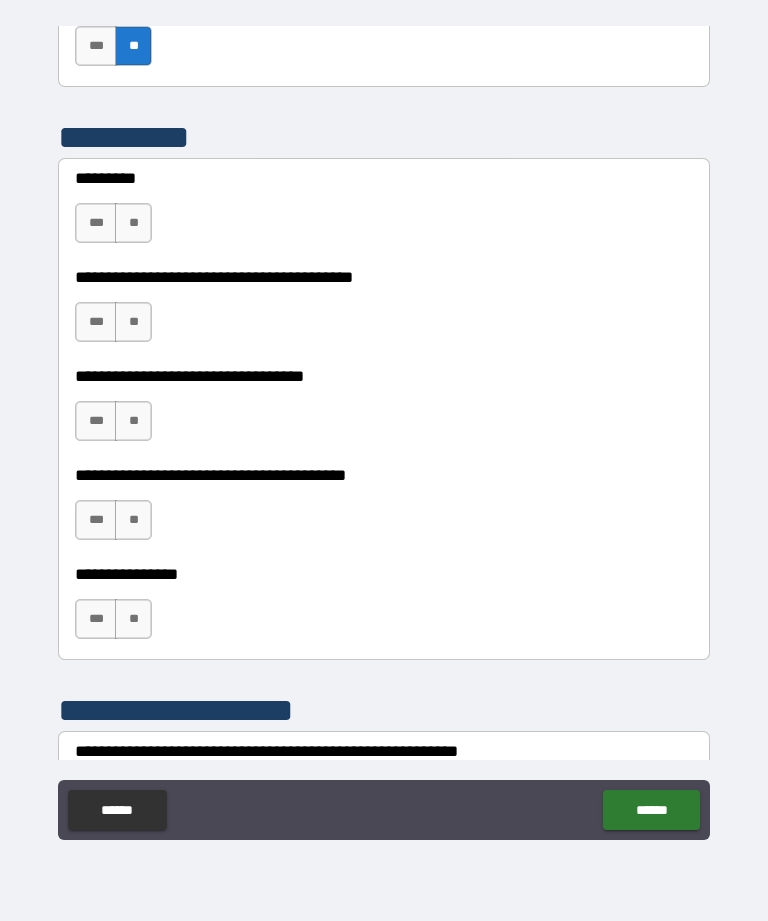 scroll, scrollTop: 7796, scrollLeft: 0, axis: vertical 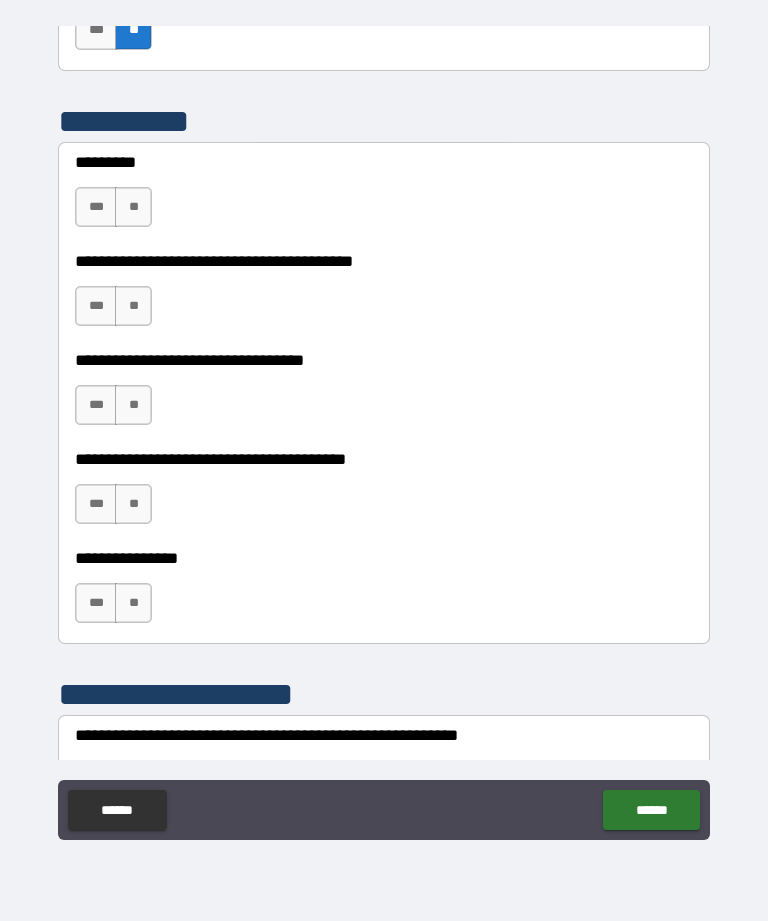 click on "**" at bounding box center [133, 207] 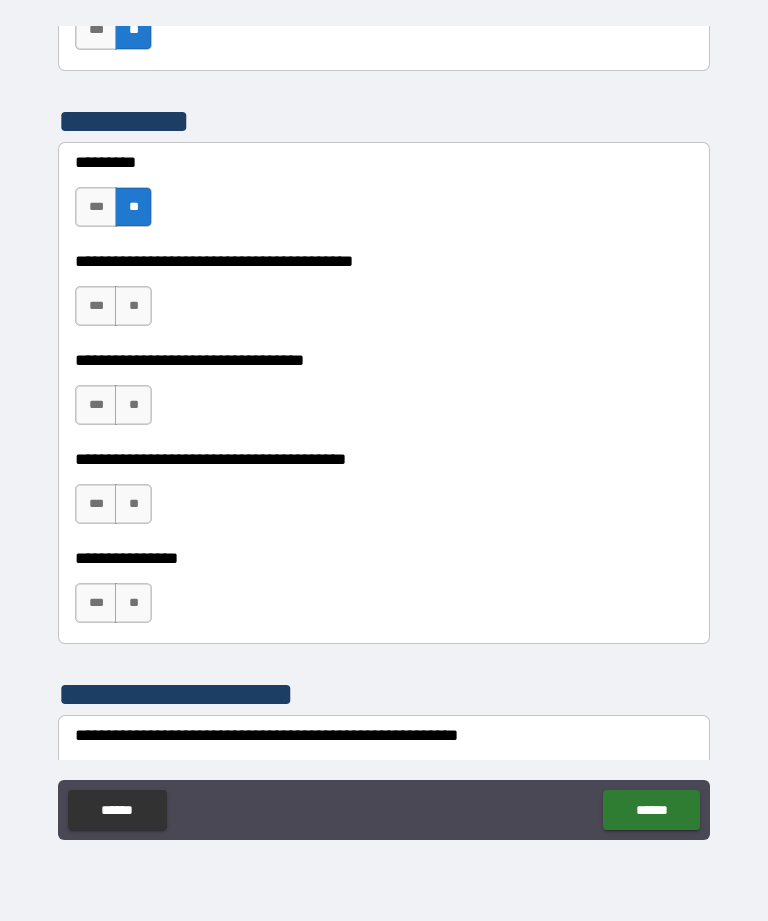 click on "**" at bounding box center [133, 306] 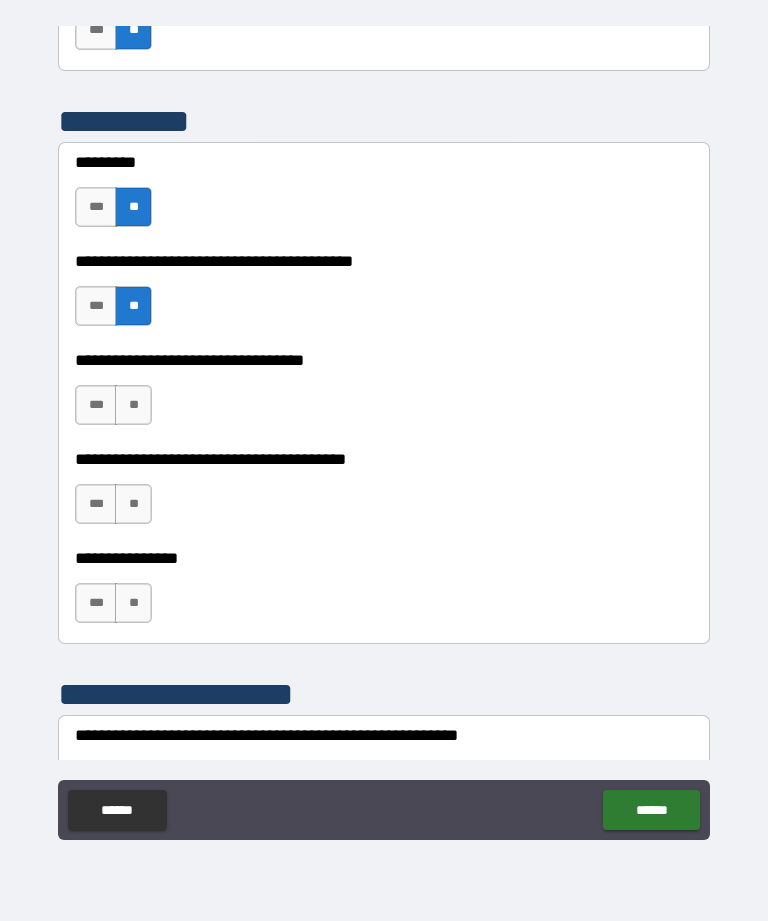 click on "**" at bounding box center [133, 405] 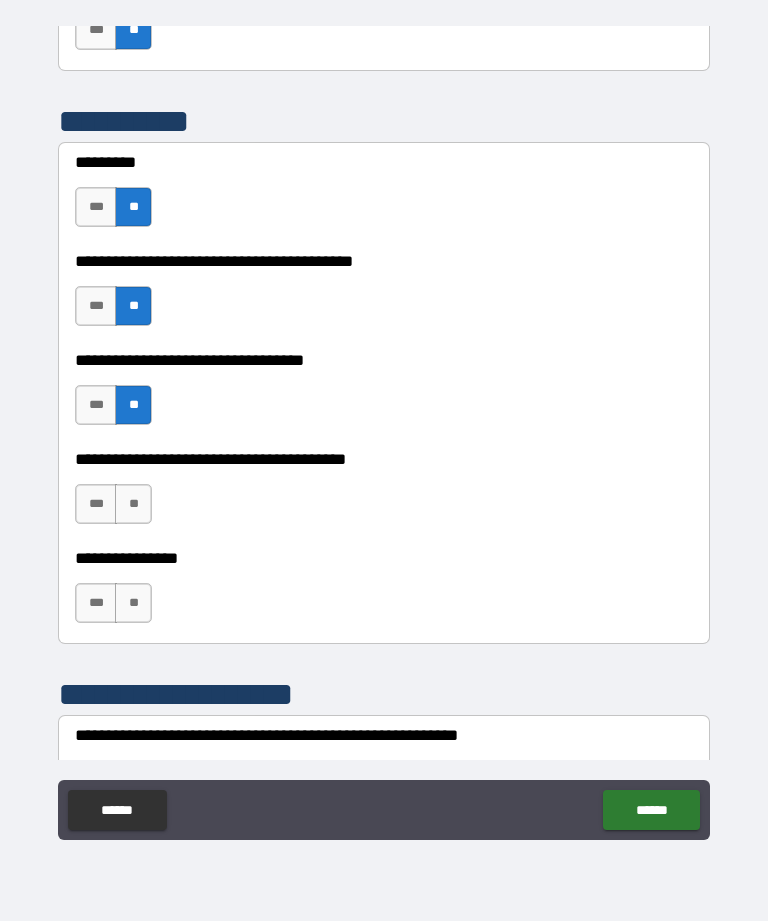 click on "**" at bounding box center [133, 504] 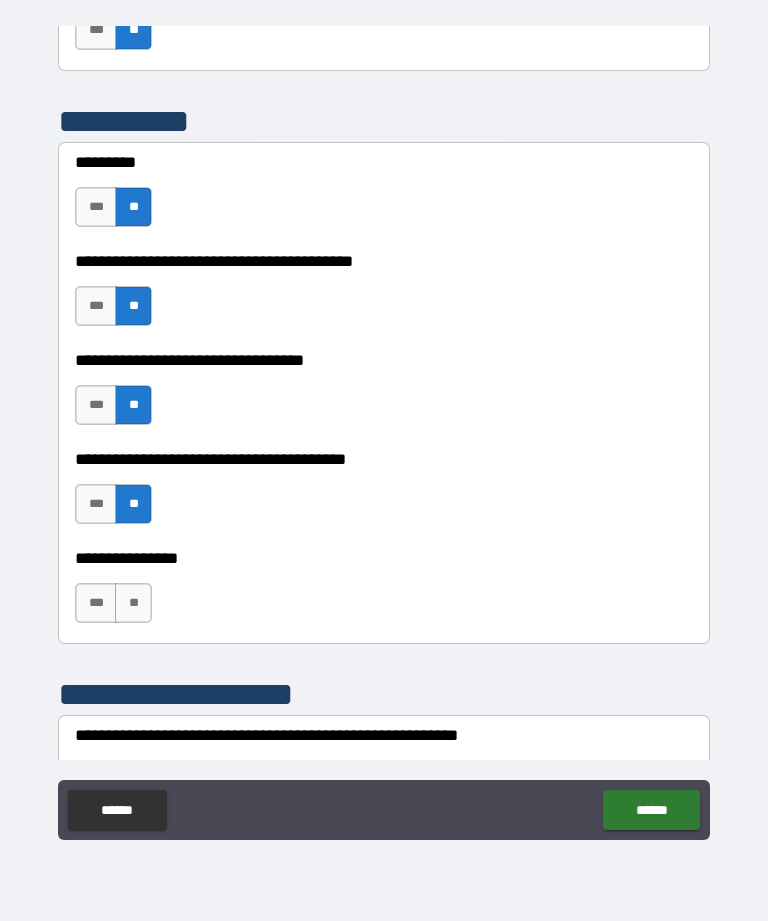 click on "**" at bounding box center [133, 603] 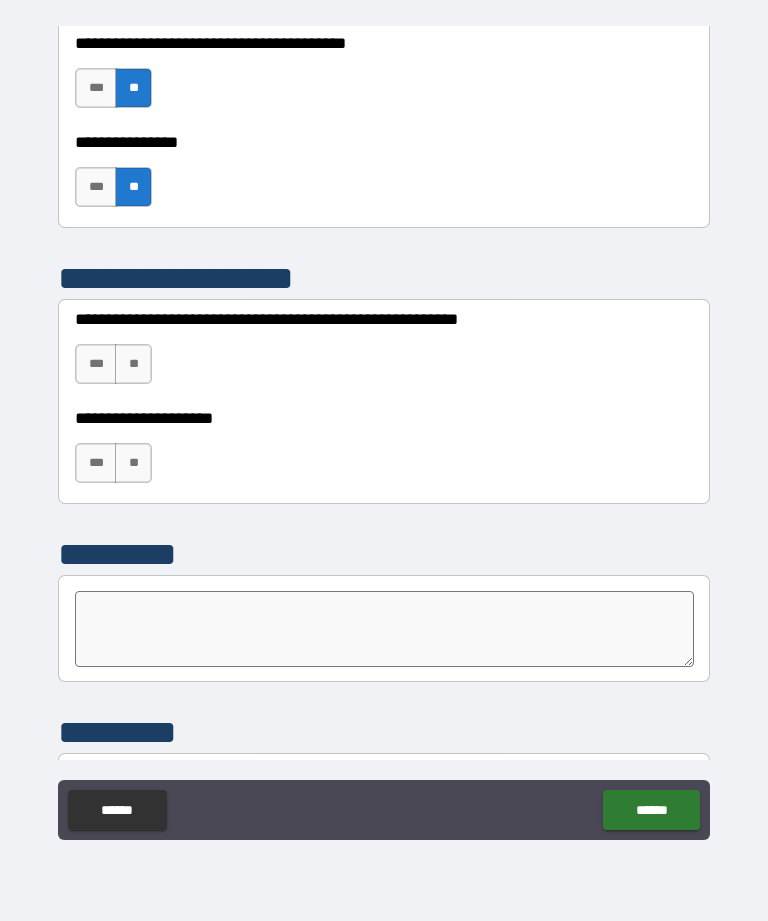 scroll, scrollTop: 8213, scrollLeft: 0, axis: vertical 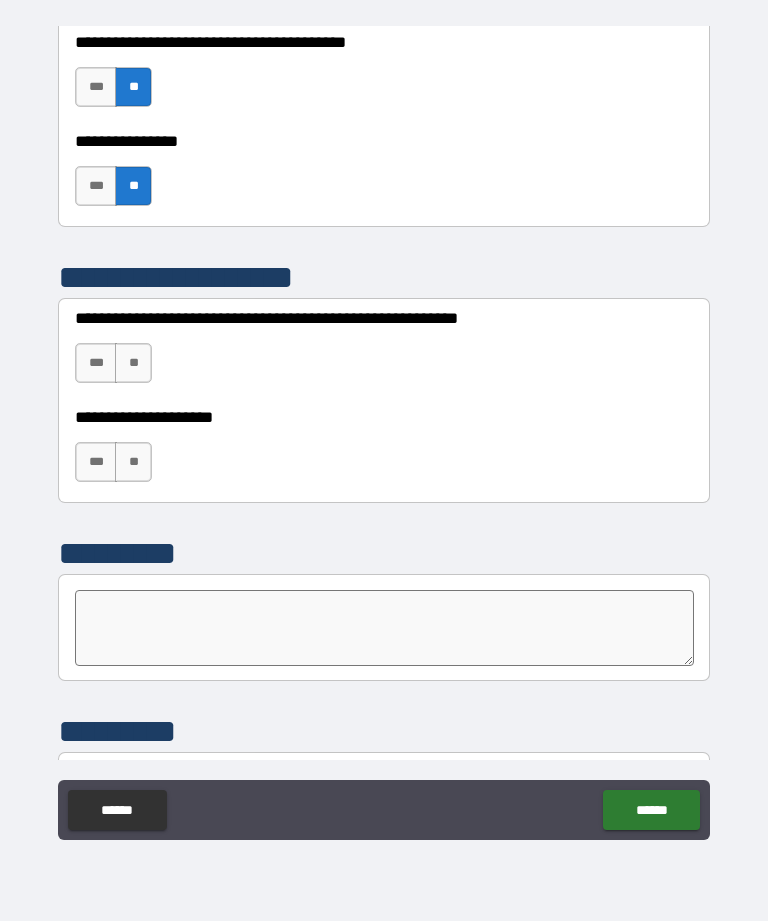 click on "**" at bounding box center [133, 363] 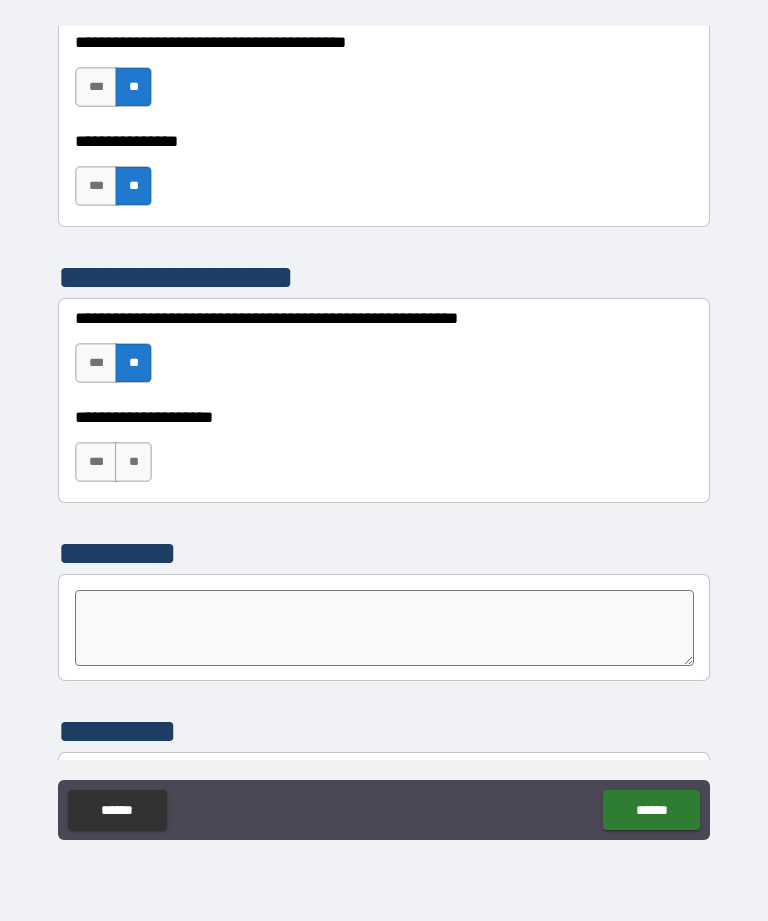 click on "**" at bounding box center (133, 462) 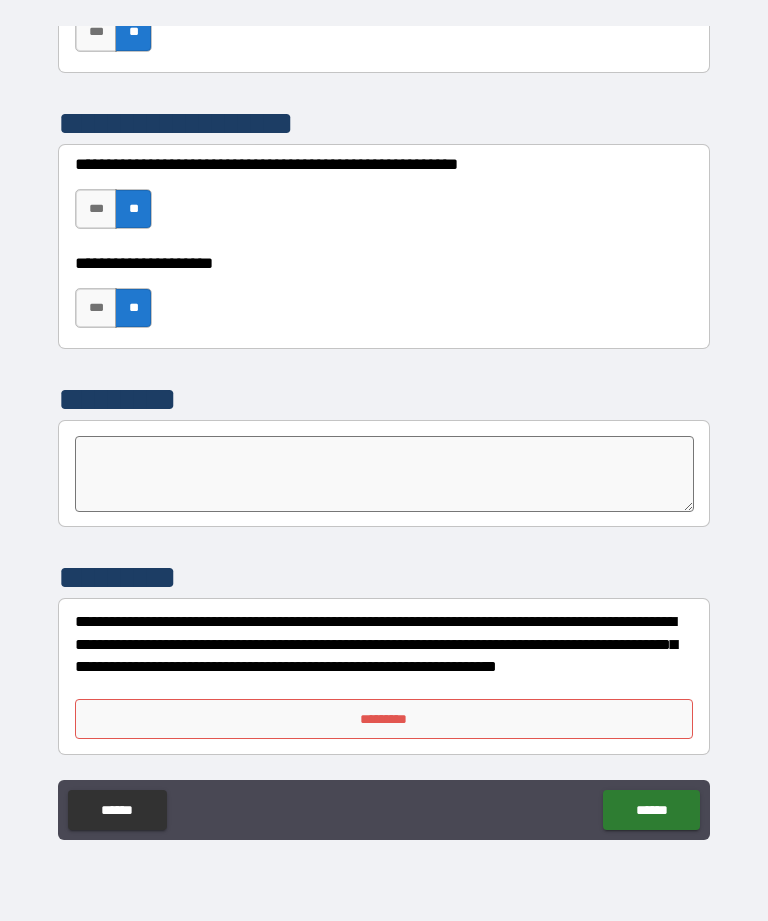 scroll, scrollTop: 8367, scrollLeft: 0, axis: vertical 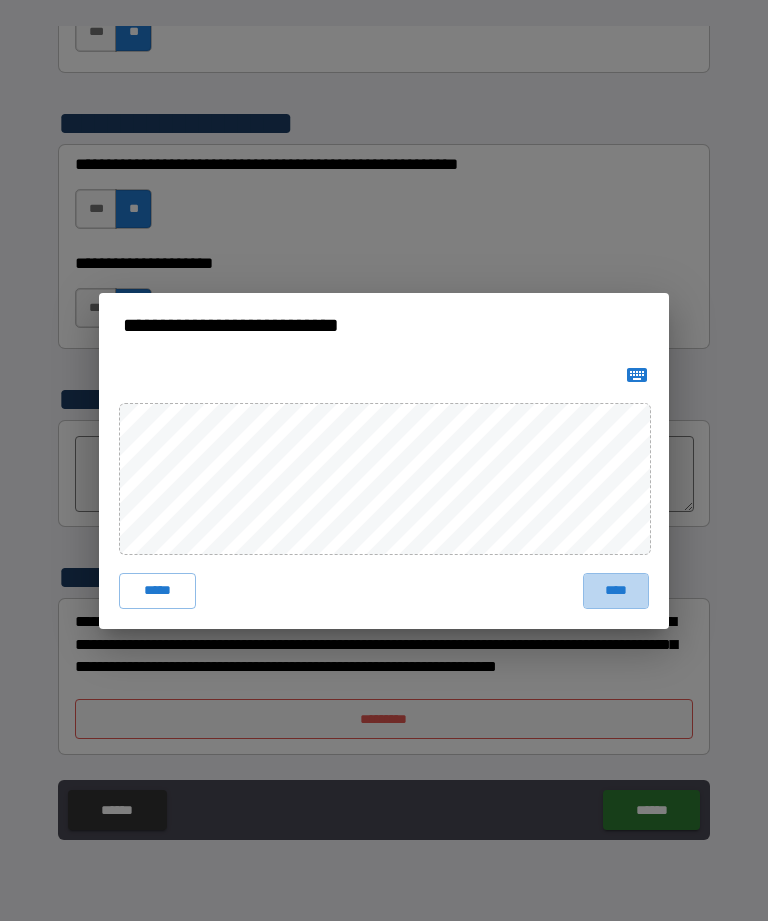 click on "****" at bounding box center (616, 591) 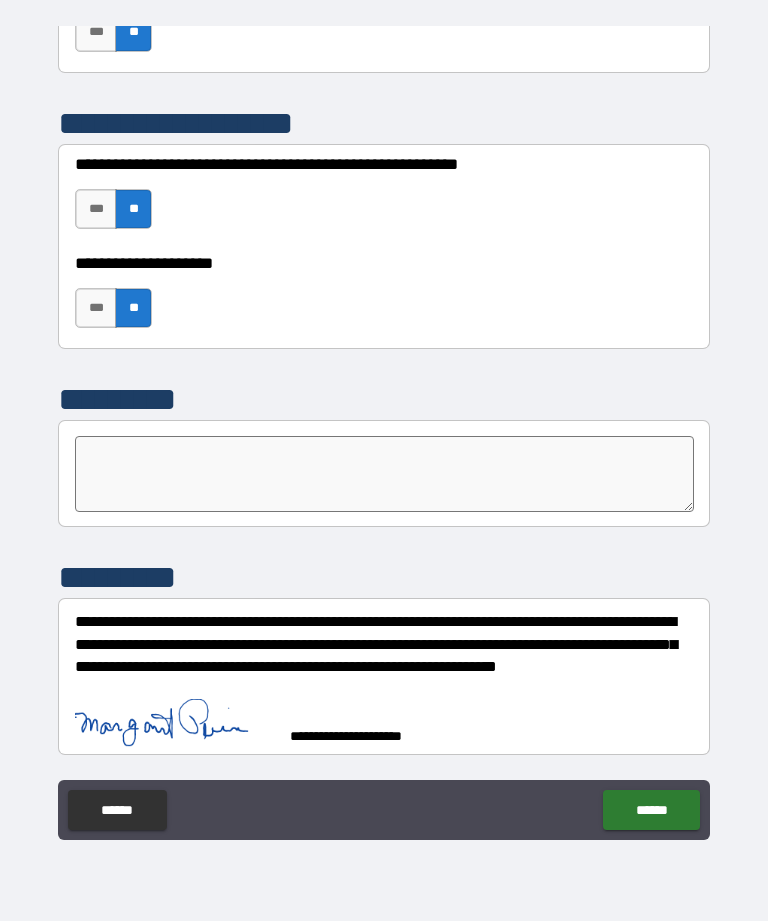 scroll, scrollTop: 8357, scrollLeft: 0, axis: vertical 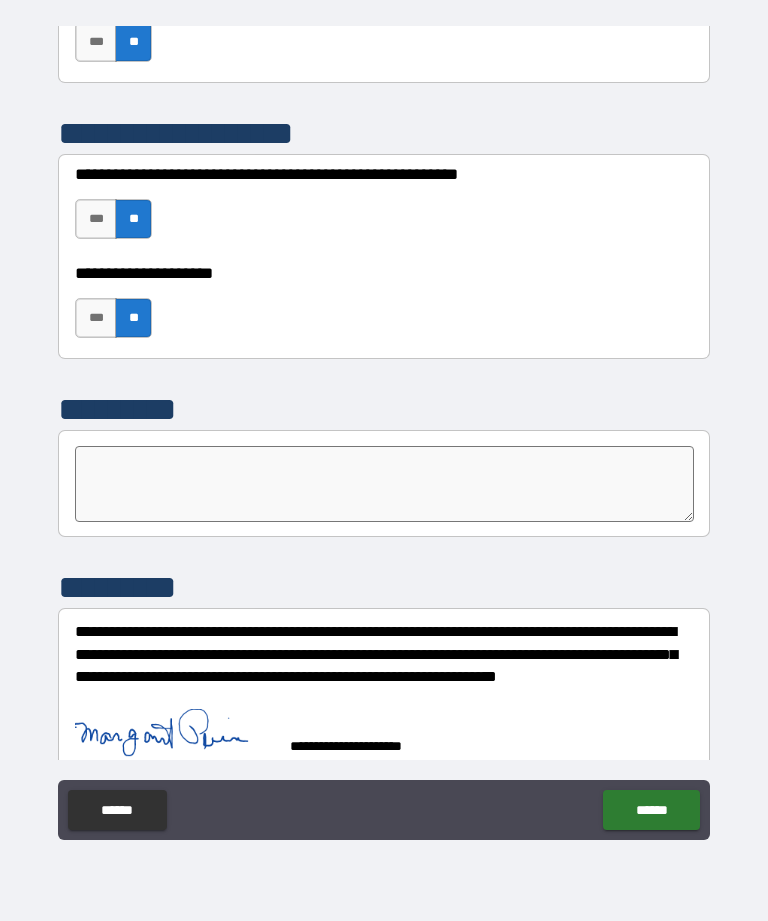 click on "******" at bounding box center [651, 810] 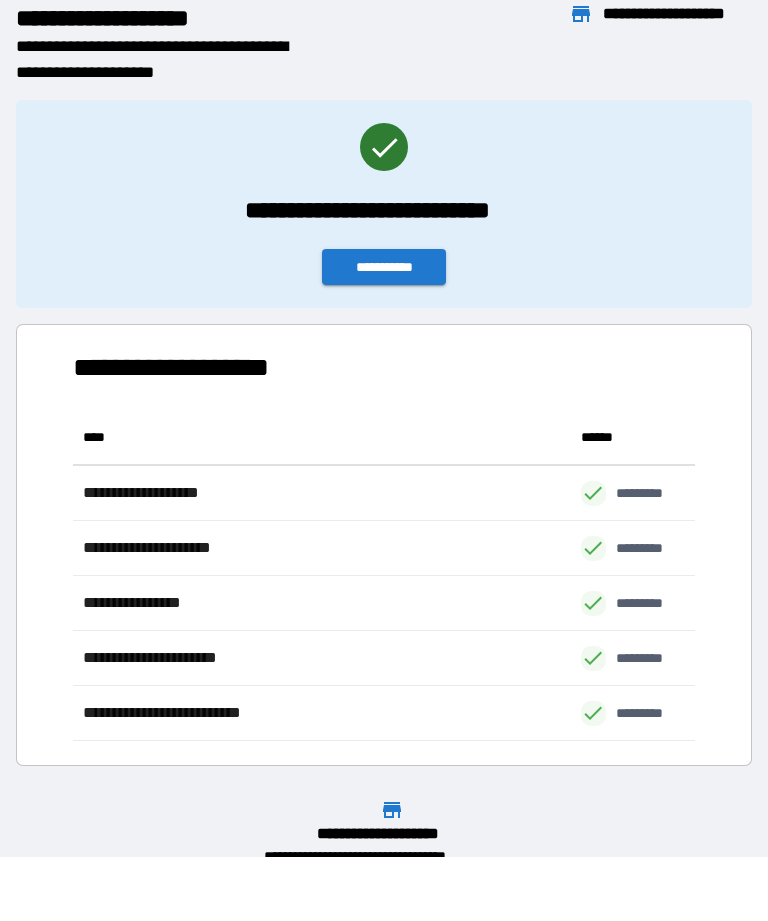 scroll, scrollTop: 331, scrollLeft: 622, axis: both 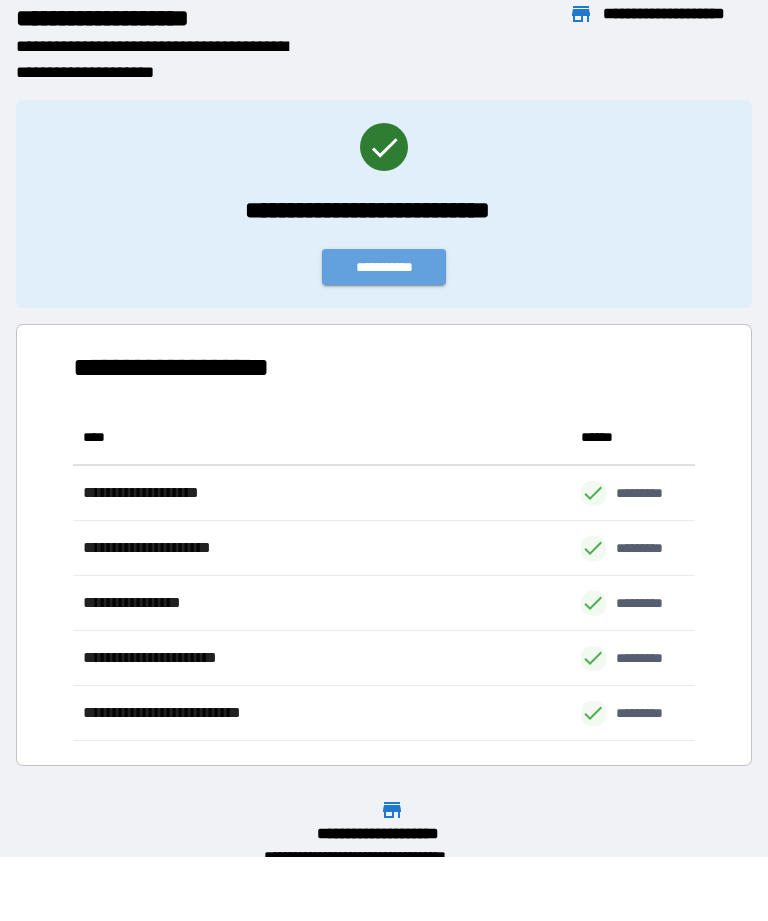 click on "**********" at bounding box center (384, 267) 